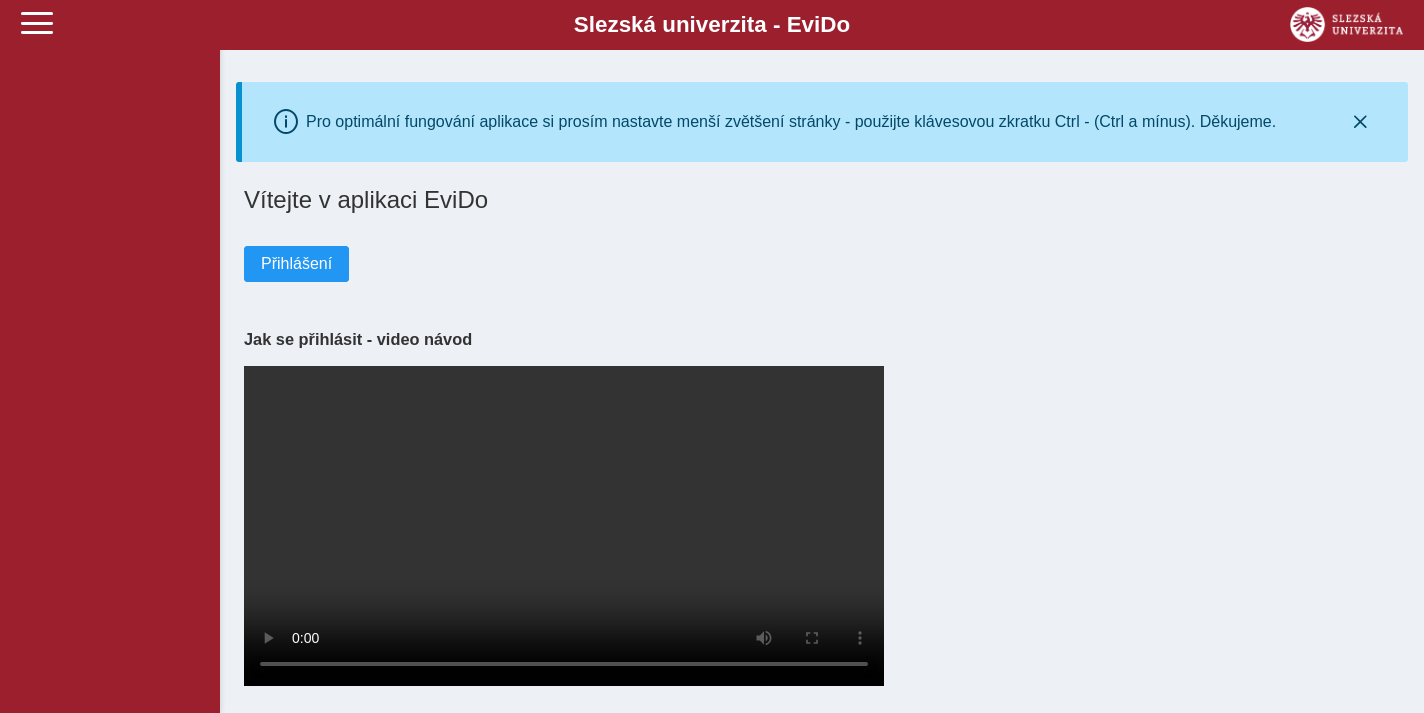 scroll, scrollTop: 2, scrollLeft: 0, axis: vertical 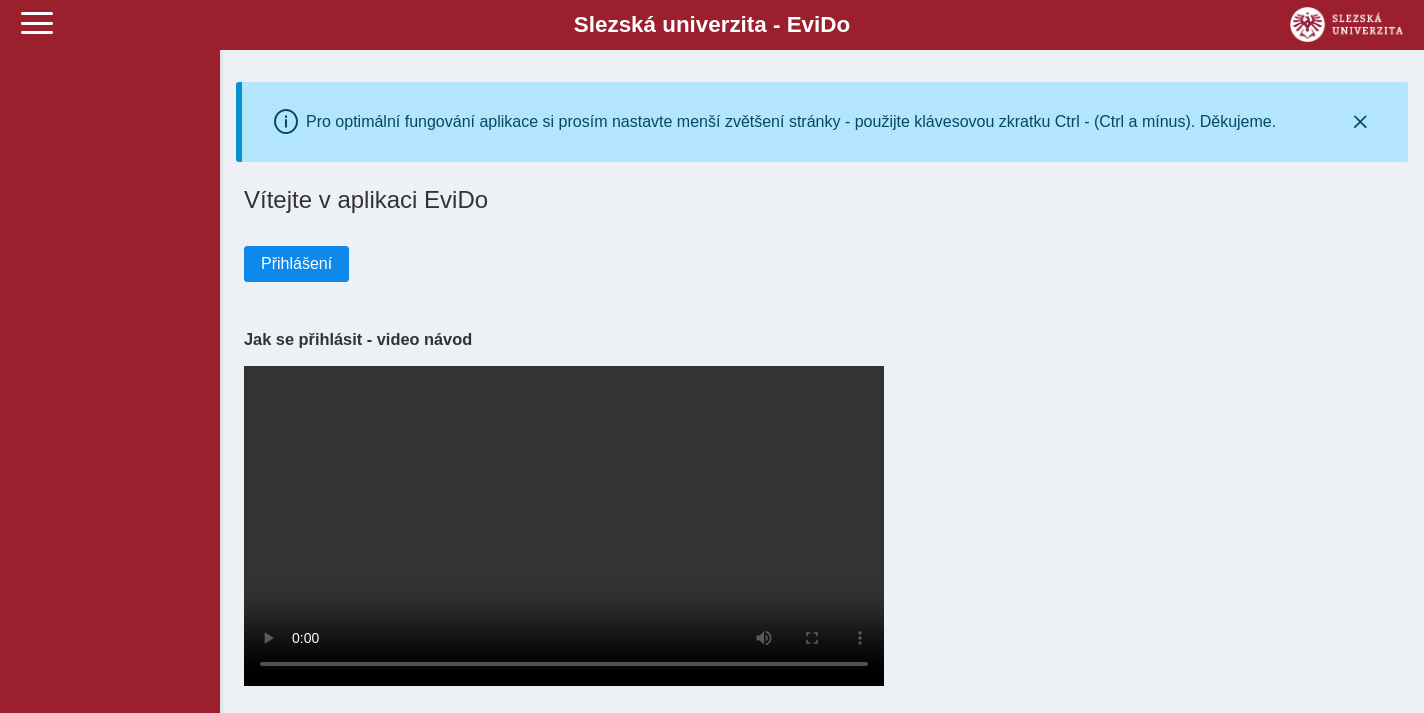 click on "Přihlášení" at bounding box center (296, 264) 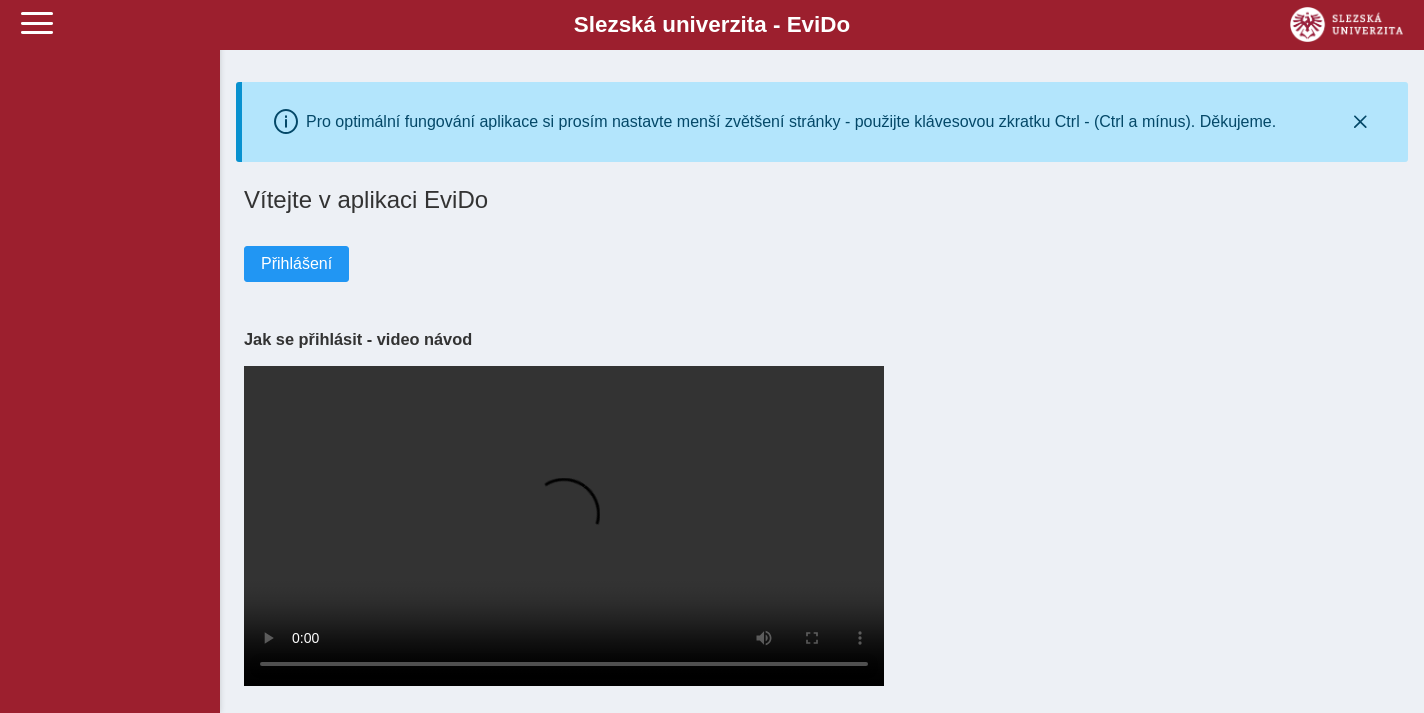 scroll, scrollTop: 0, scrollLeft: 0, axis: both 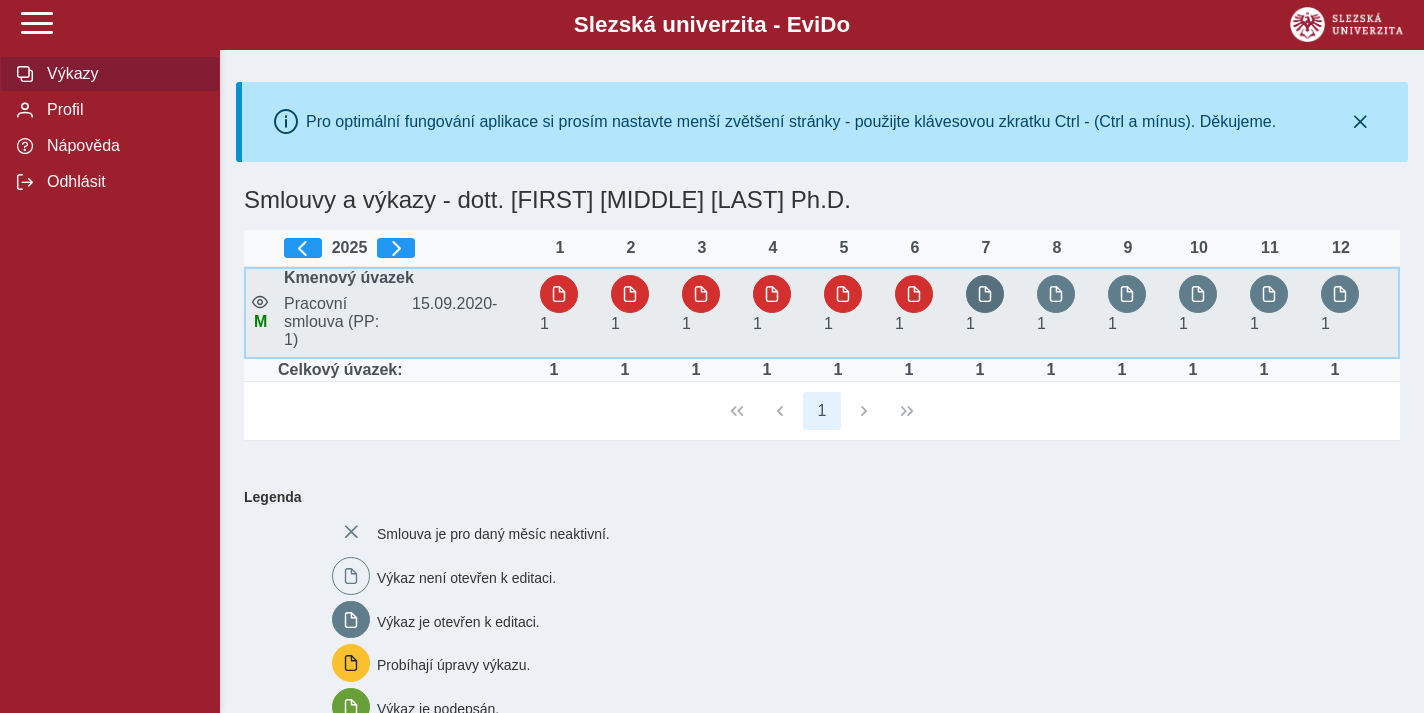 click at bounding box center [985, 294] 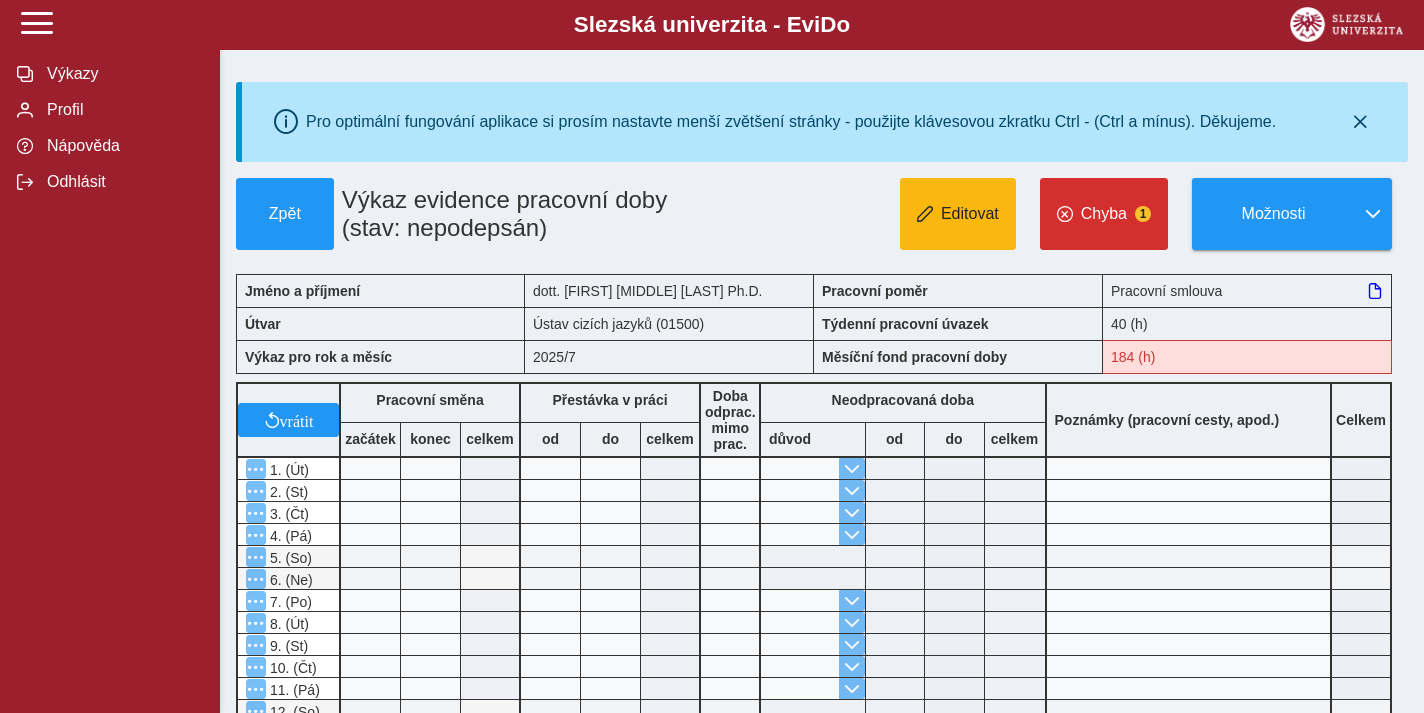 click on "Editovat" at bounding box center [970, 214] 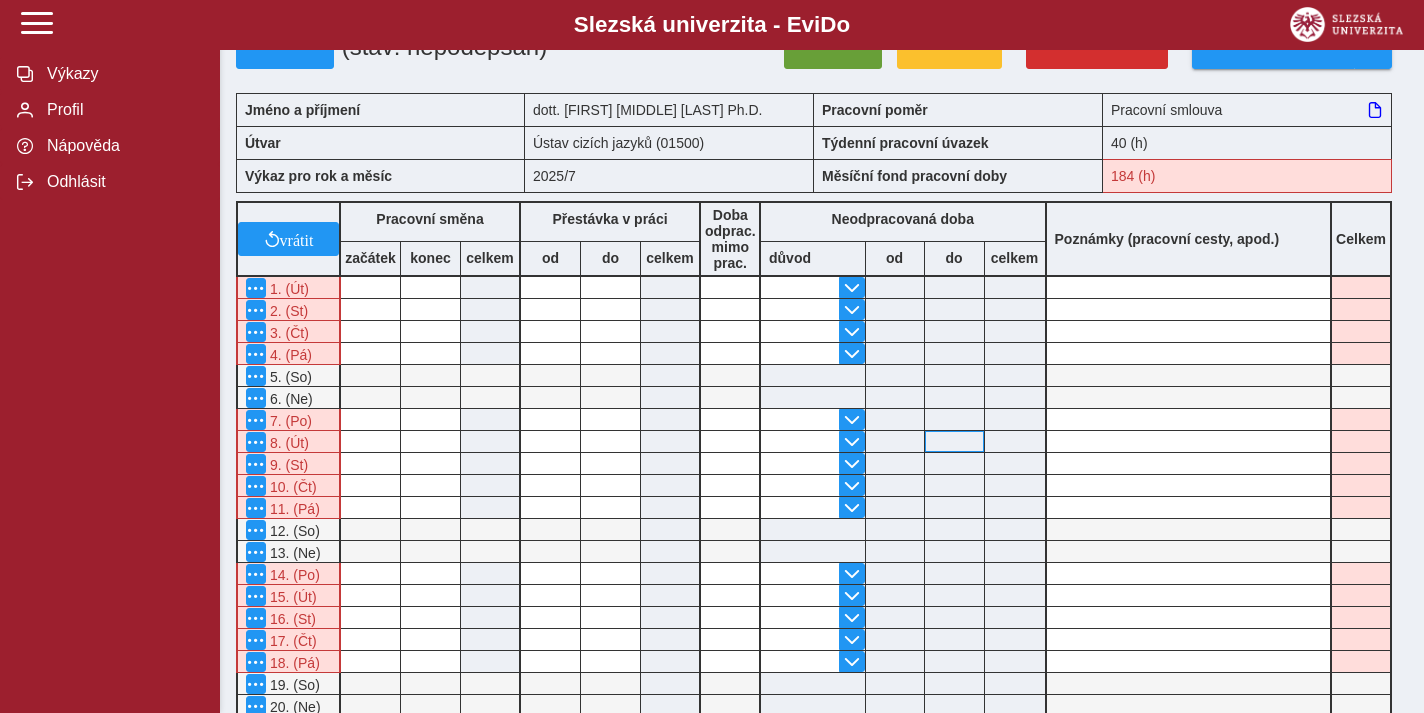 scroll, scrollTop: 190, scrollLeft: 0, axis: vertical 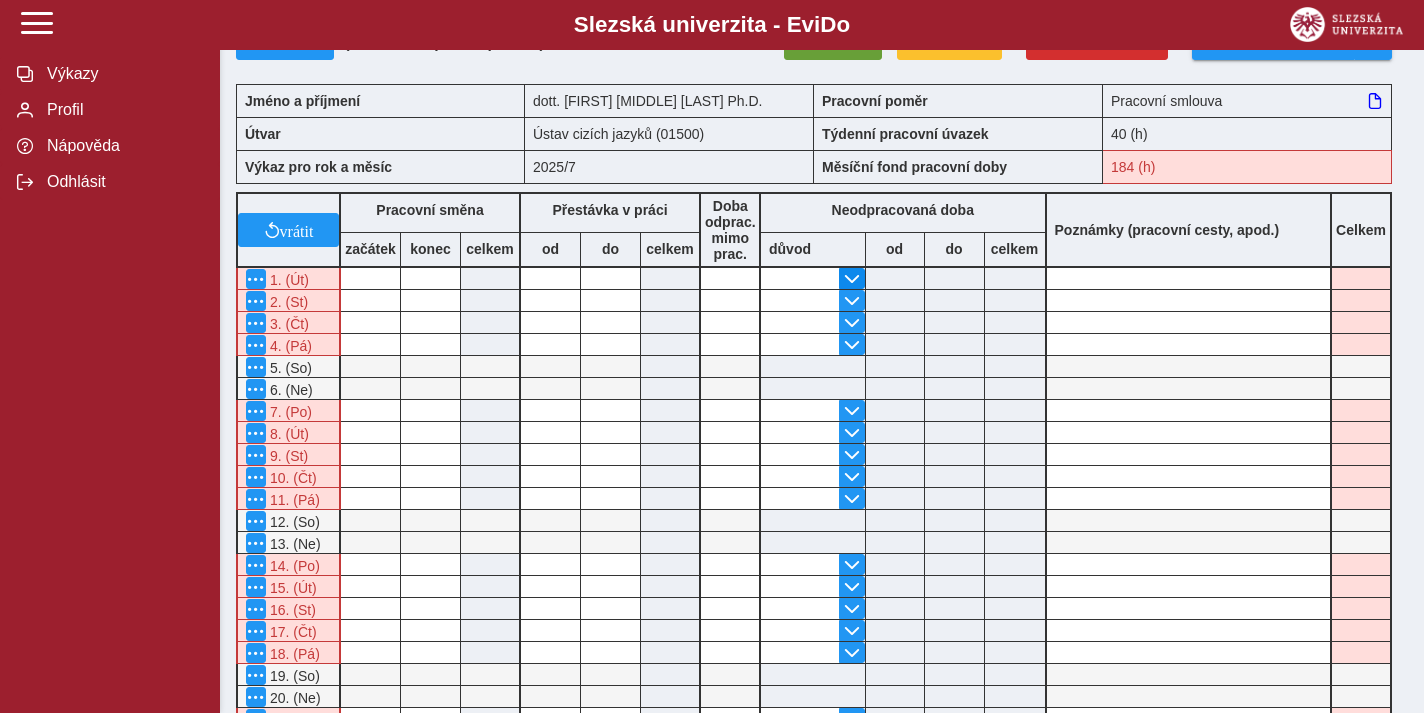 click at bounding box center (852, 279) 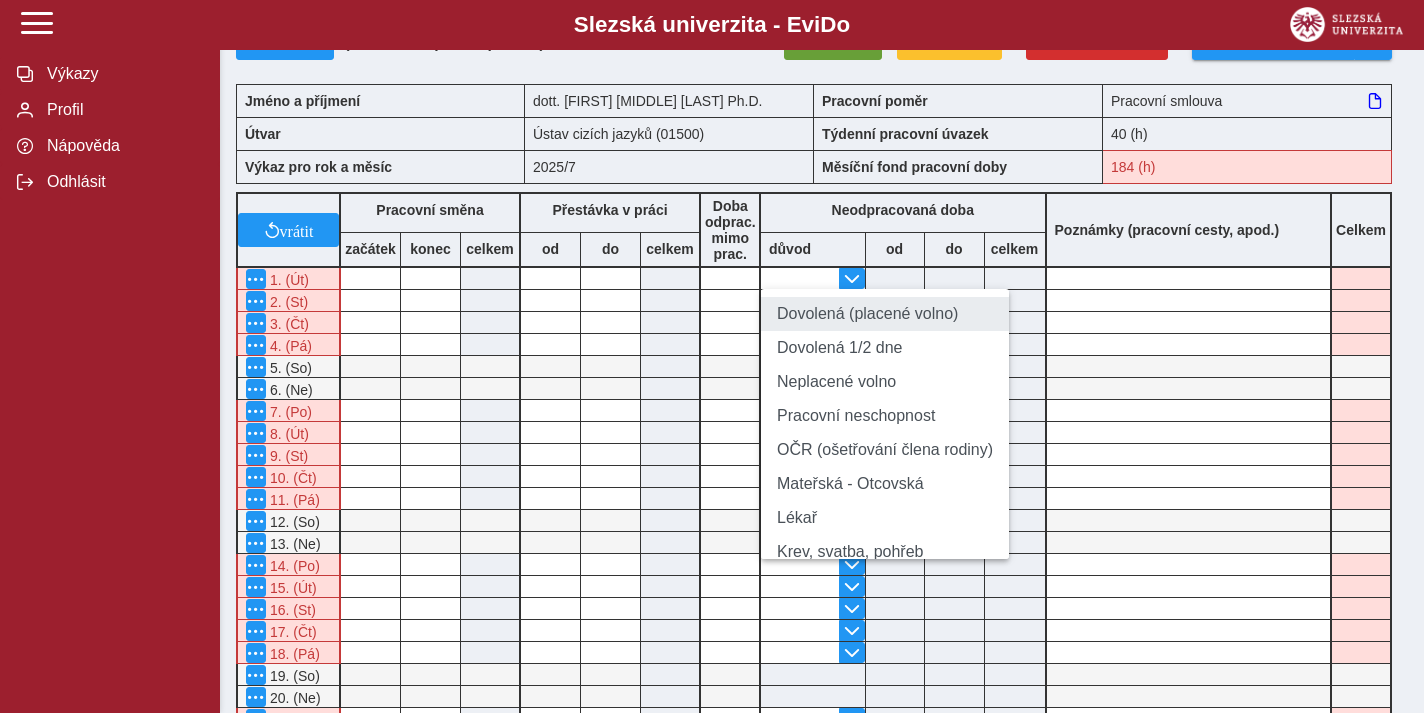 click on "Dovolená (placené volno)" at bounding box center [885, 314] 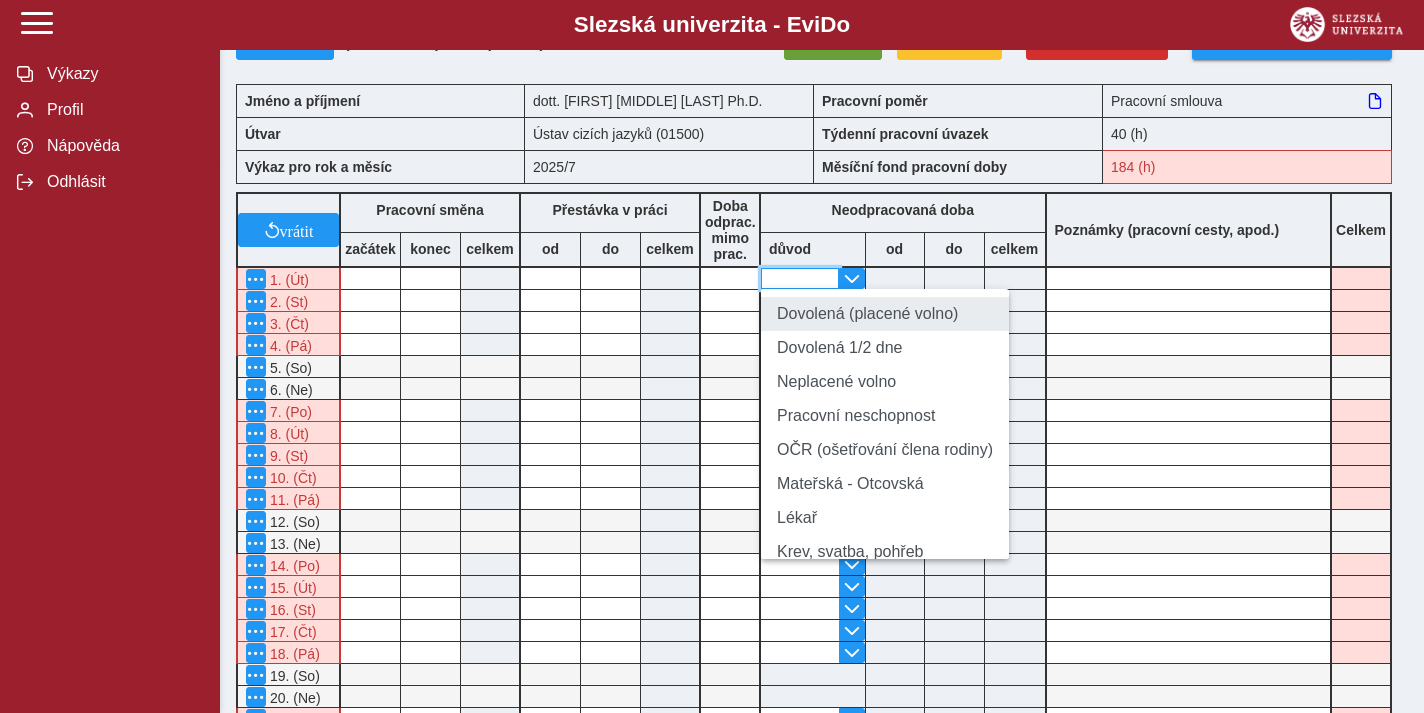 type on "**********" 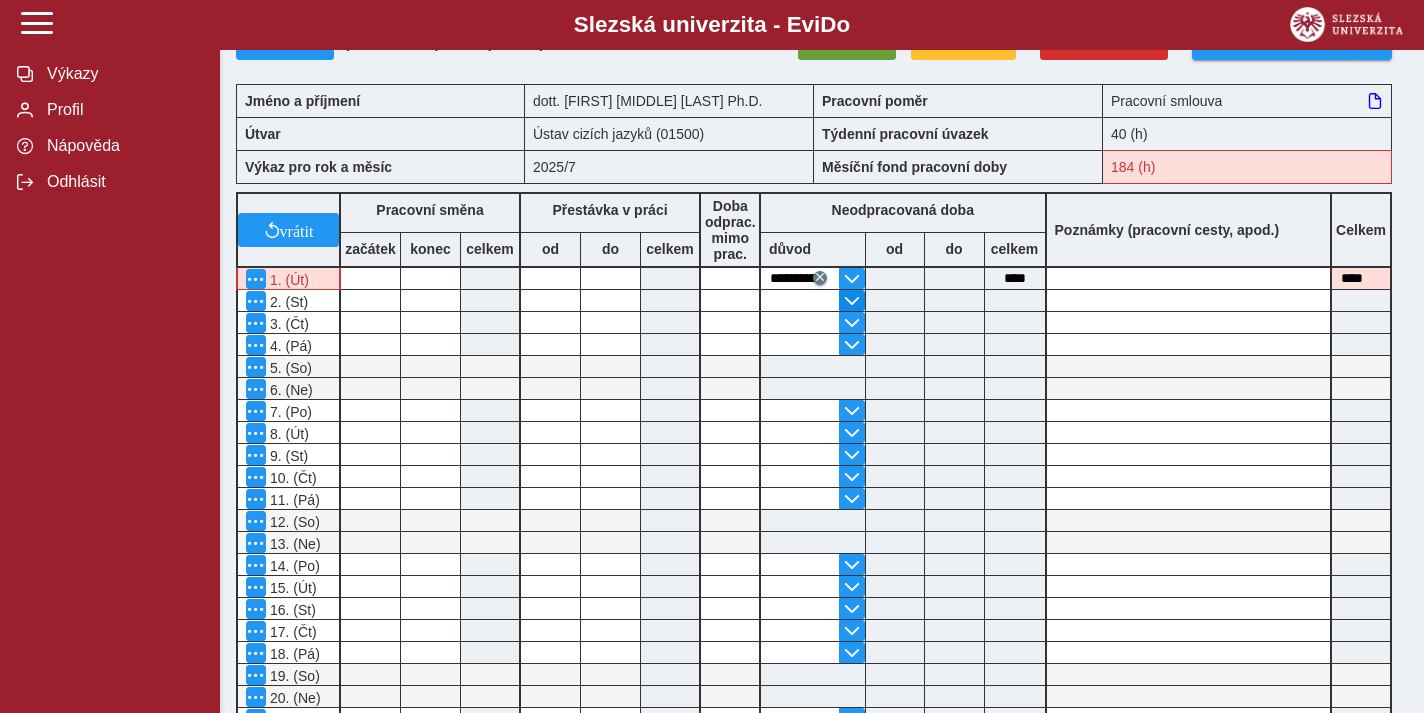 click at bounding box center [852, 301] 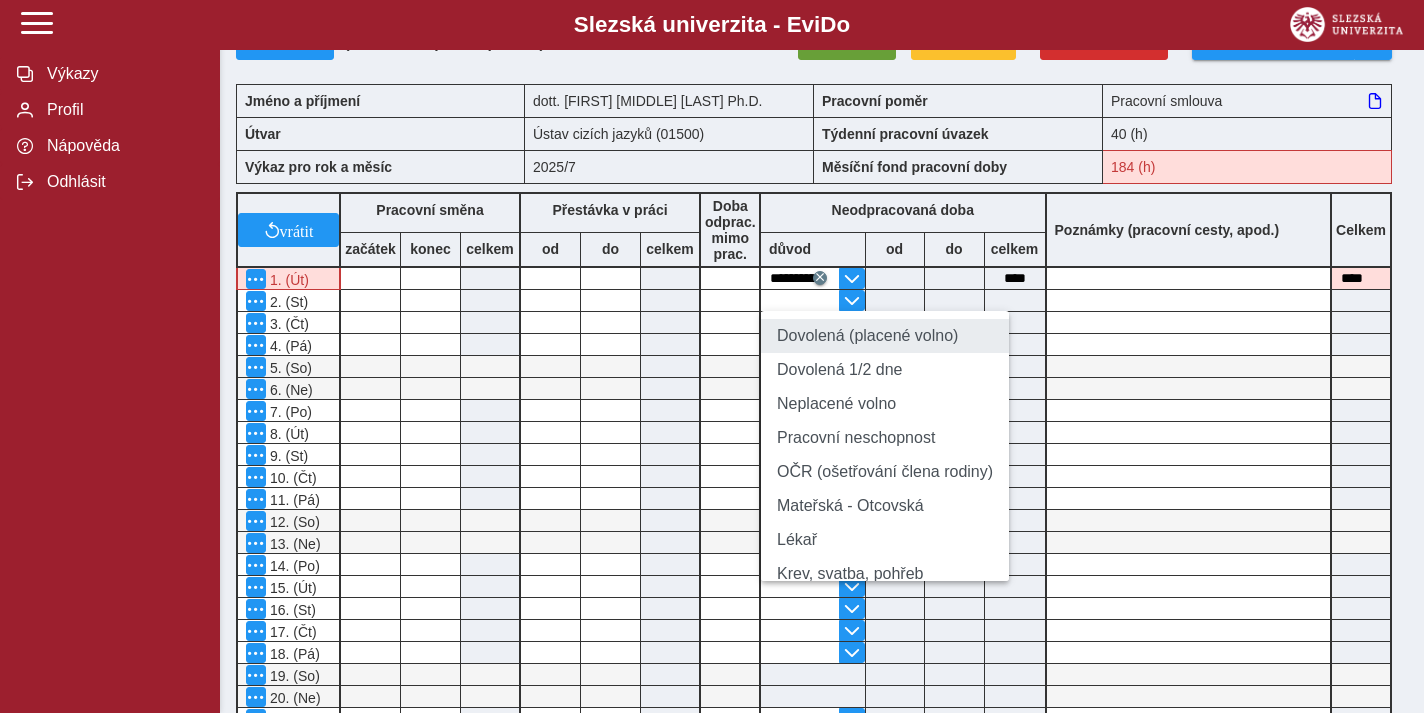 click on "Dovolená (placené volno)" at bounding box center [885, 336] 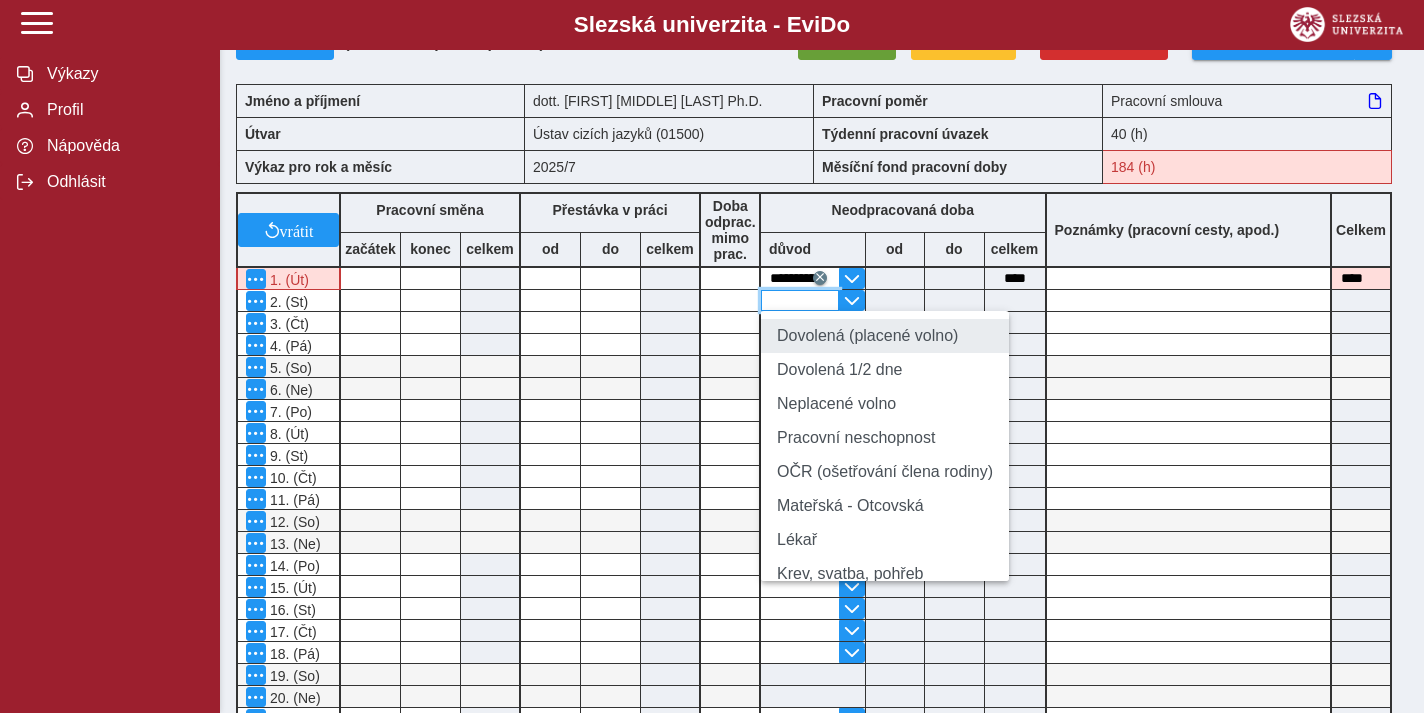 type on "**********" 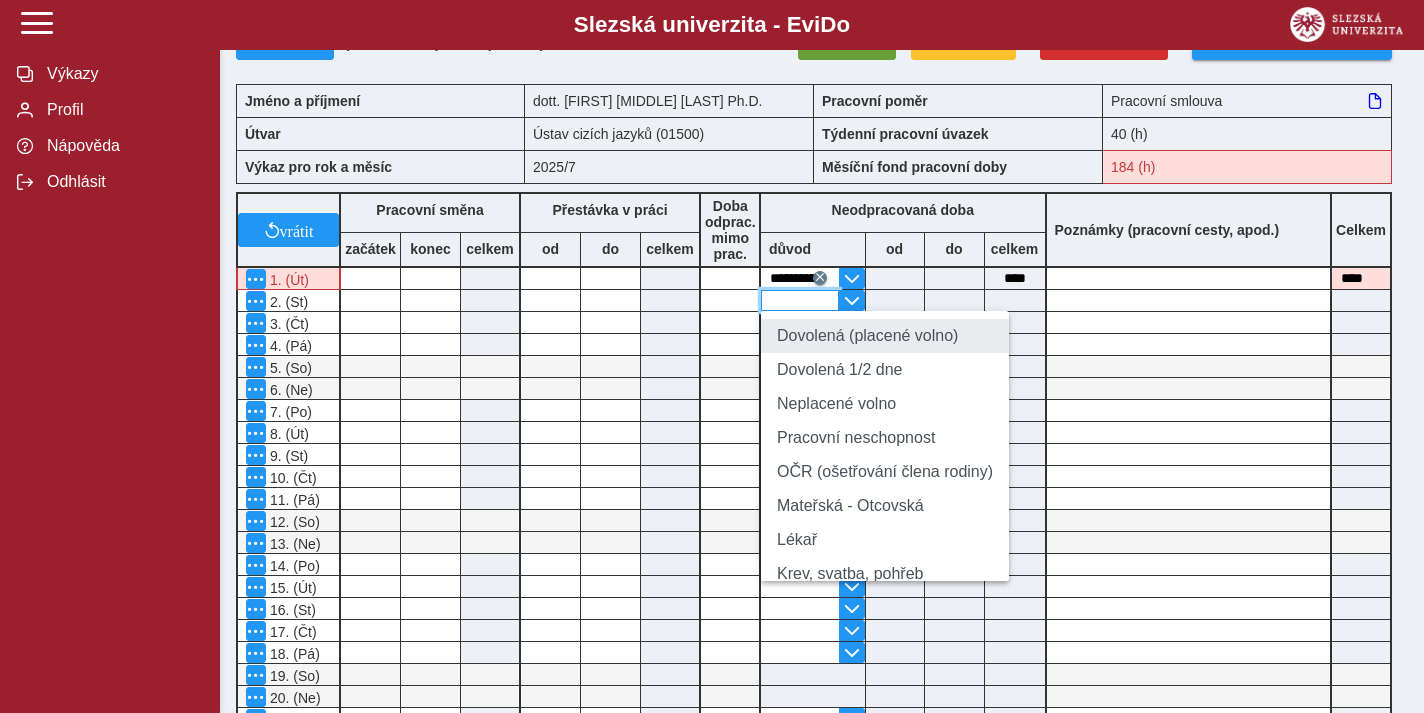 type on "****" 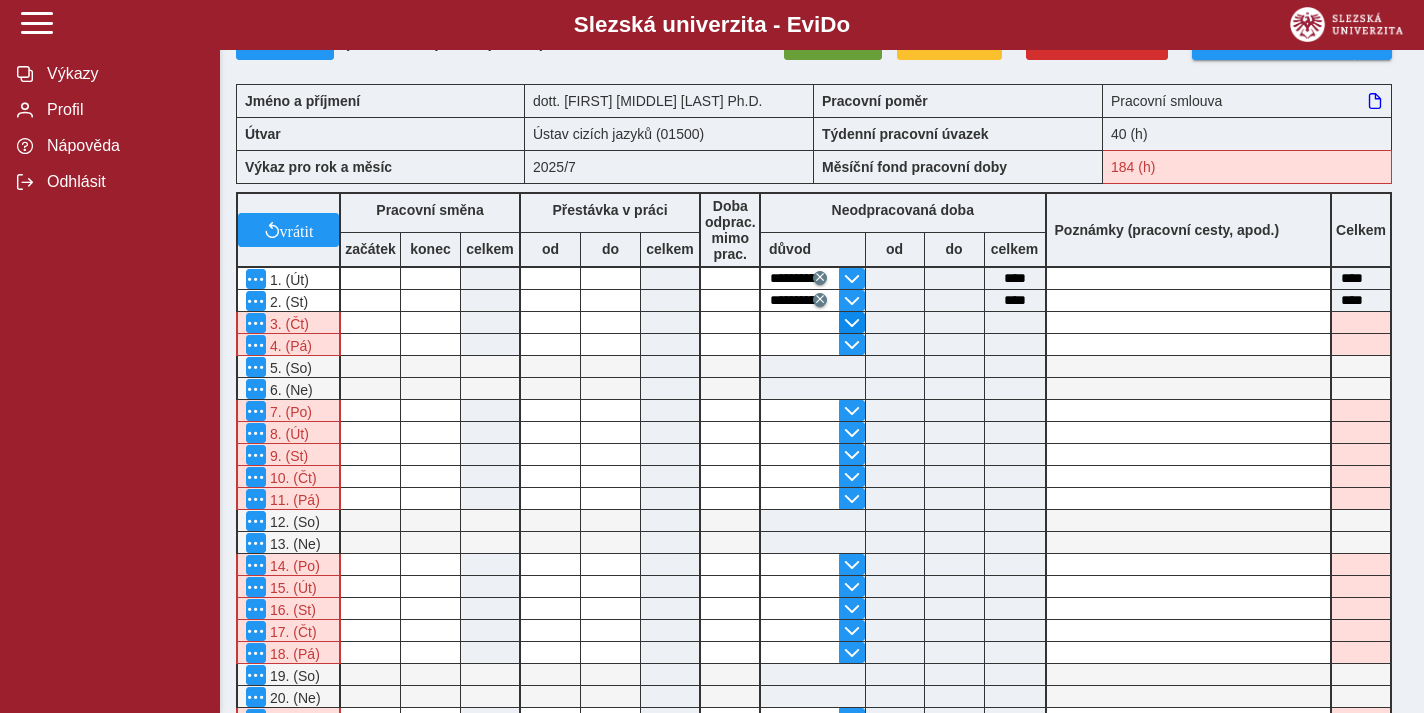 click at bounding box center [852, 323] 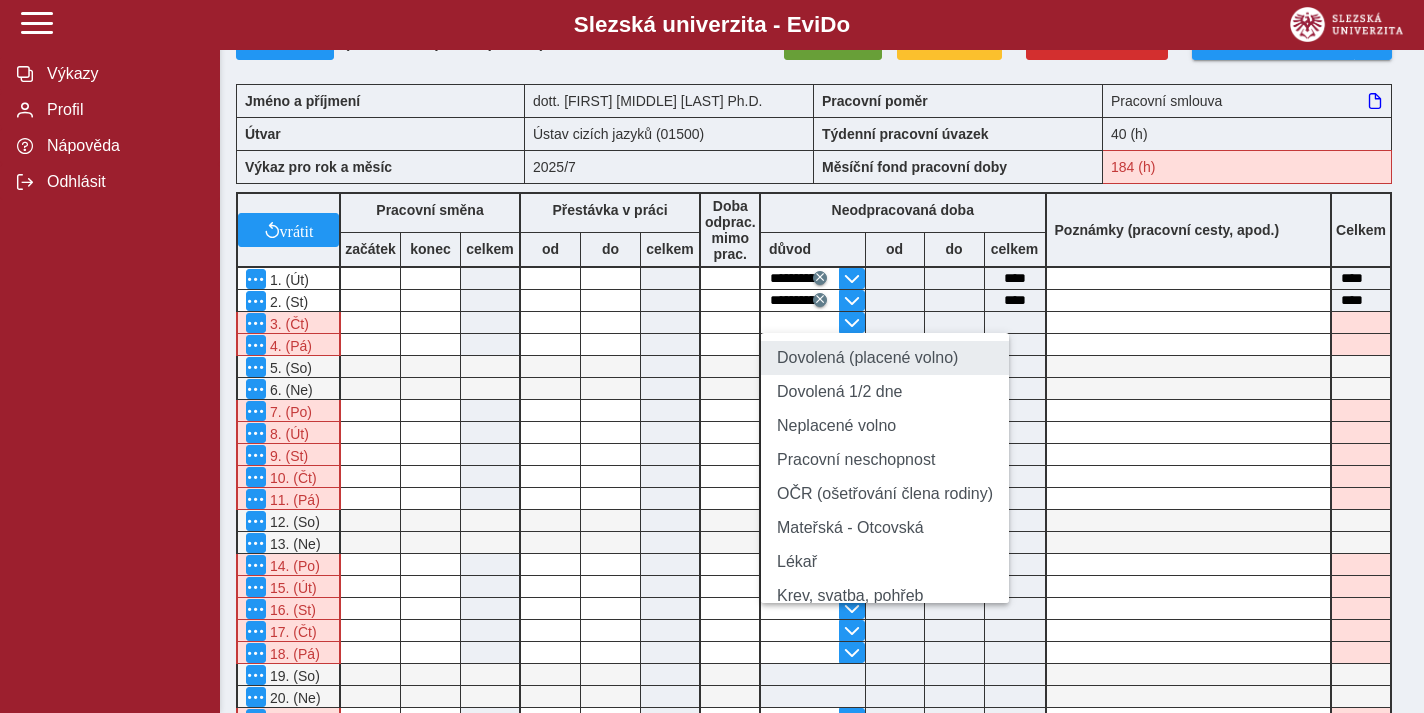 click on "Dovolená (placené volno)" at bounding box center [885, 358] 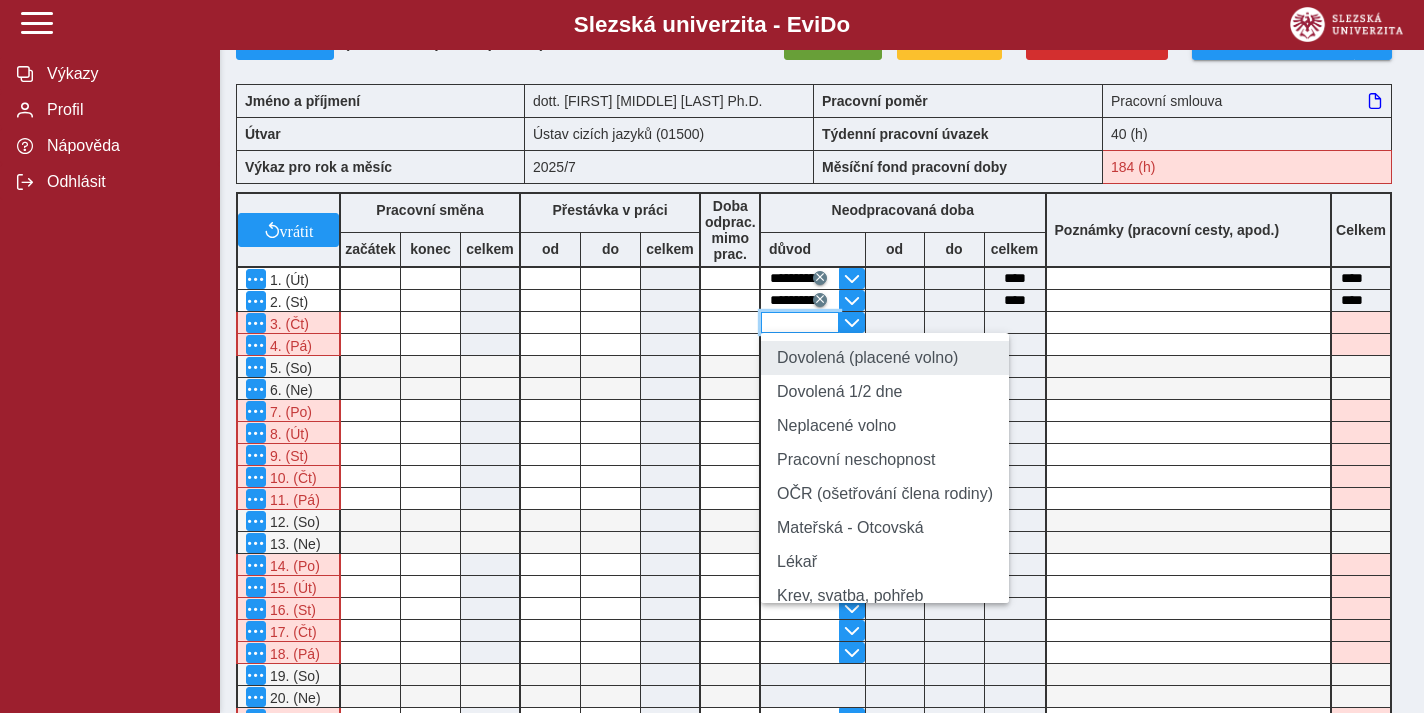 type on "**********" 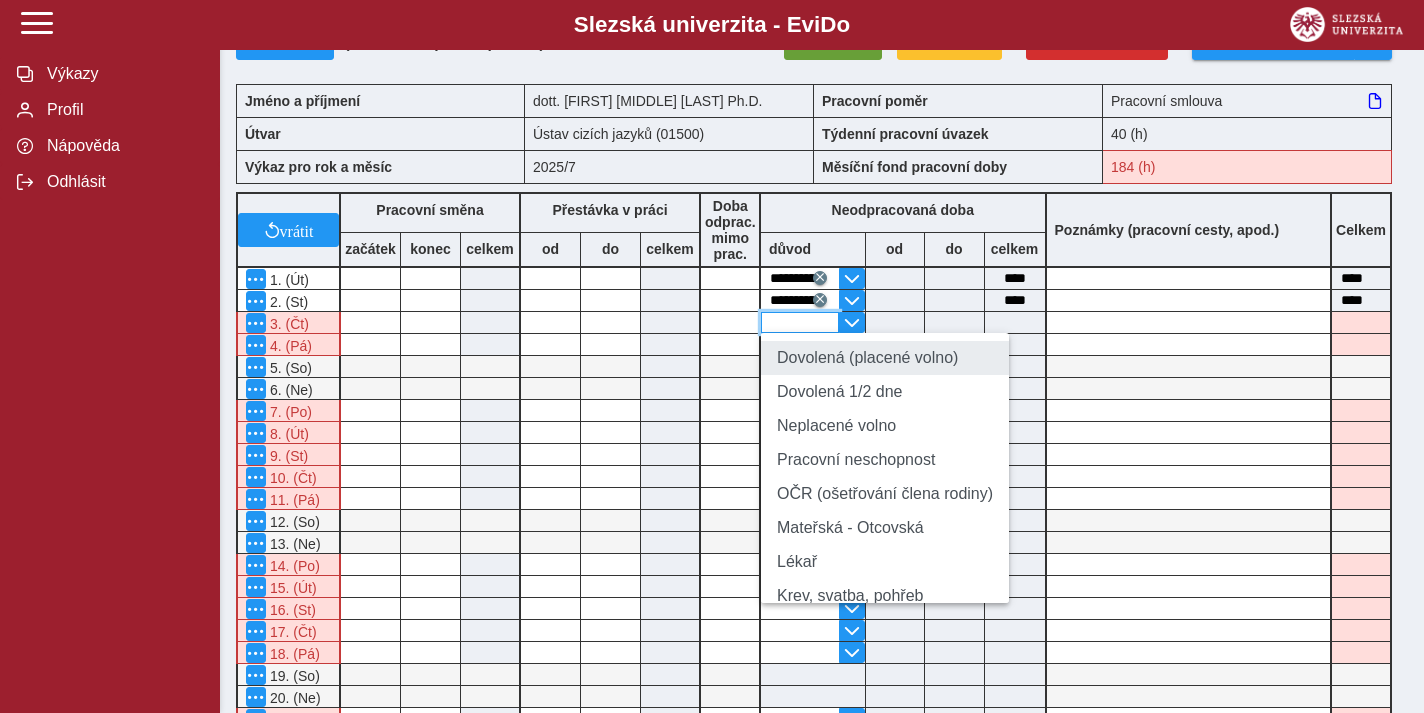 type on "****" 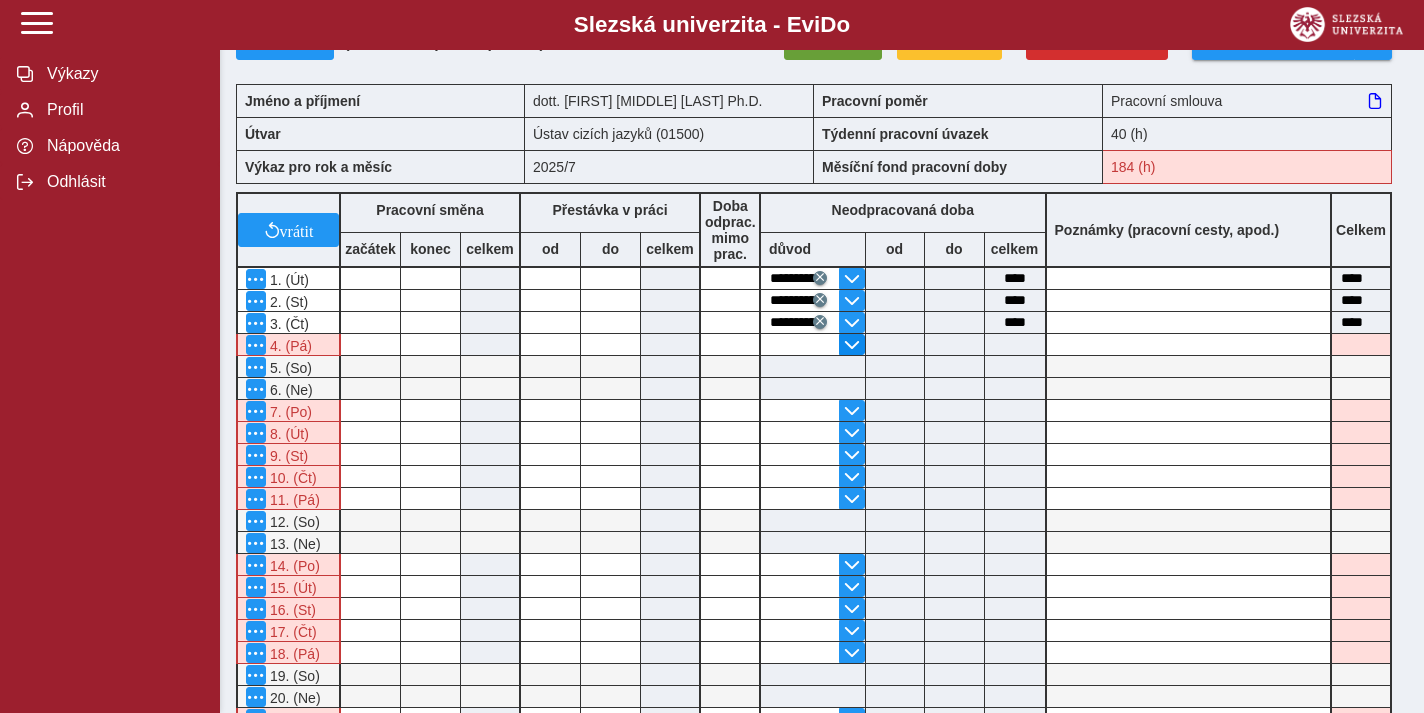 click at bounding box center (852, 345) 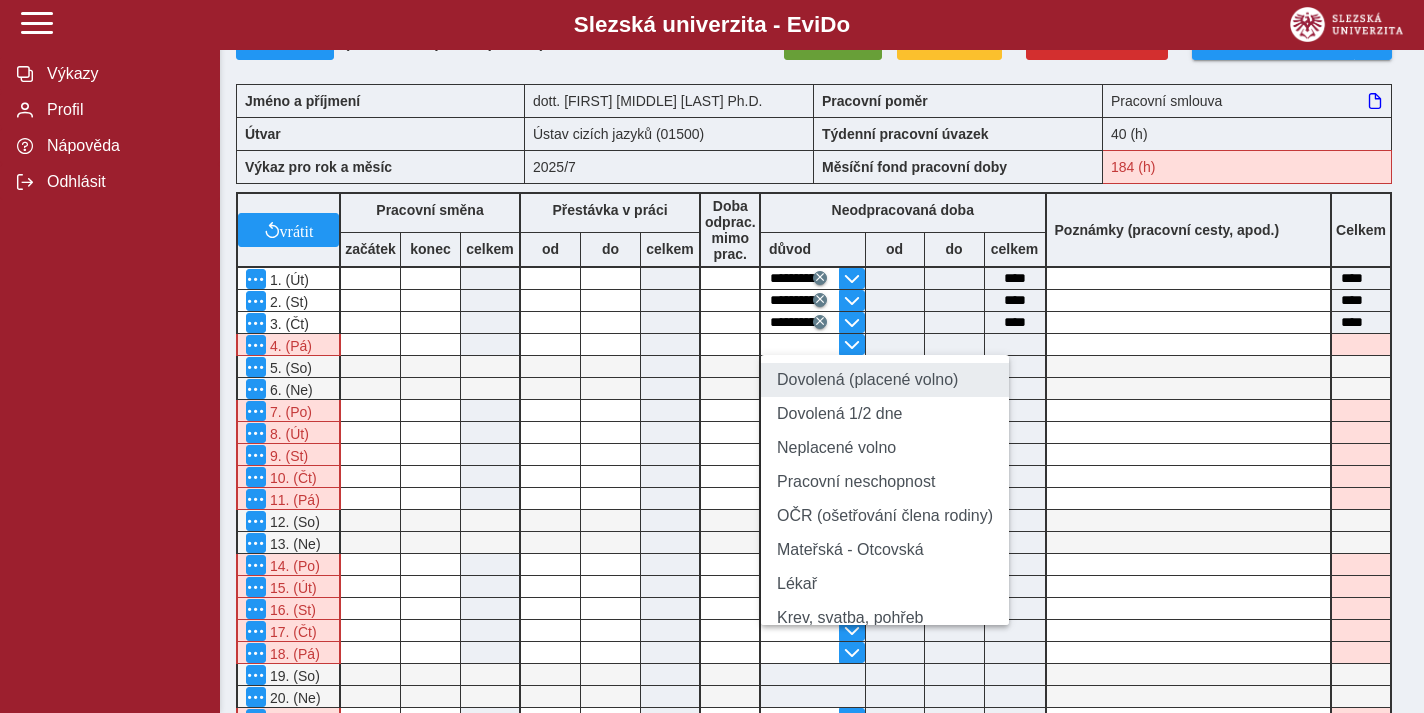 click on "Dovolená (placené volno)" at bounding box center [885, 380] 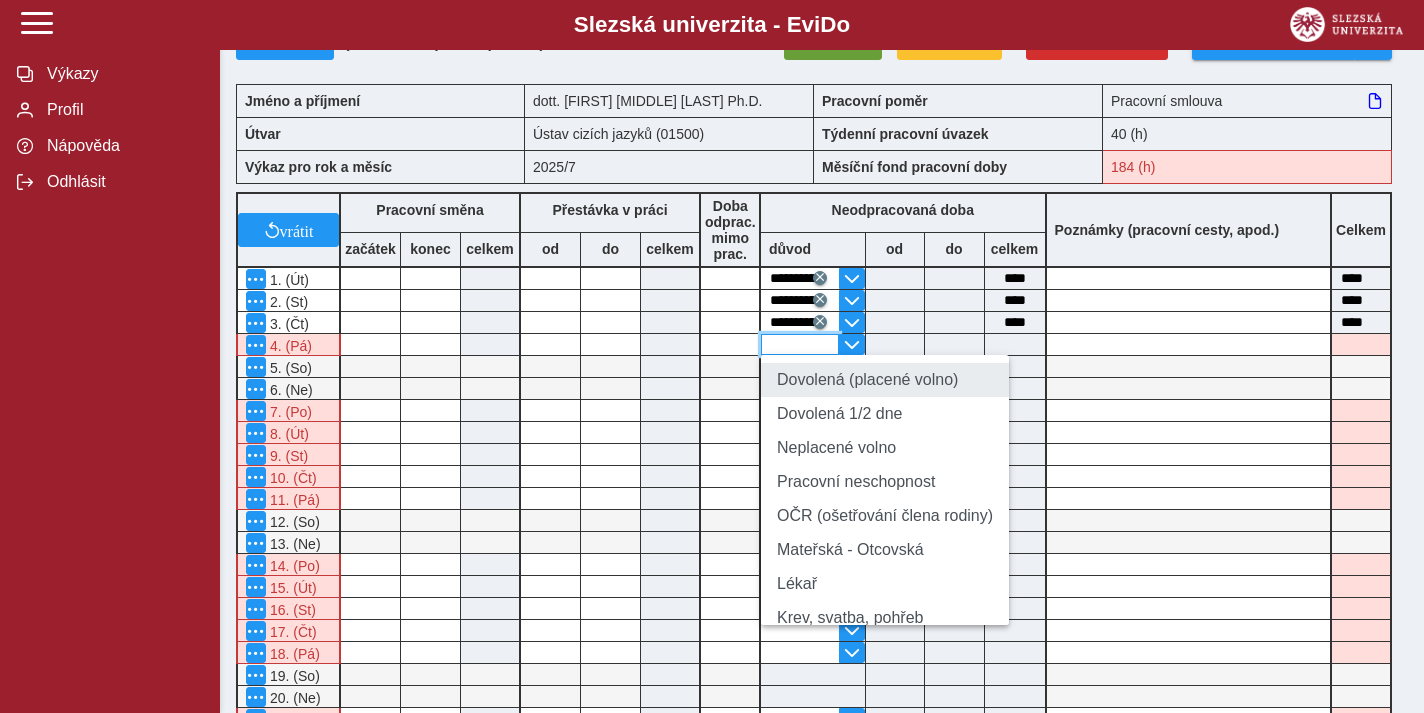 type on "**********" 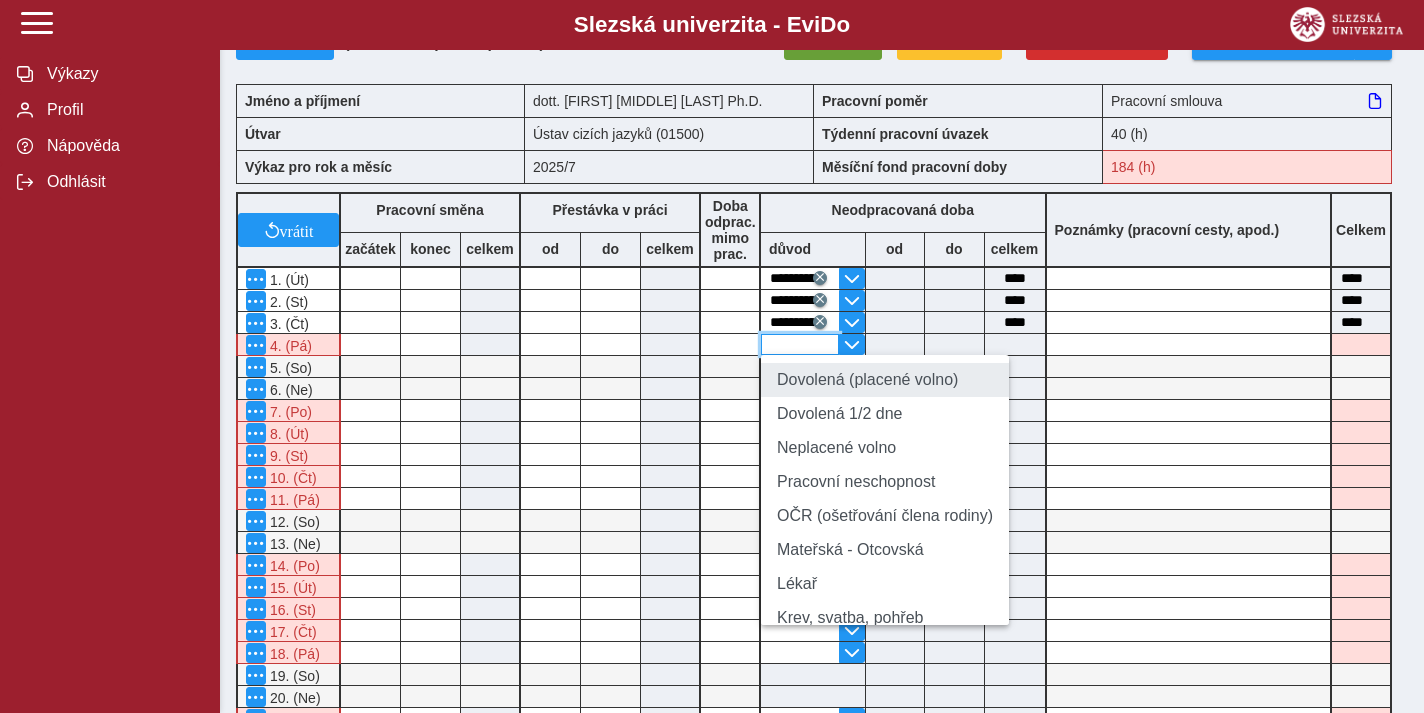 type on "****" 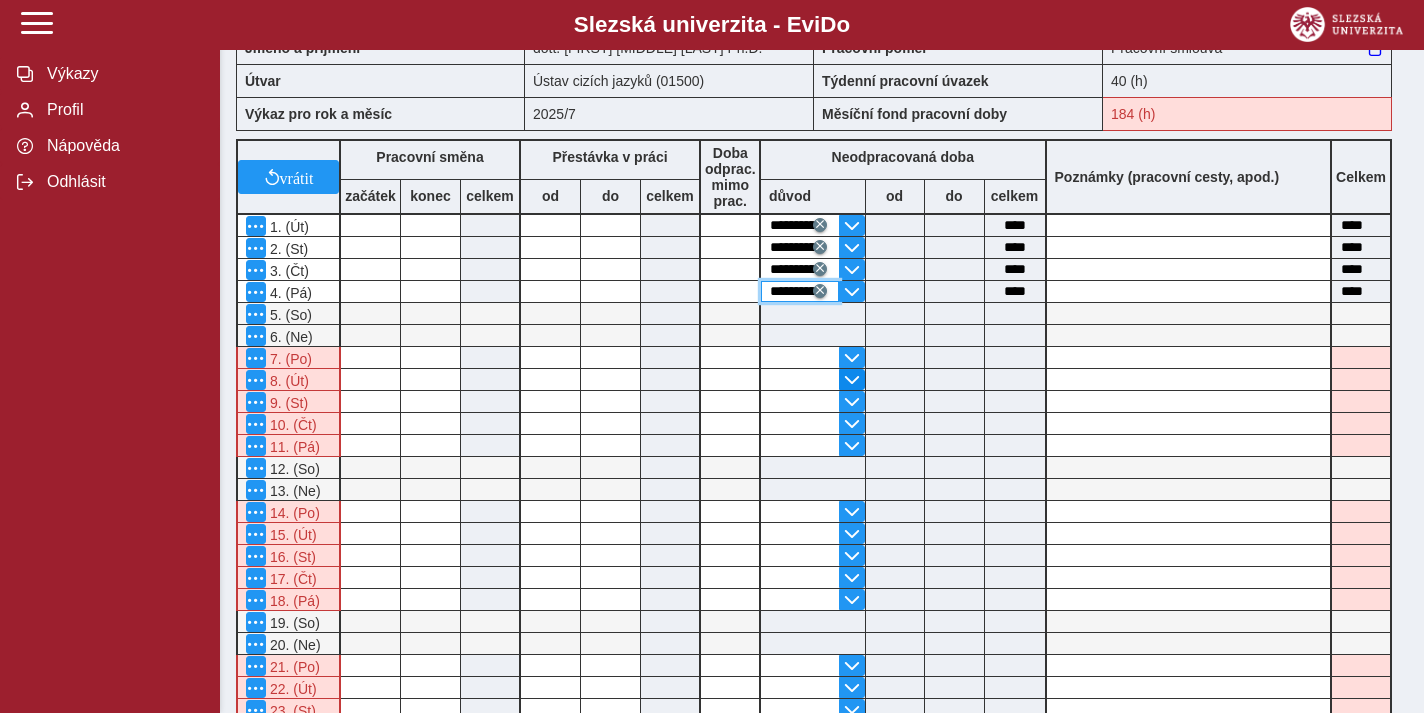 scroll, scrollTop: 244, scrollLeft: 0, axis: vertical 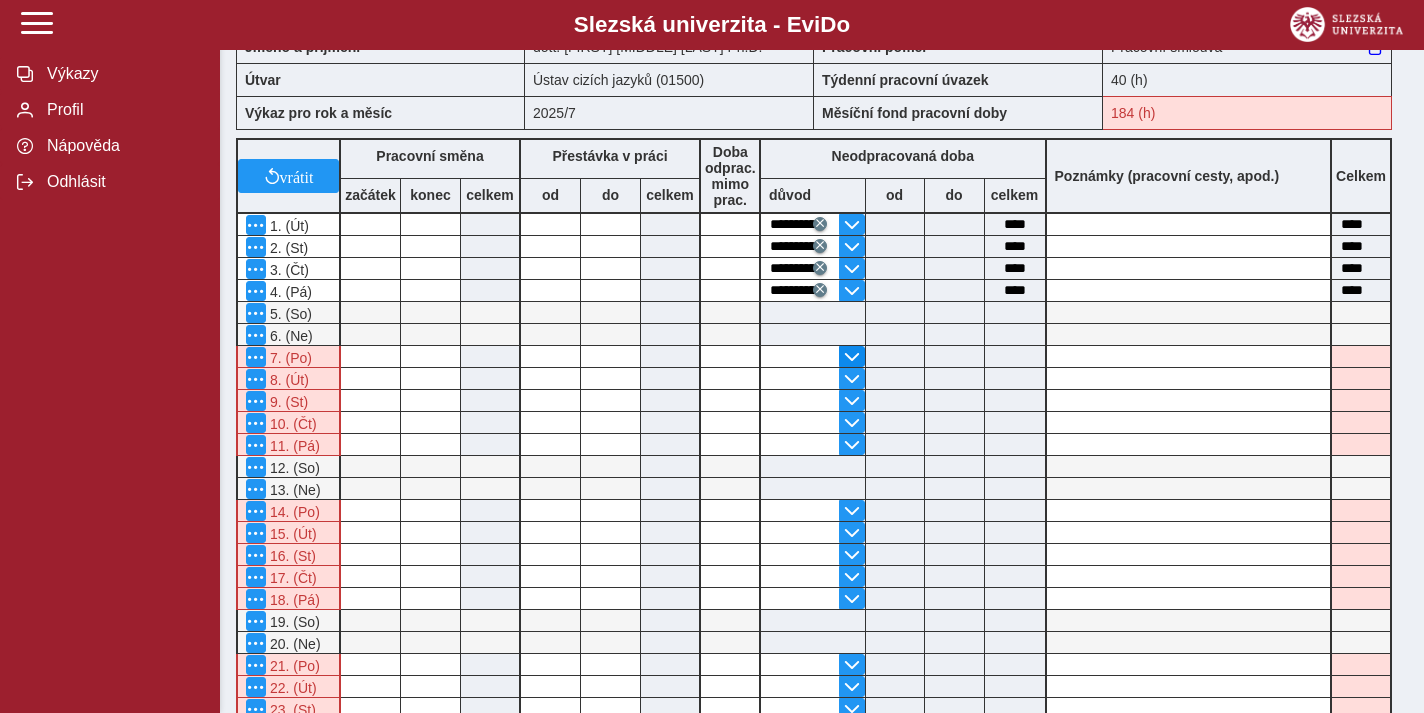 click at bounding box center (852, 357) 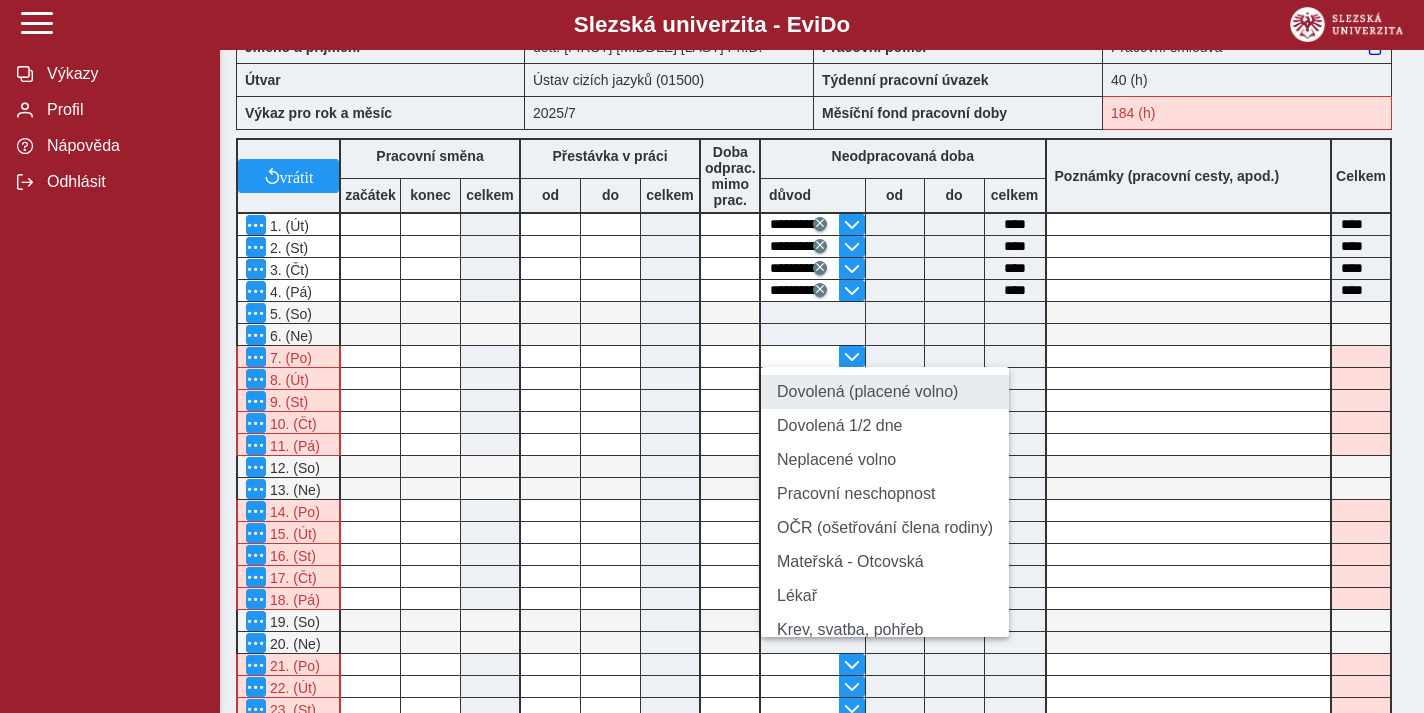 click on "Dovolená (placené volno)" at bounding box center [885, 392] 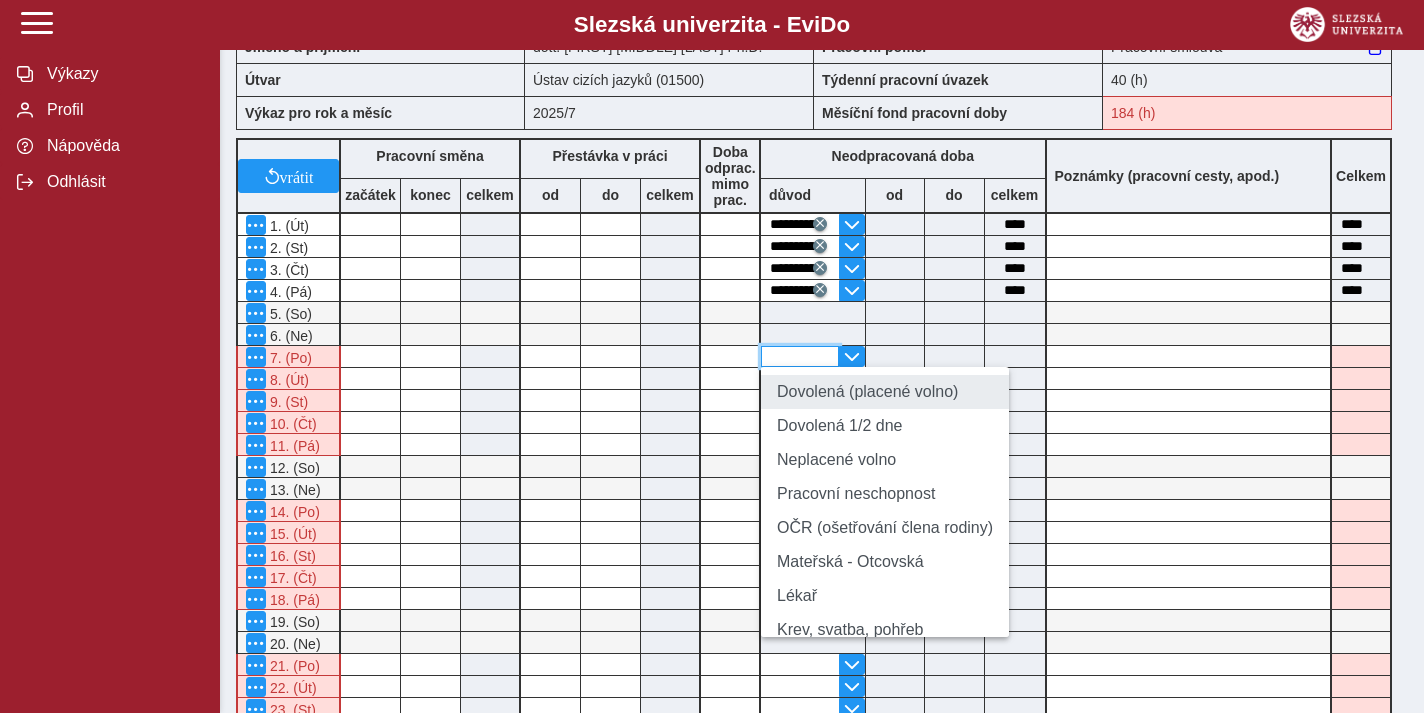 type on "**********" 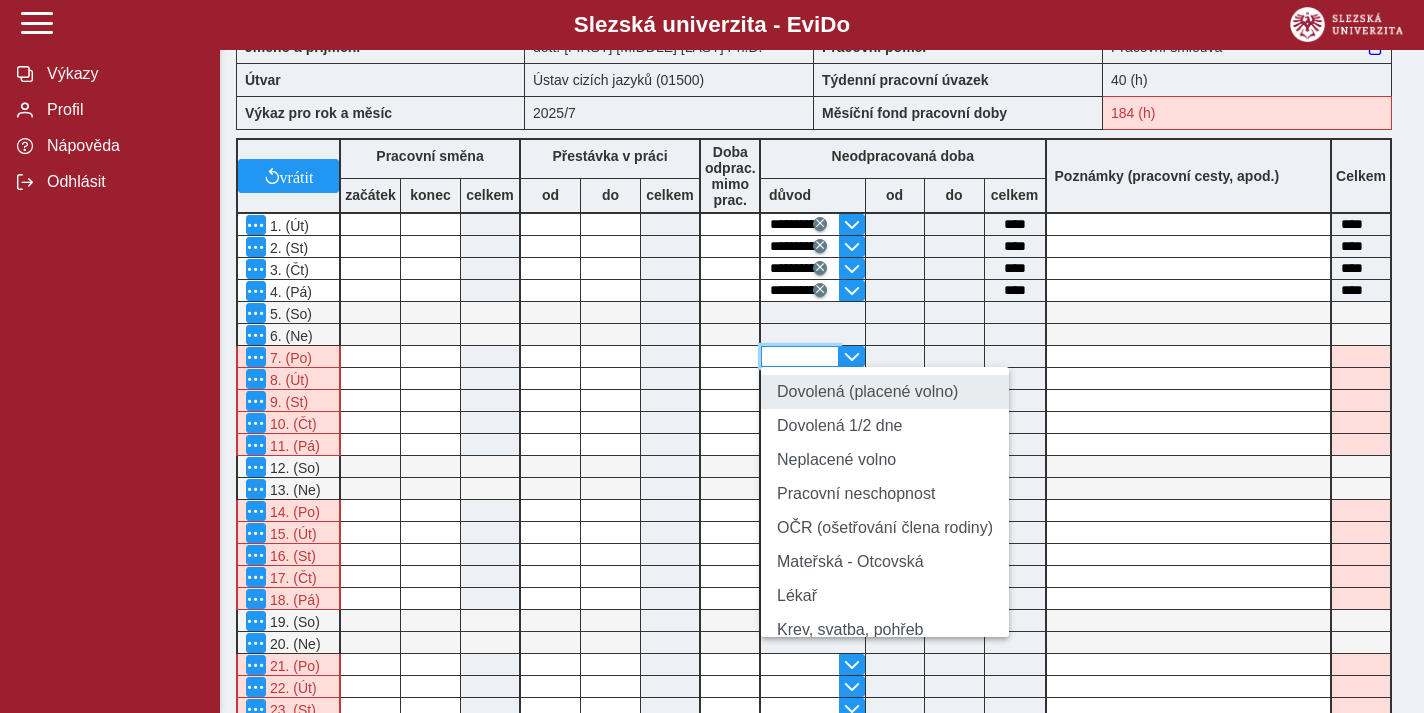 type on "****" 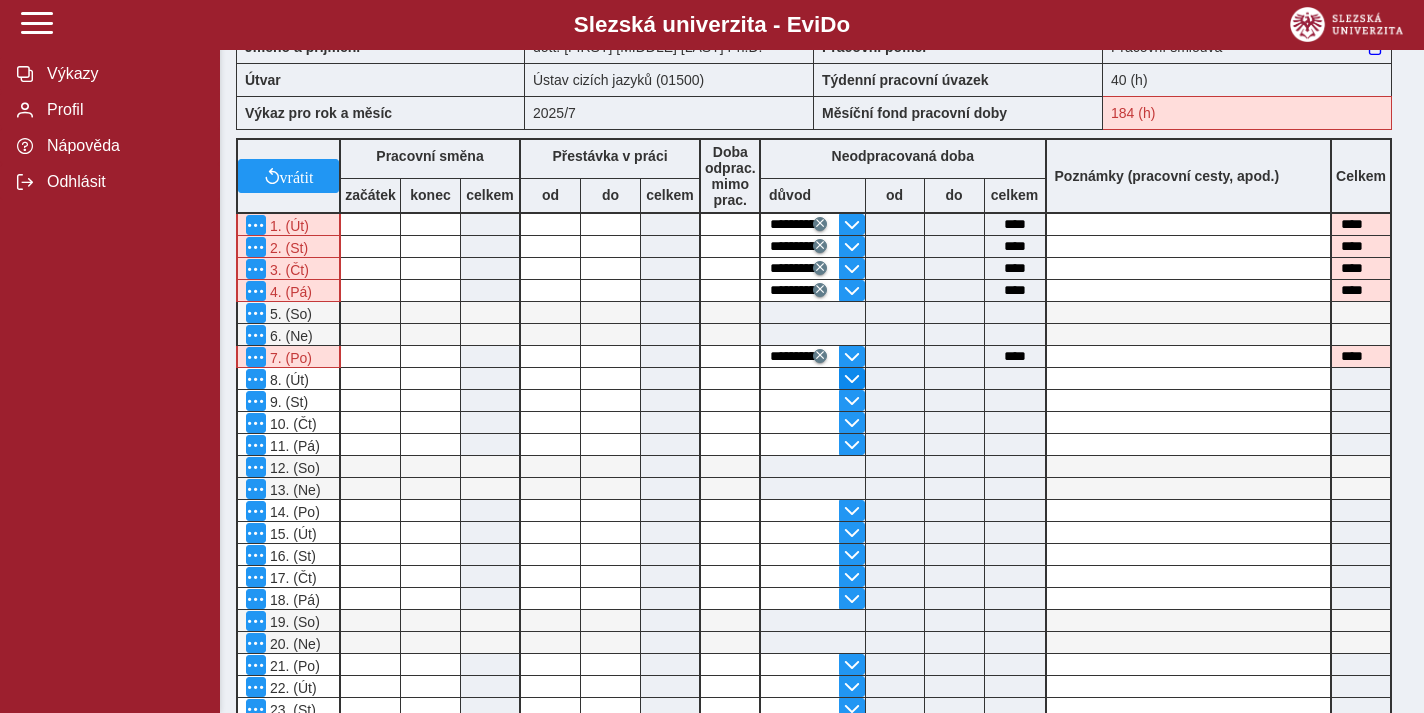 click at bounding box center (852, 379) 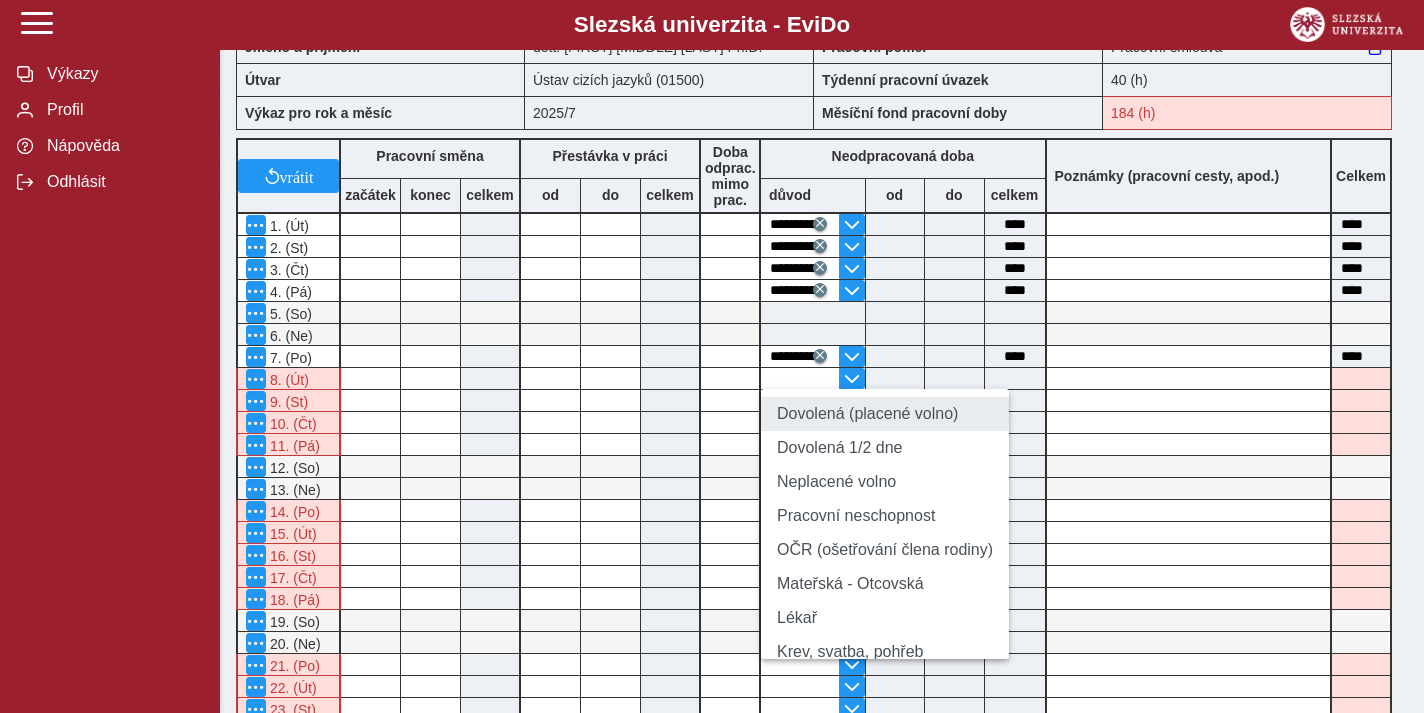 click on "Dovolená (placené volno)" at bounding box center [885, 414] 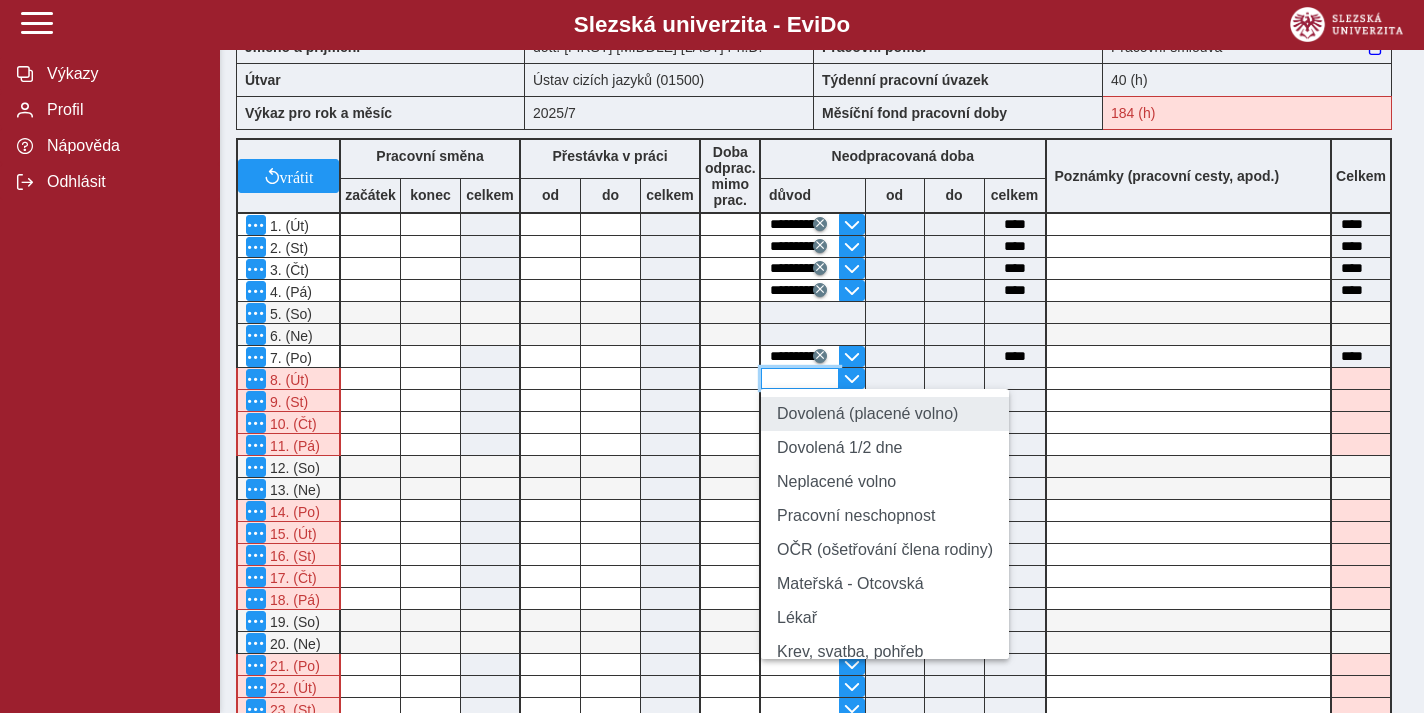 type on "**********" 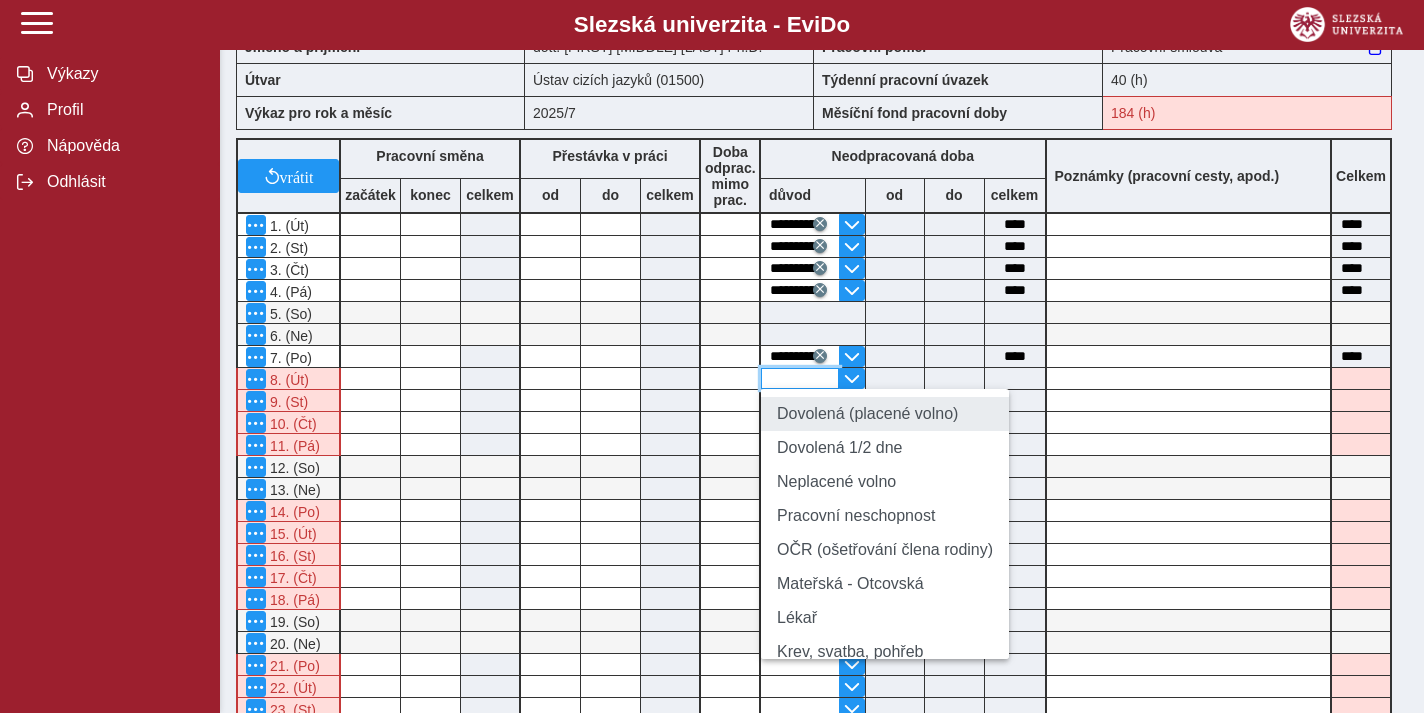 type on "****" 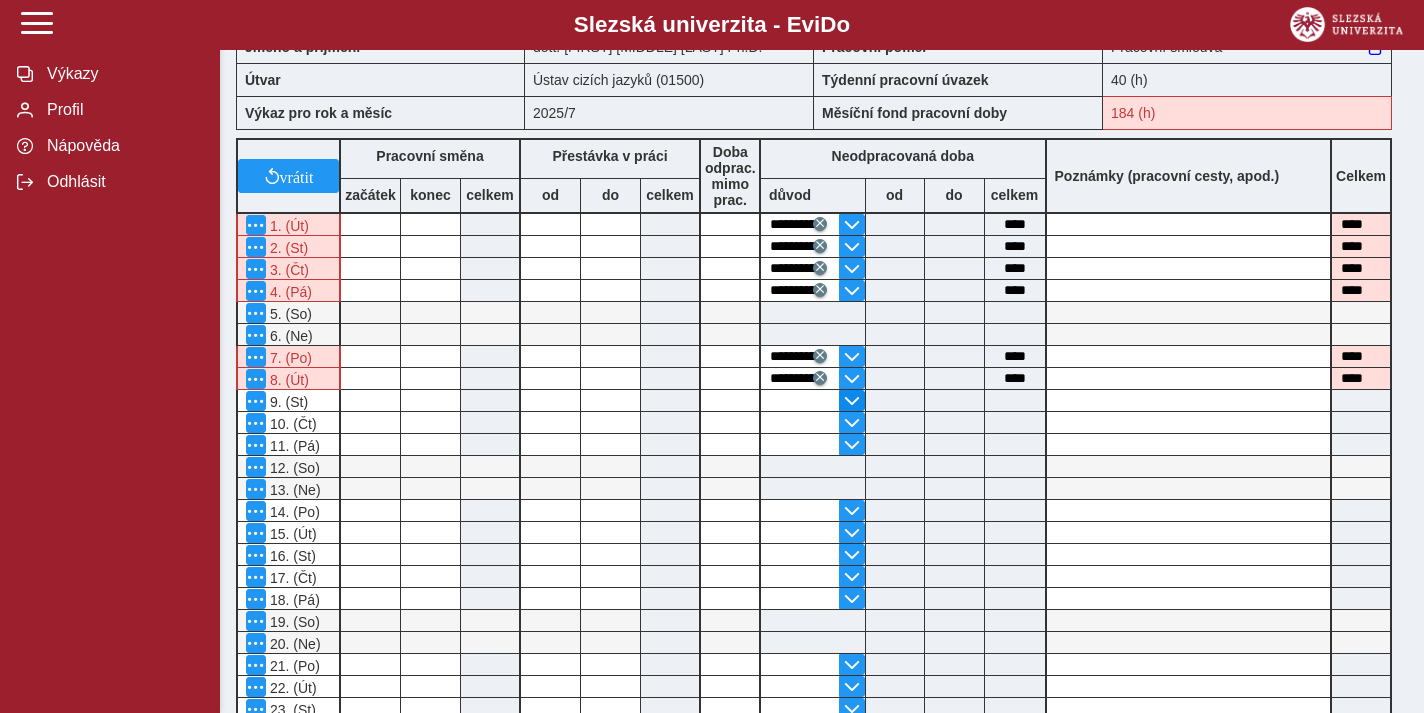 click at bounding box center [852, 401] 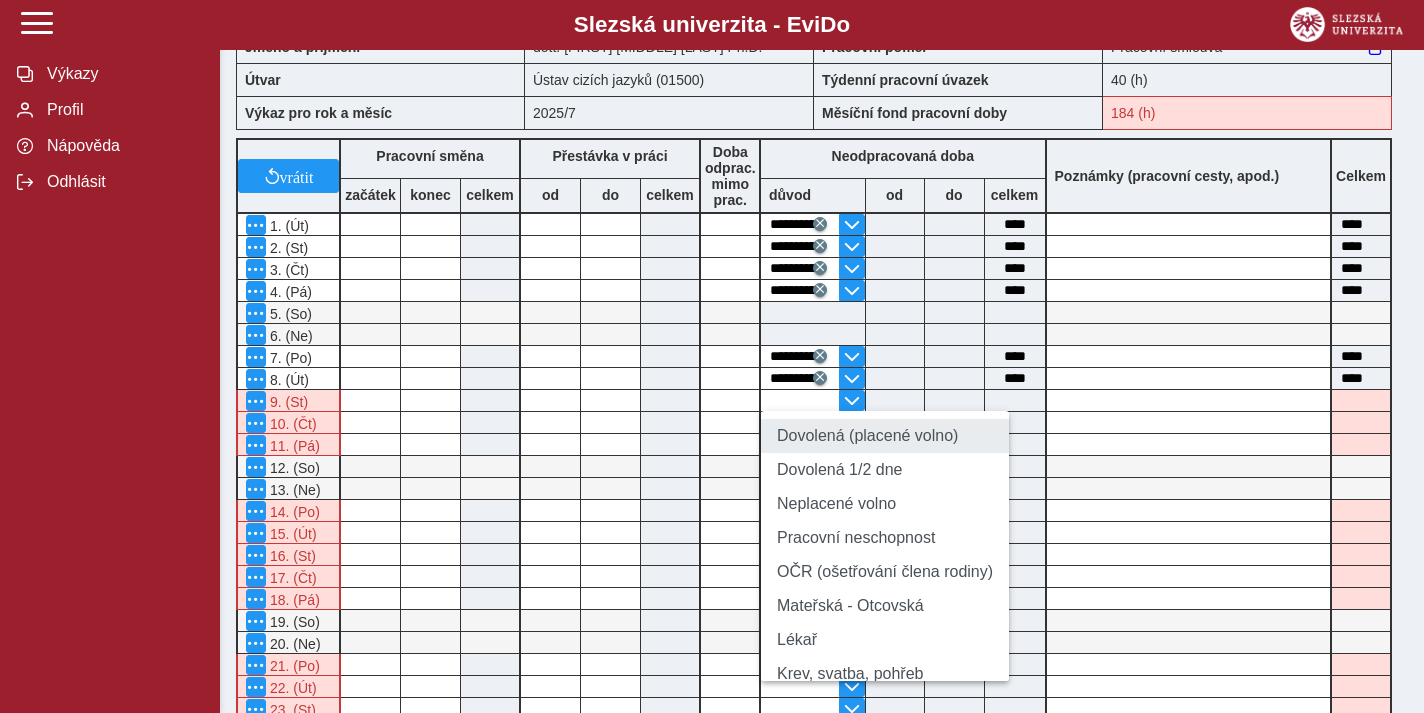 click on "Dovolená (placené volno)" at bounding box center [885, 436] 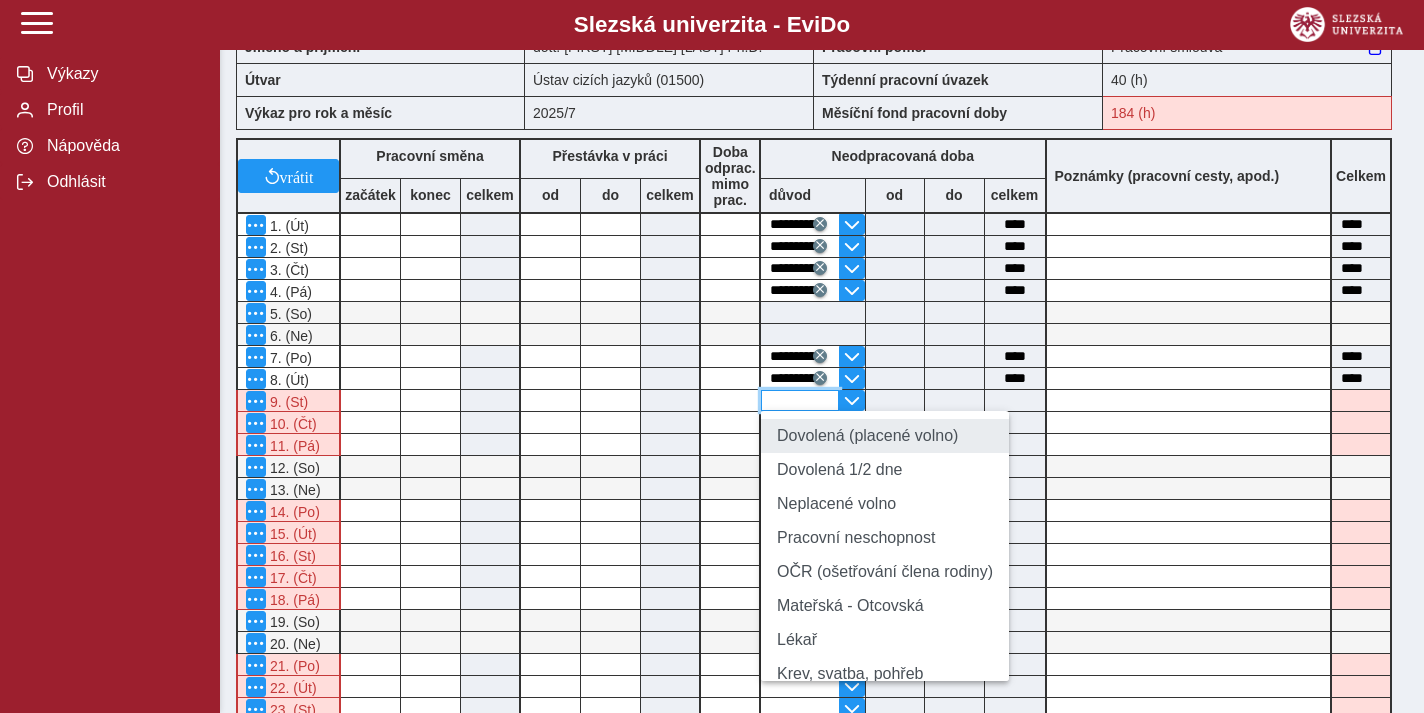 type on "**********" 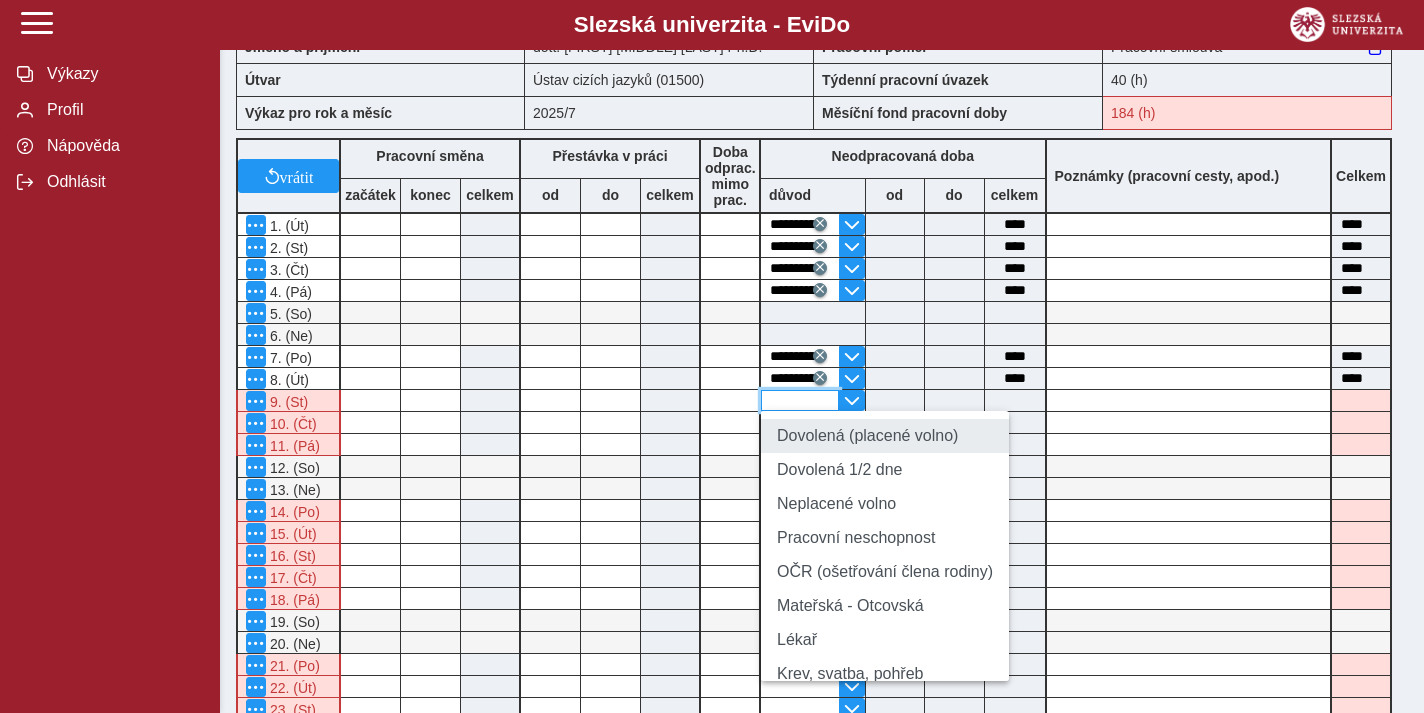 type on "****" 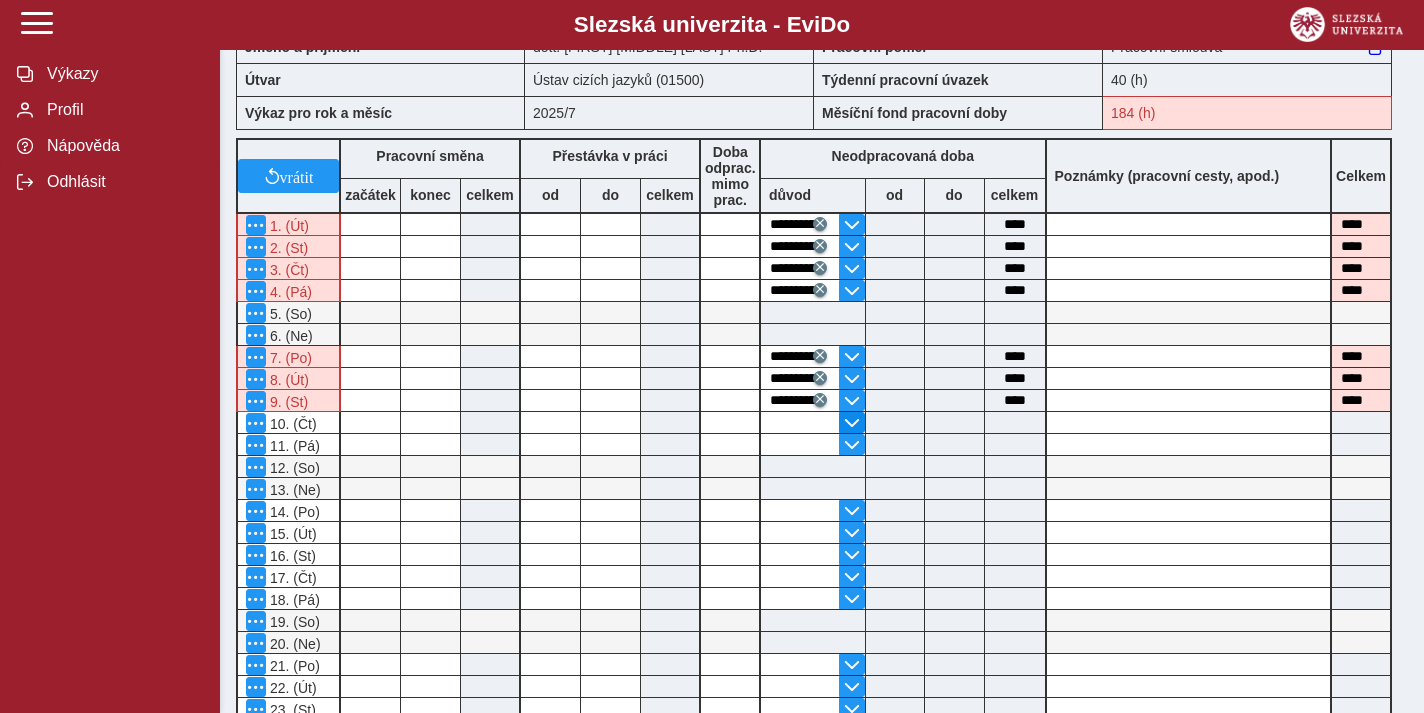 click at bounding box center [851, 422] 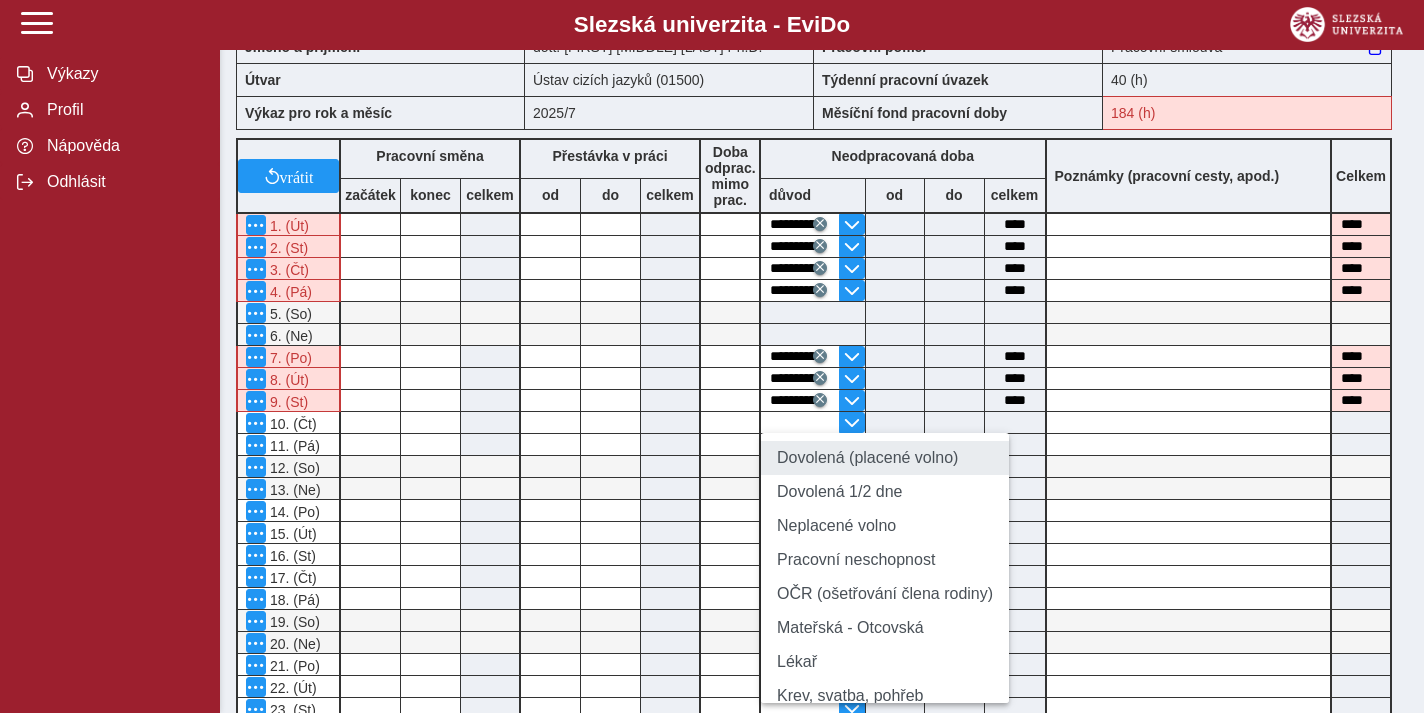 click on "Dovolená (placené volno)" at bounding box center (885, 458) 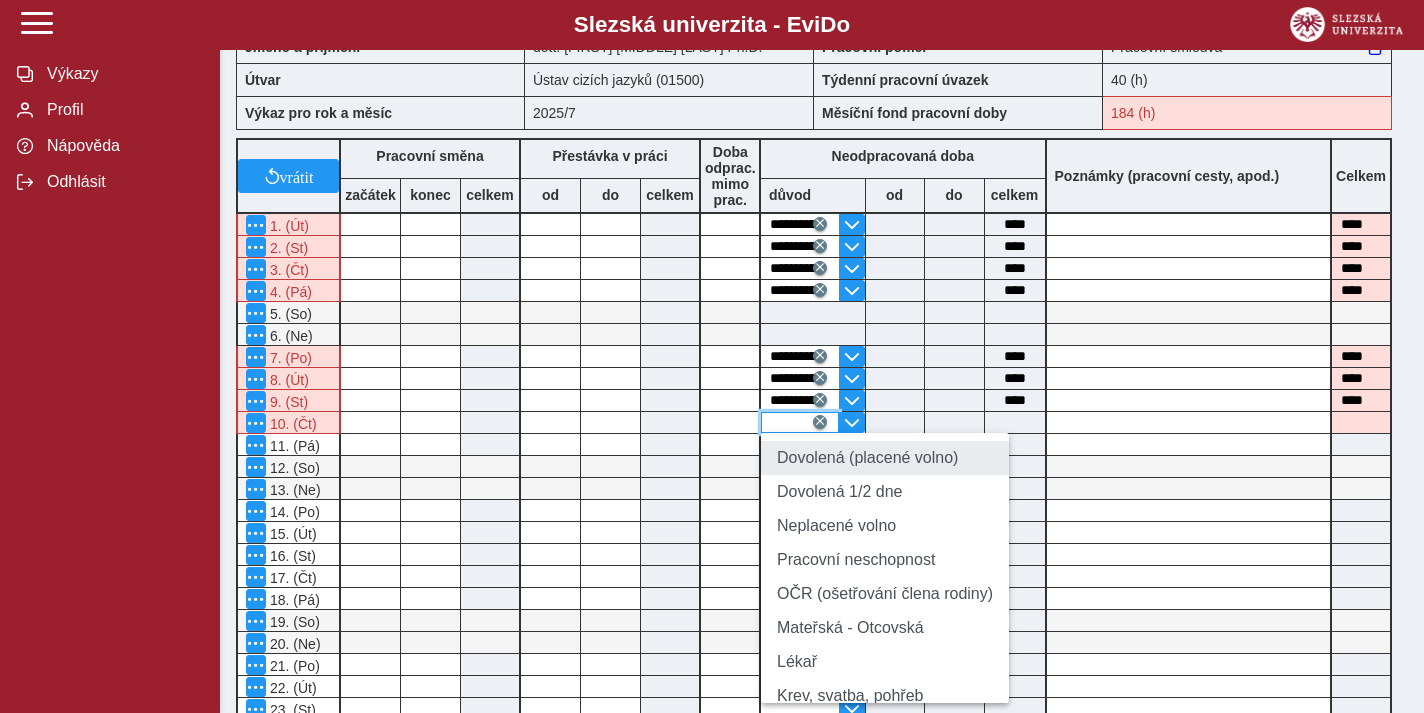 type on "**********" 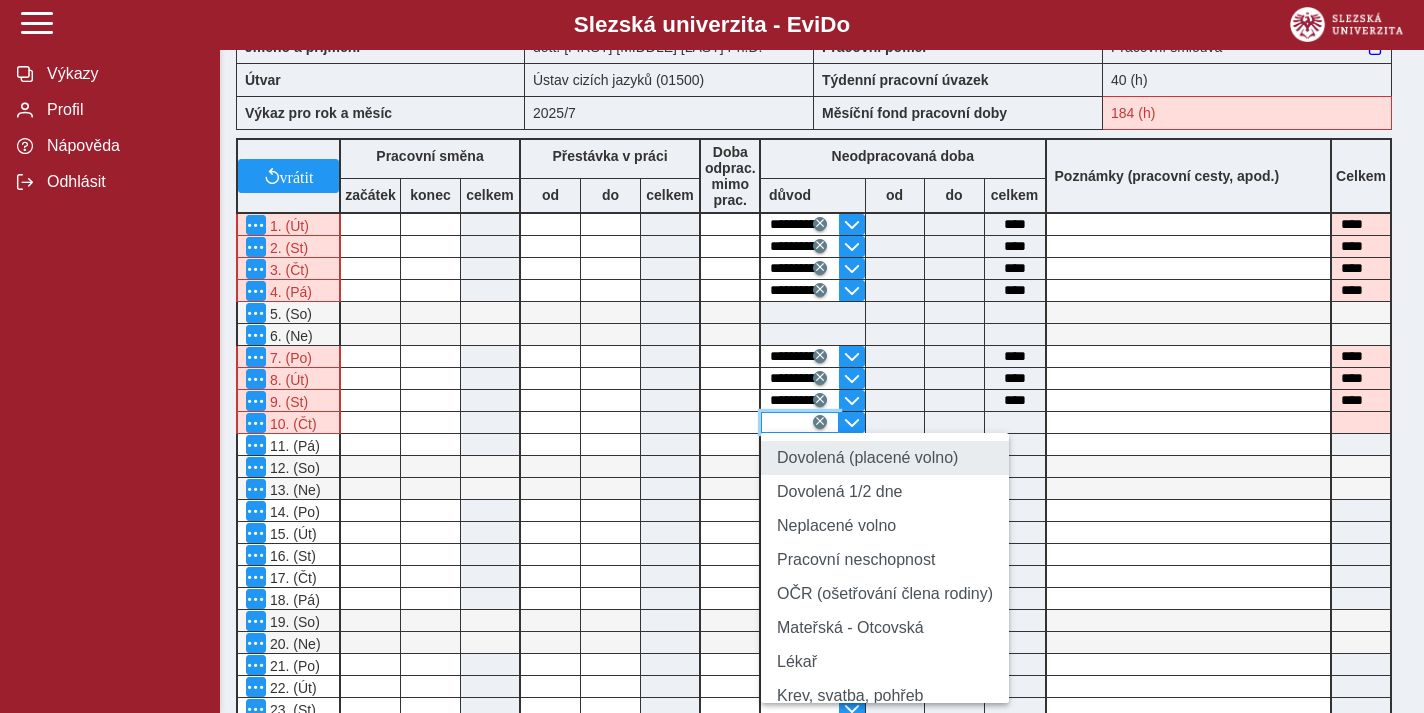 type on "****" 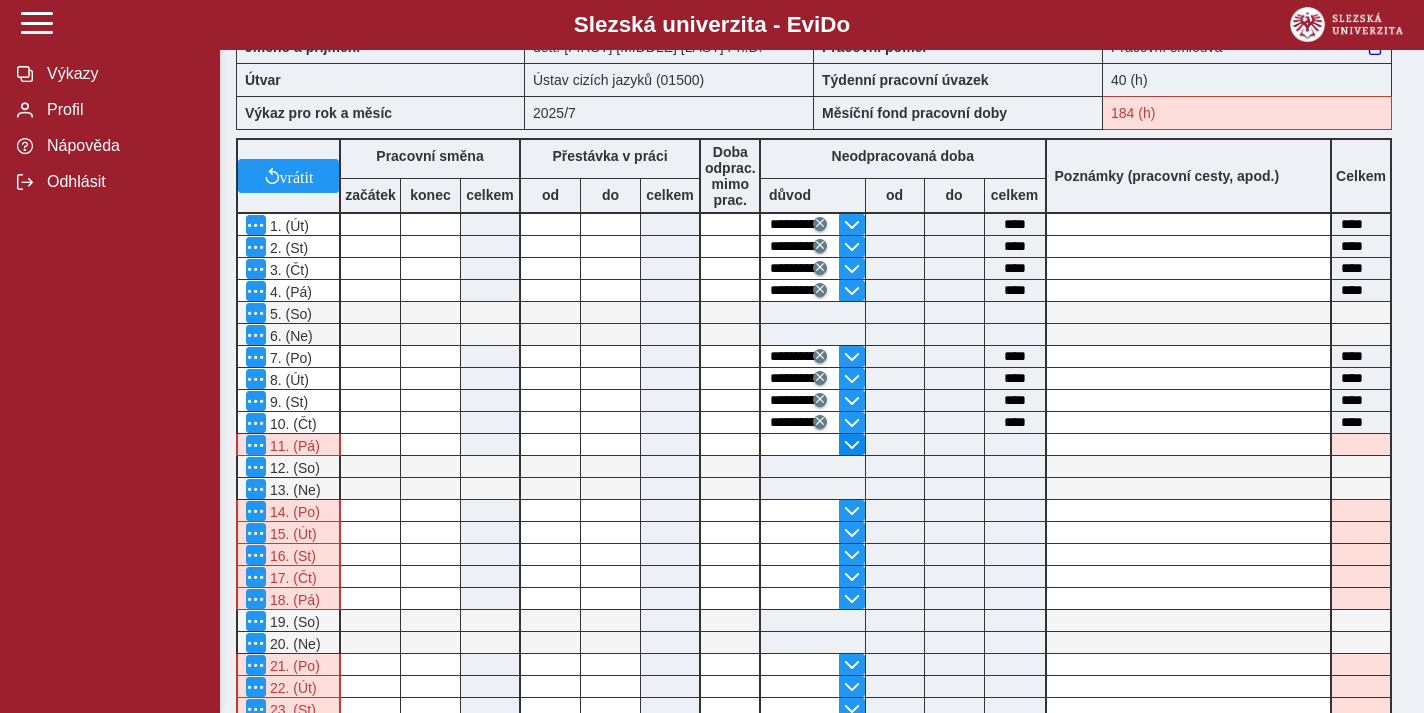 click at bounding box center (852, 445) 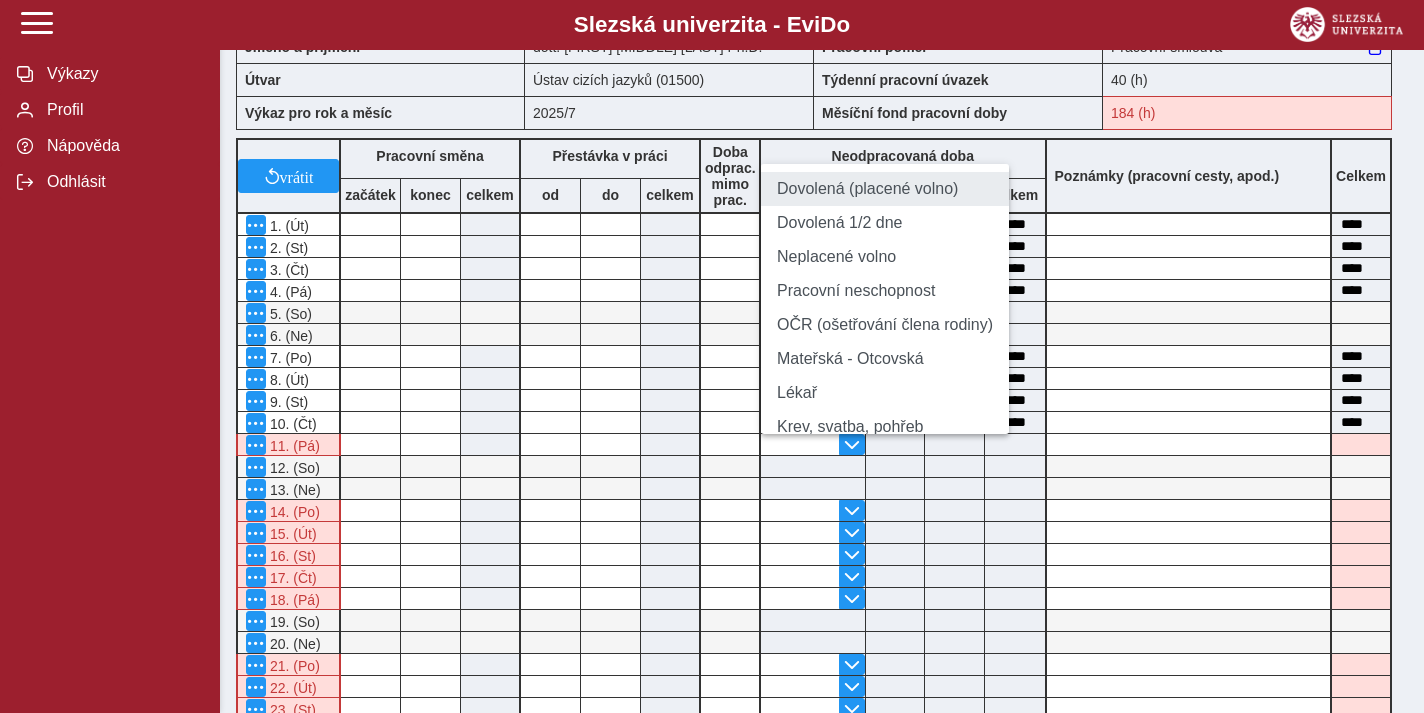 click on "Dovolená (placené volno)" at bounding box center [885, 189] 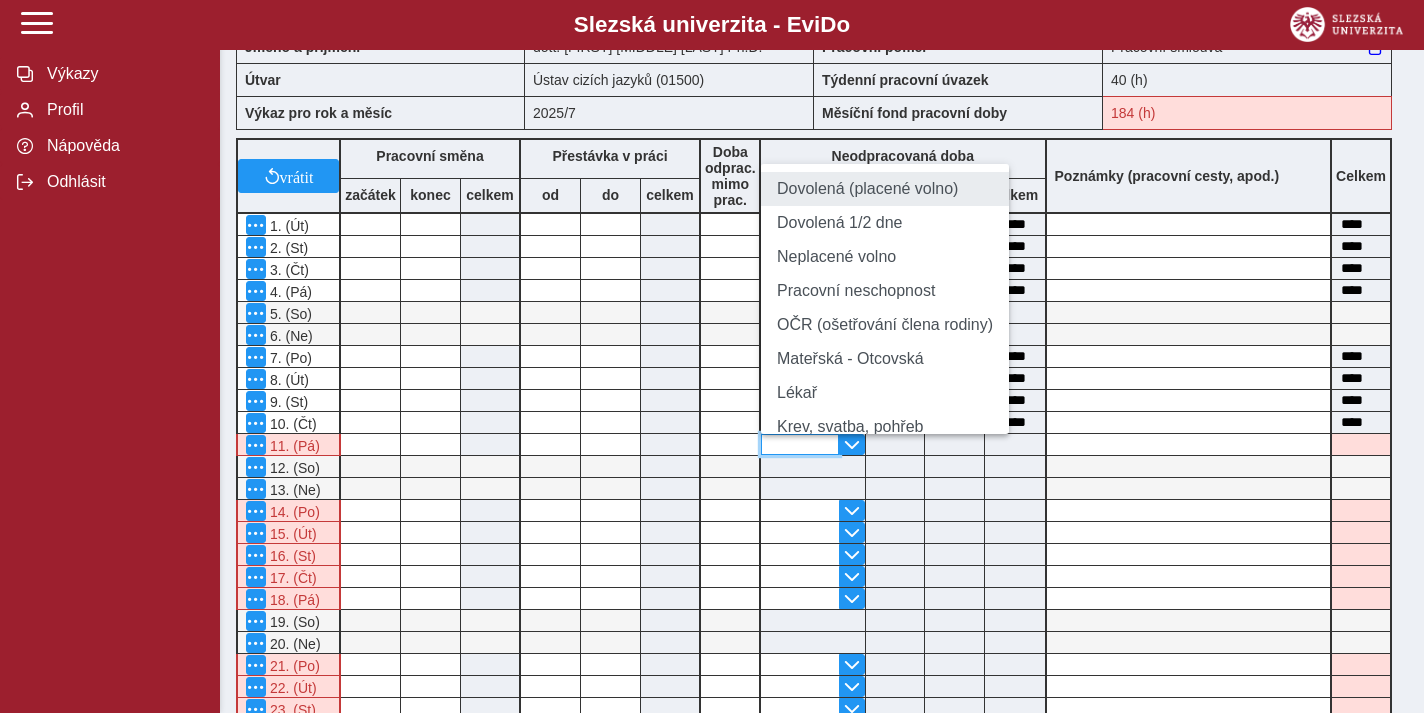 type on "**********" 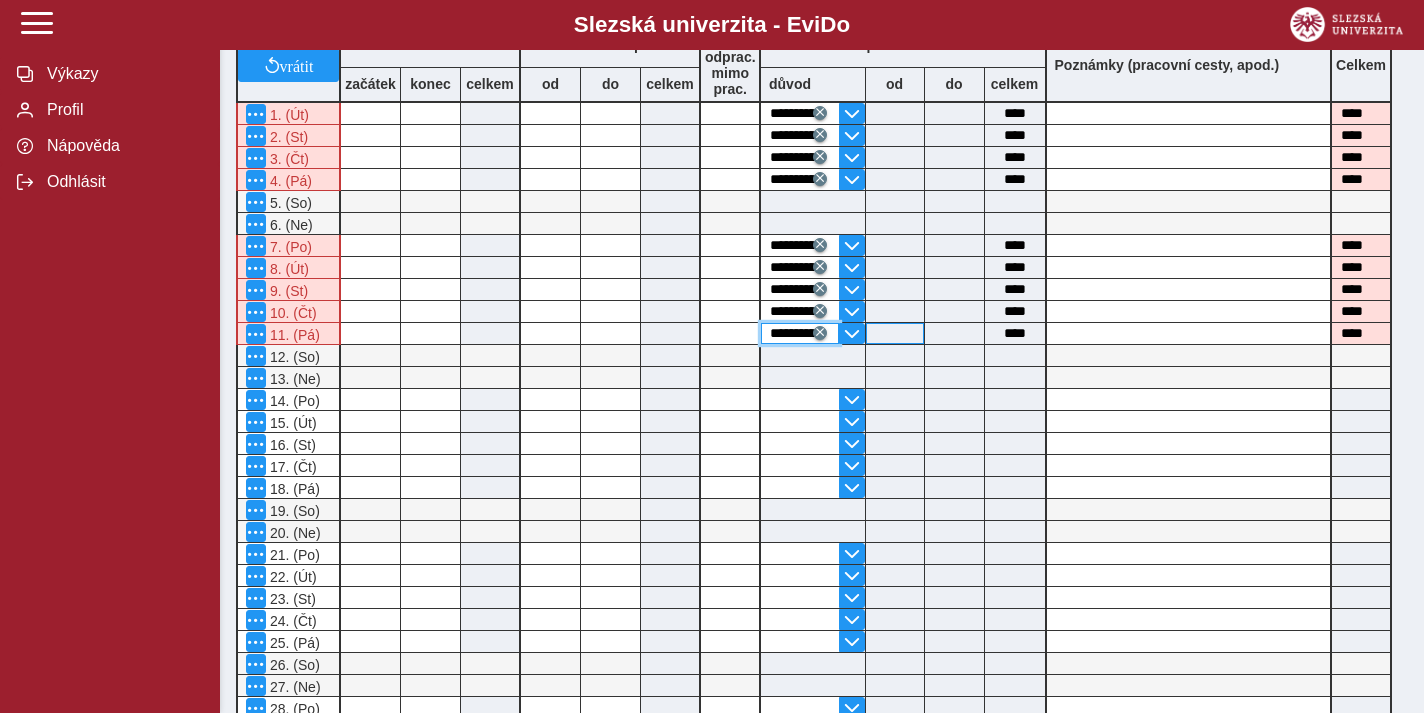 scroll, scrollTop: 357, scrollLeft: 0, axis: vertical 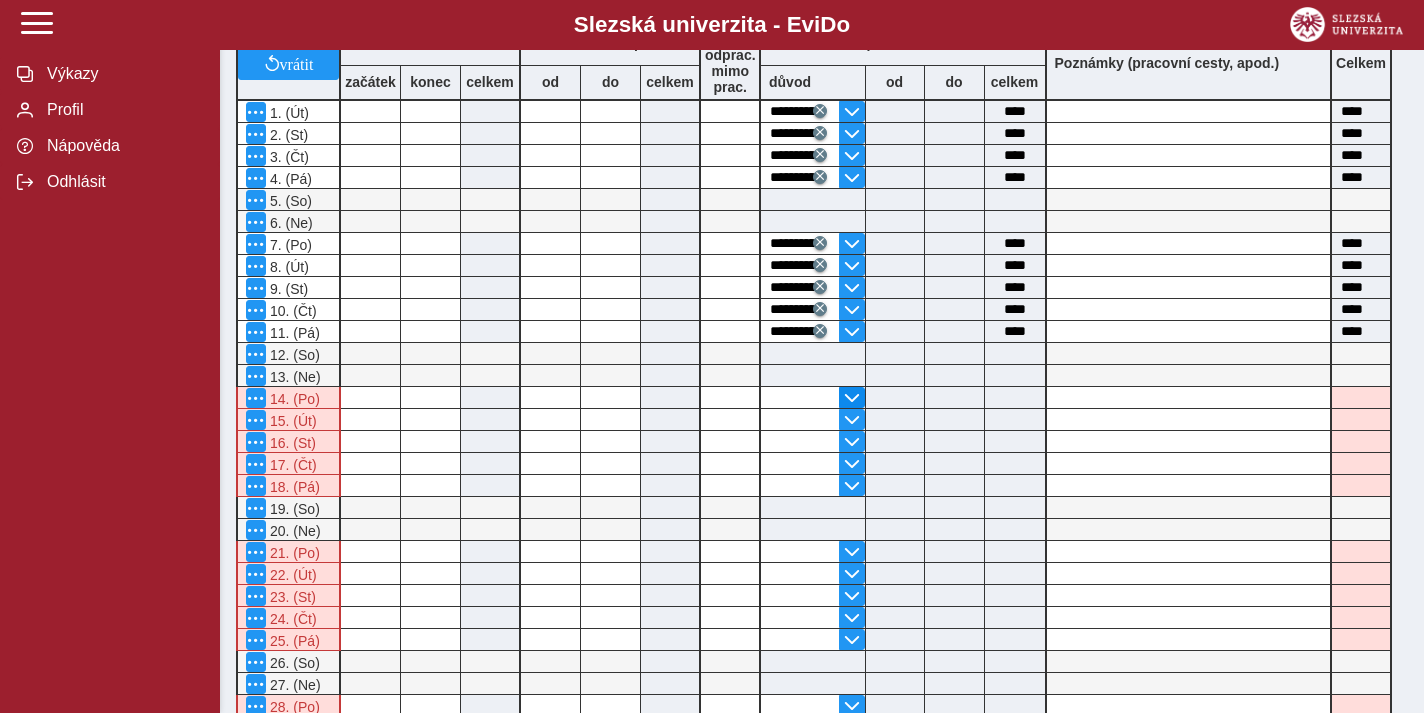 click at bounding box center [852, 398] 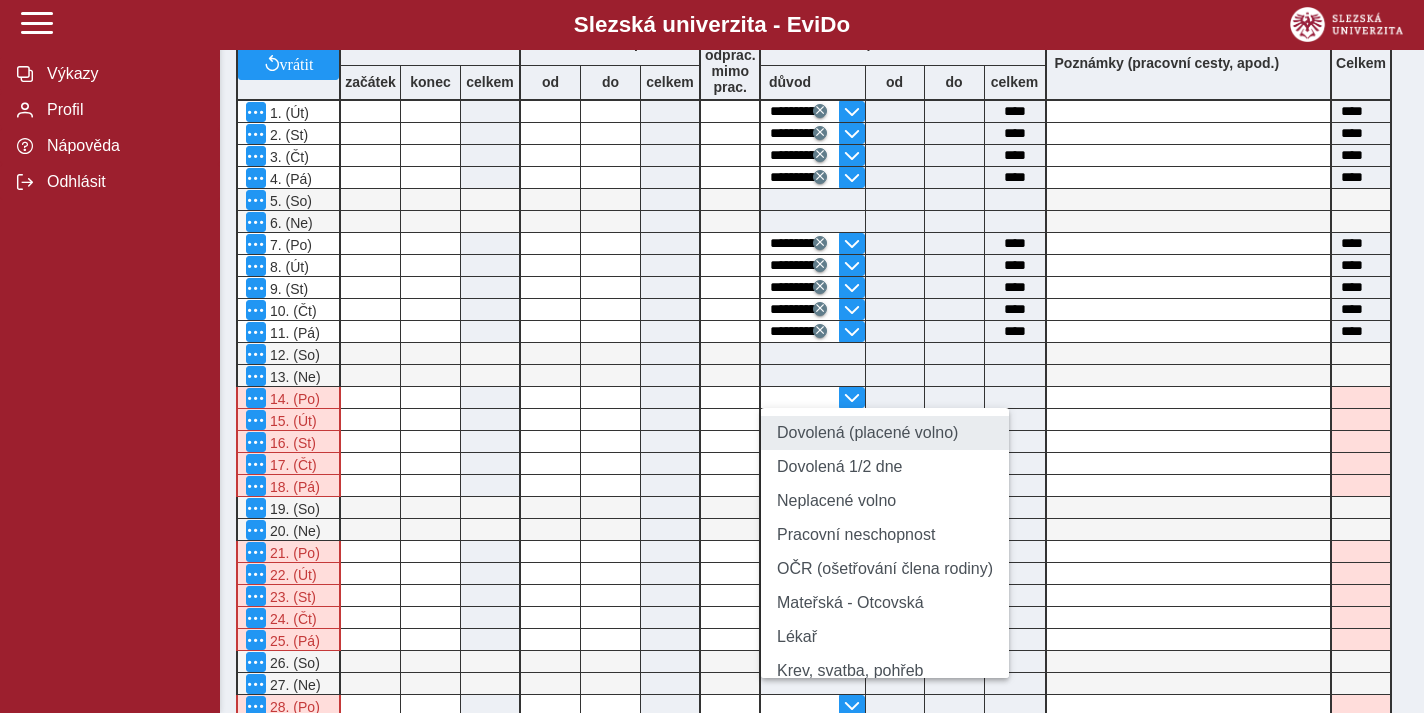 click on "Dovolená (placené volno)" at bounding box center [885, 433] 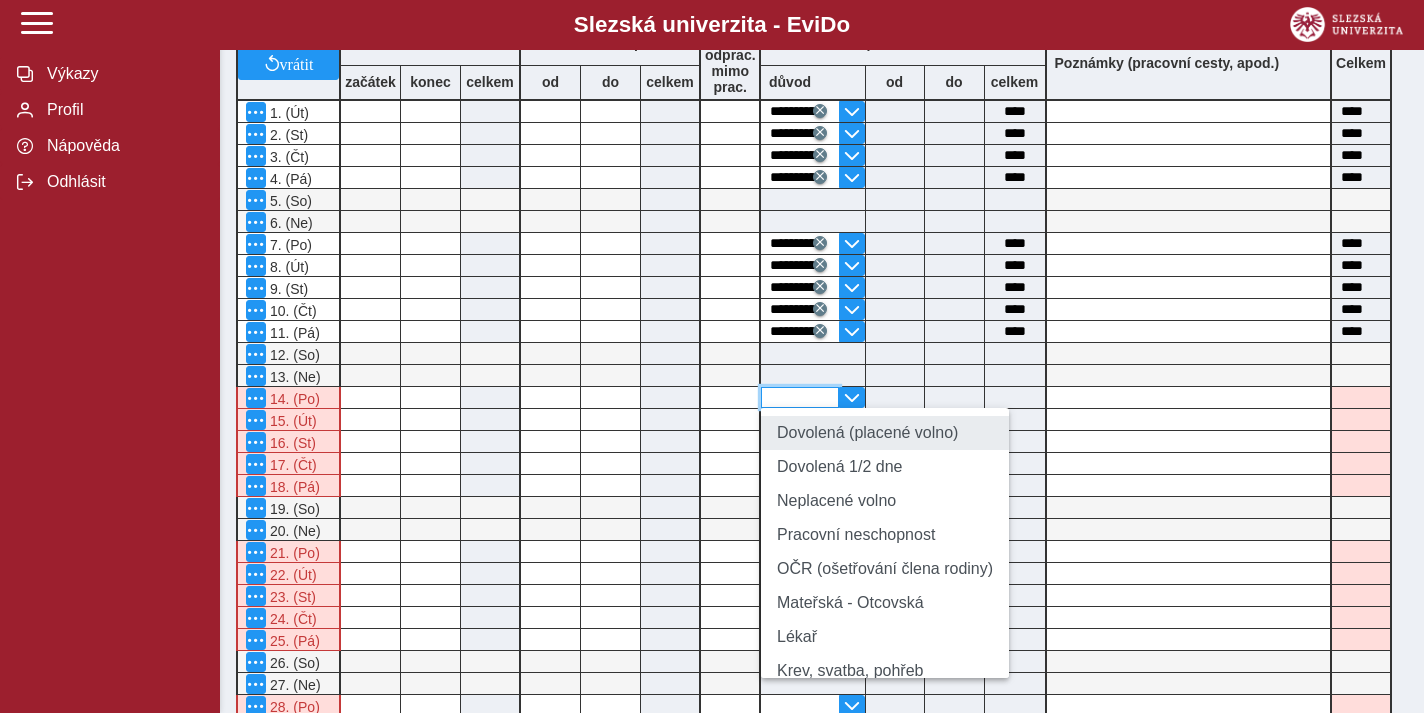 type on "**********" 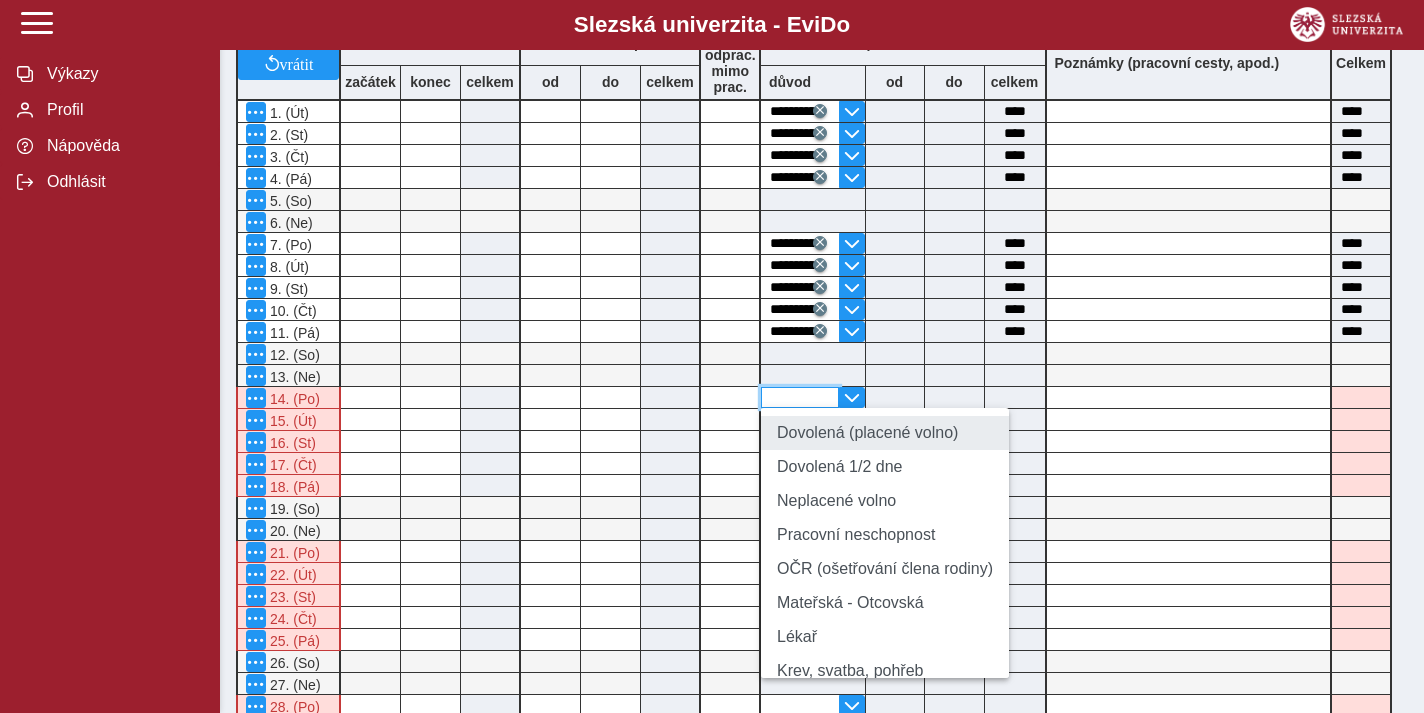 type on "****" 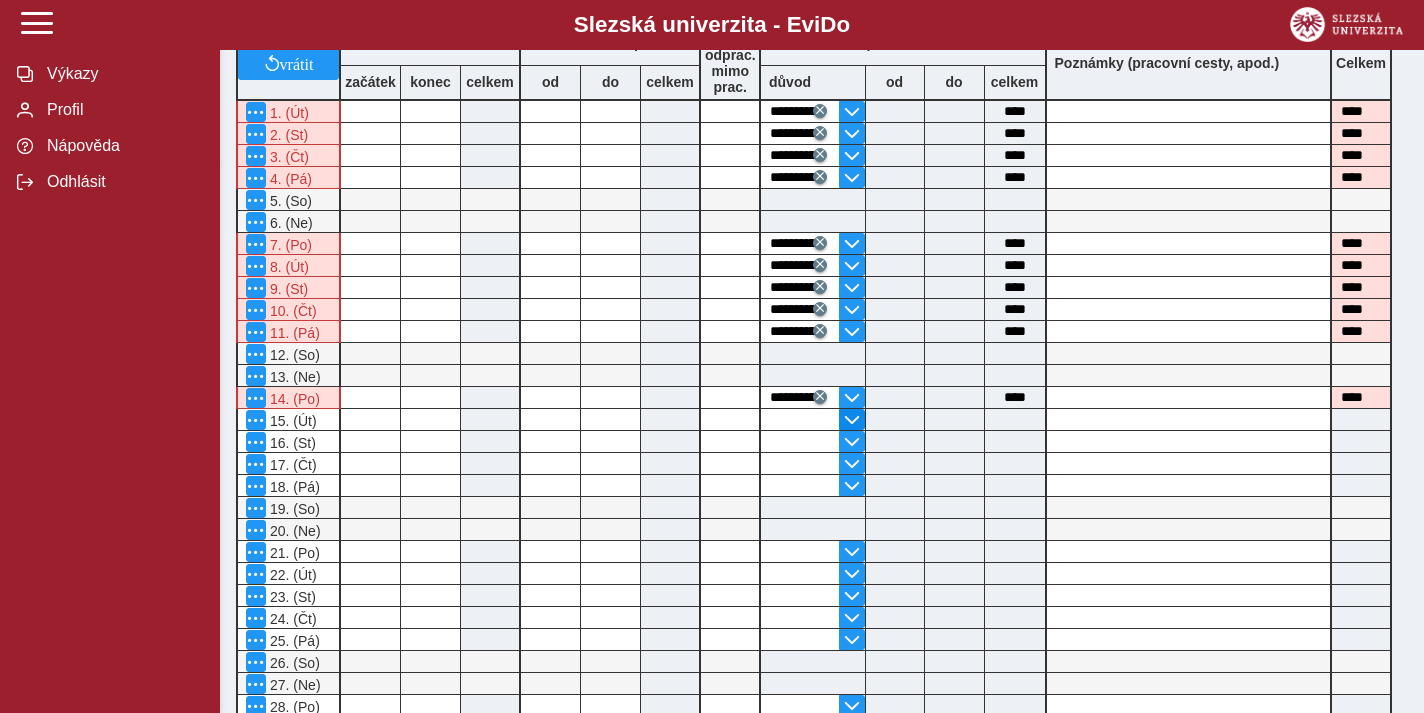 click at bounding box center (852, 420) 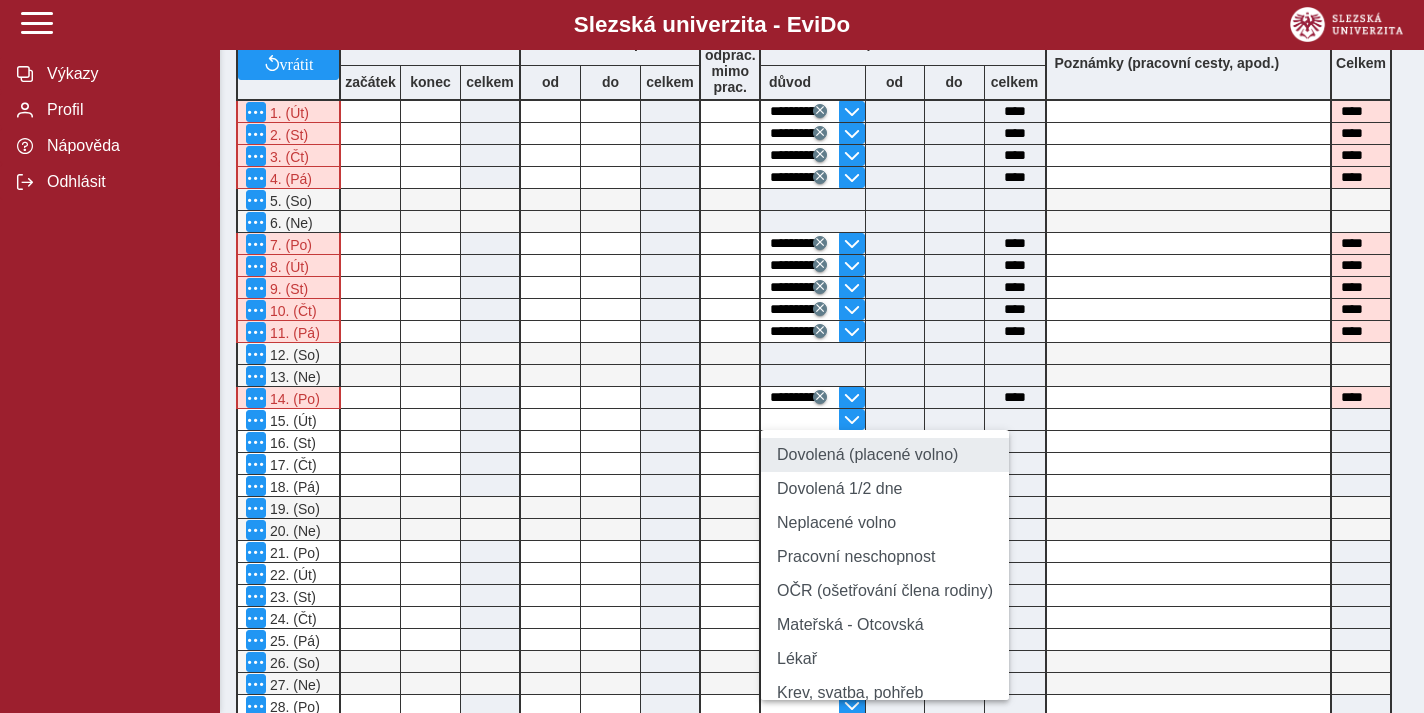click on "Dovolená (placené volno)" at bounding box center (885, 455) 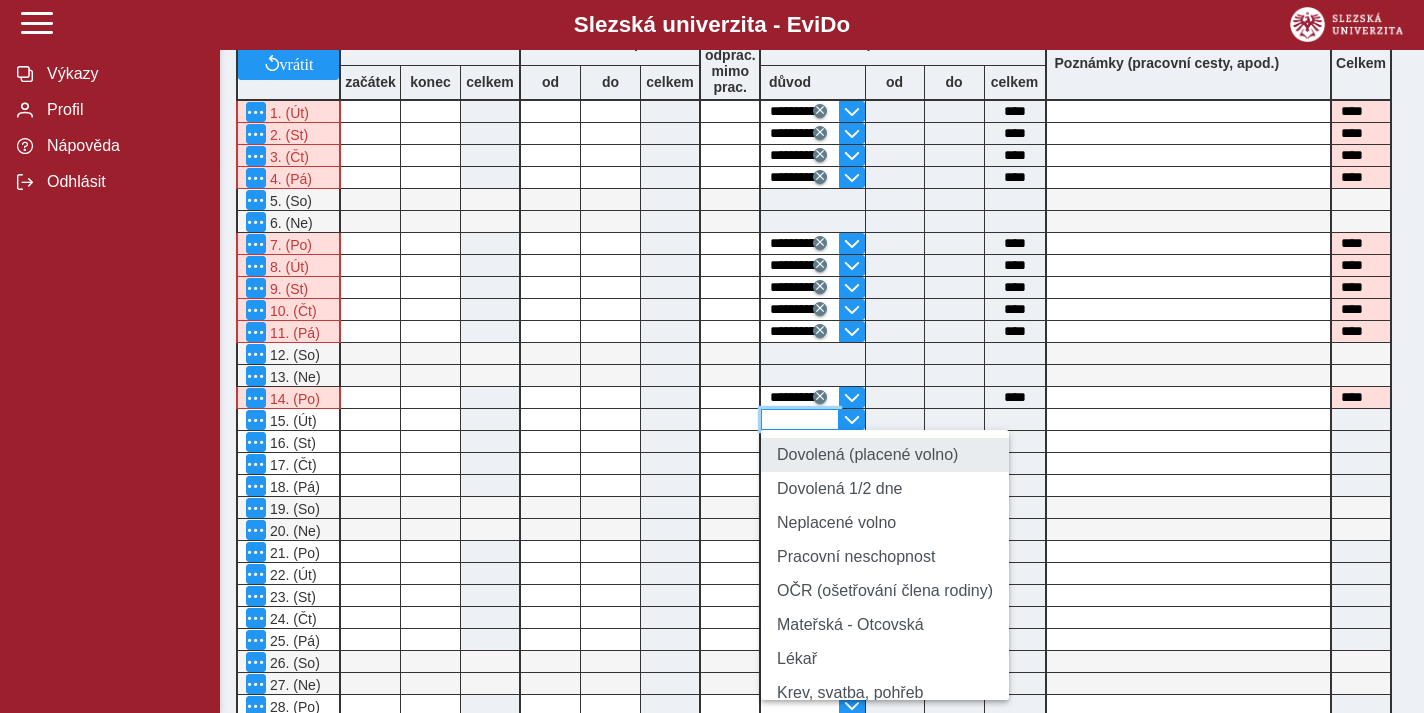 type on "**********" 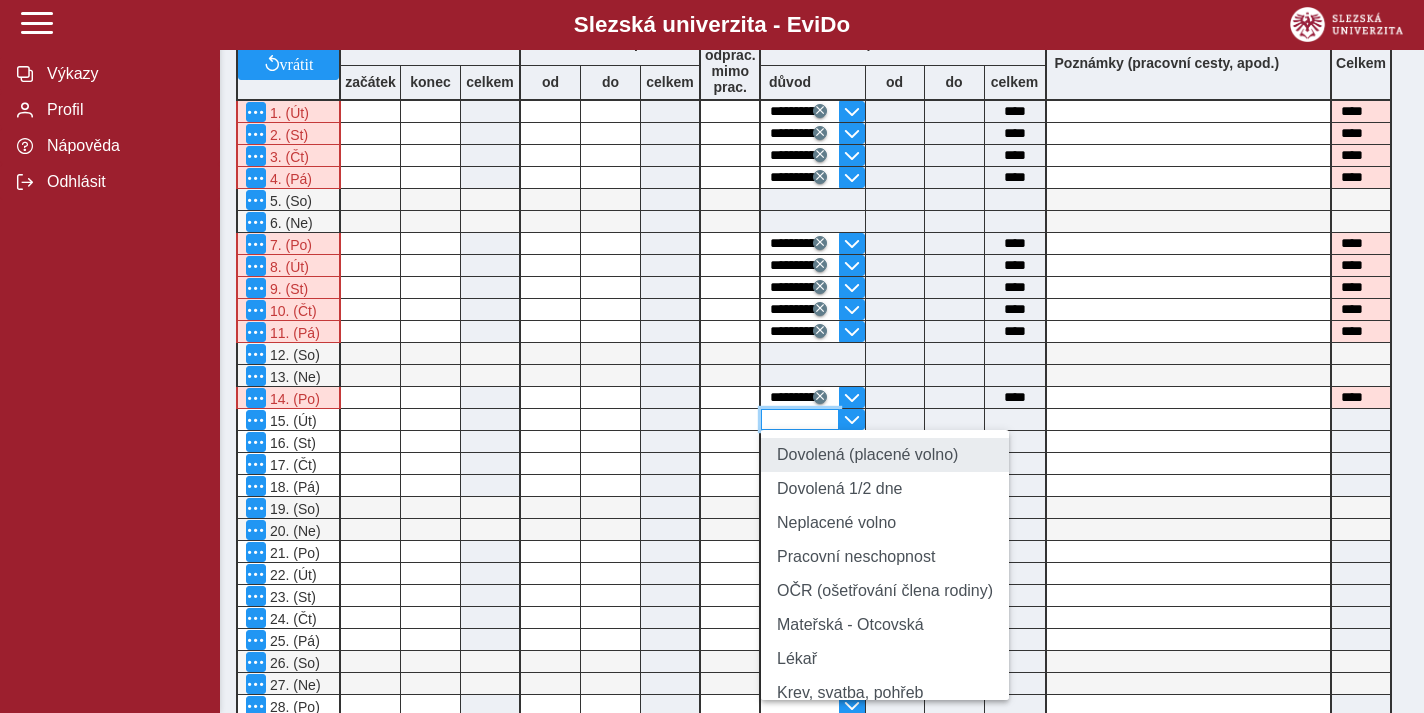 type on "****" 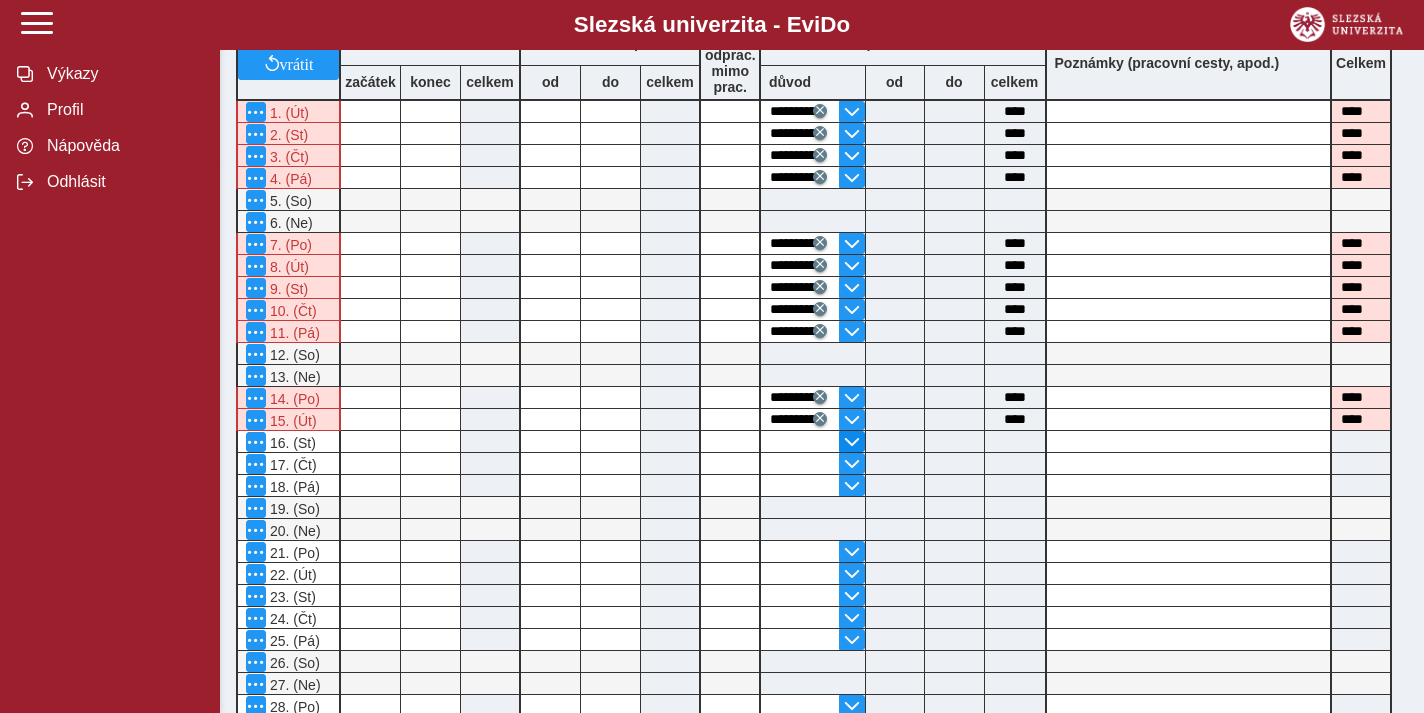 click at bounding box center (852, 442) 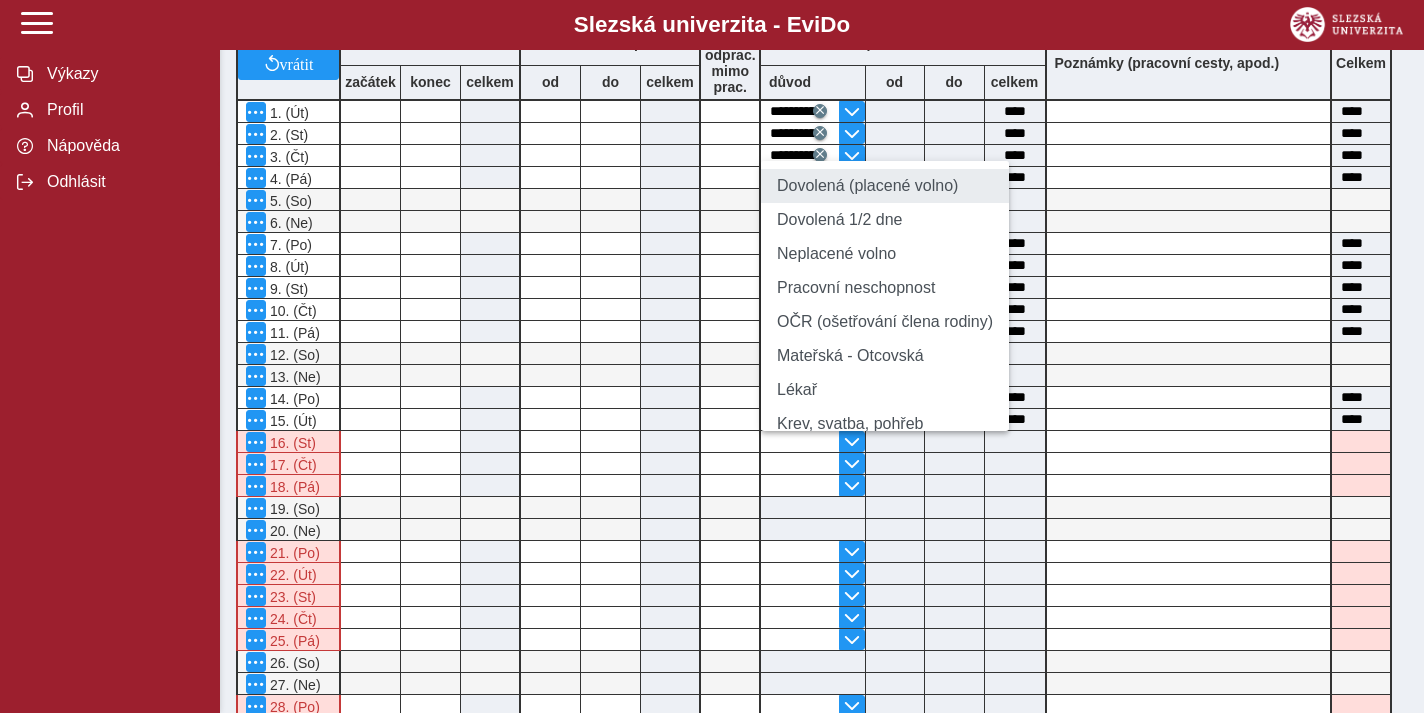 click on "Dovolená (placené volno)" at bounding box center [885, 186] 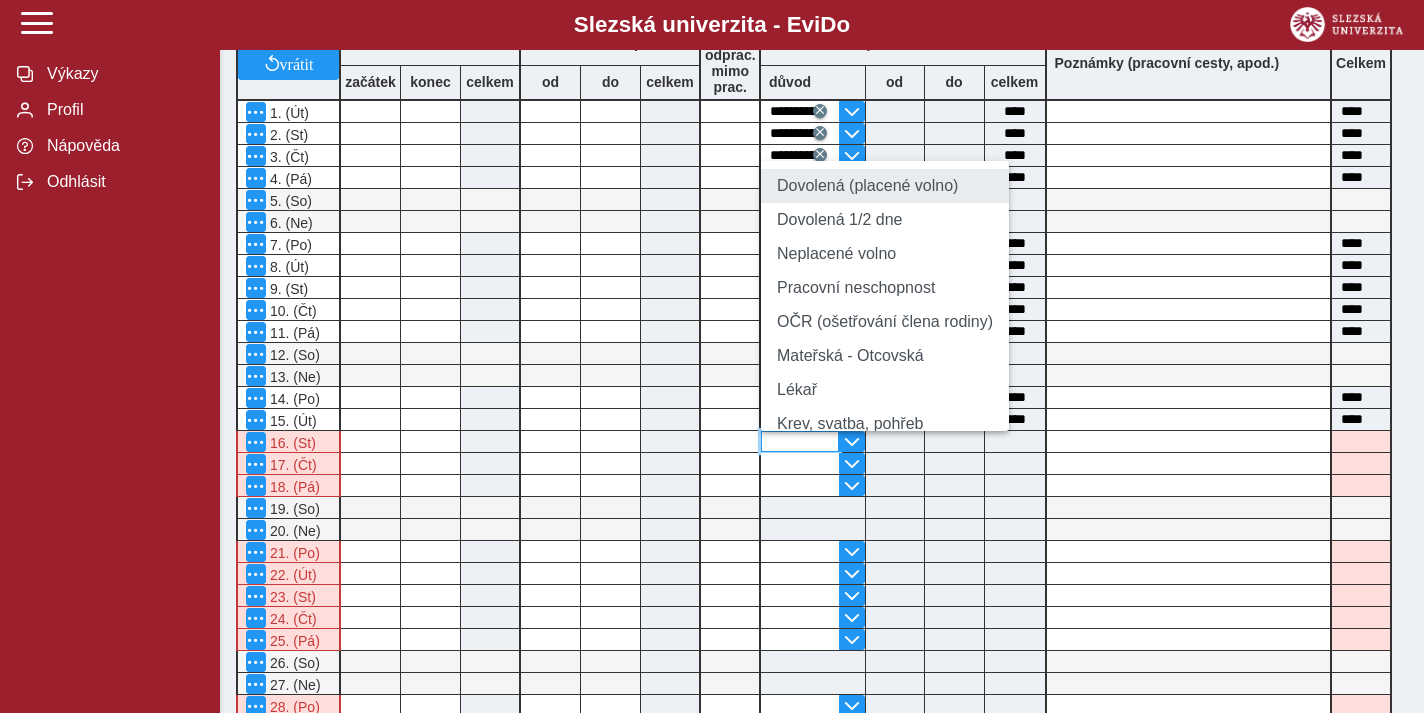 type on "**********" 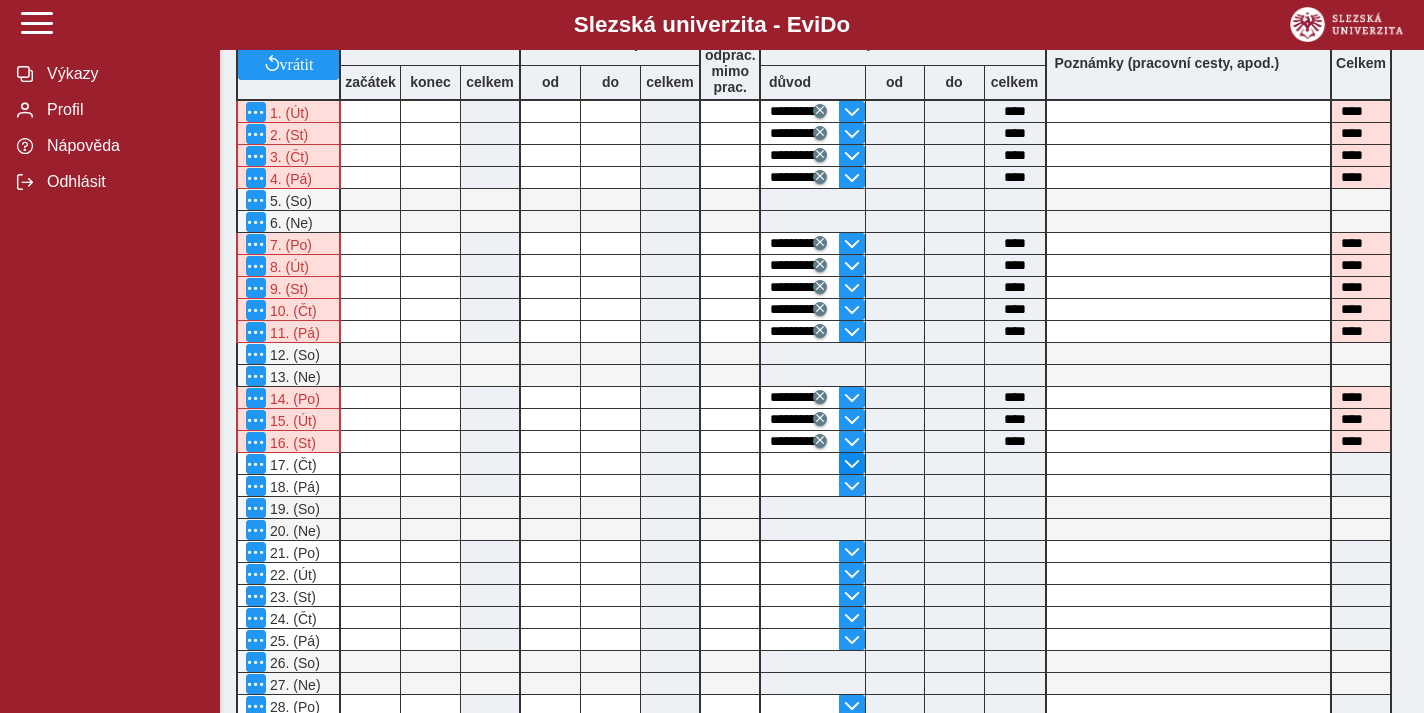 click at bounding box center (852, 464) 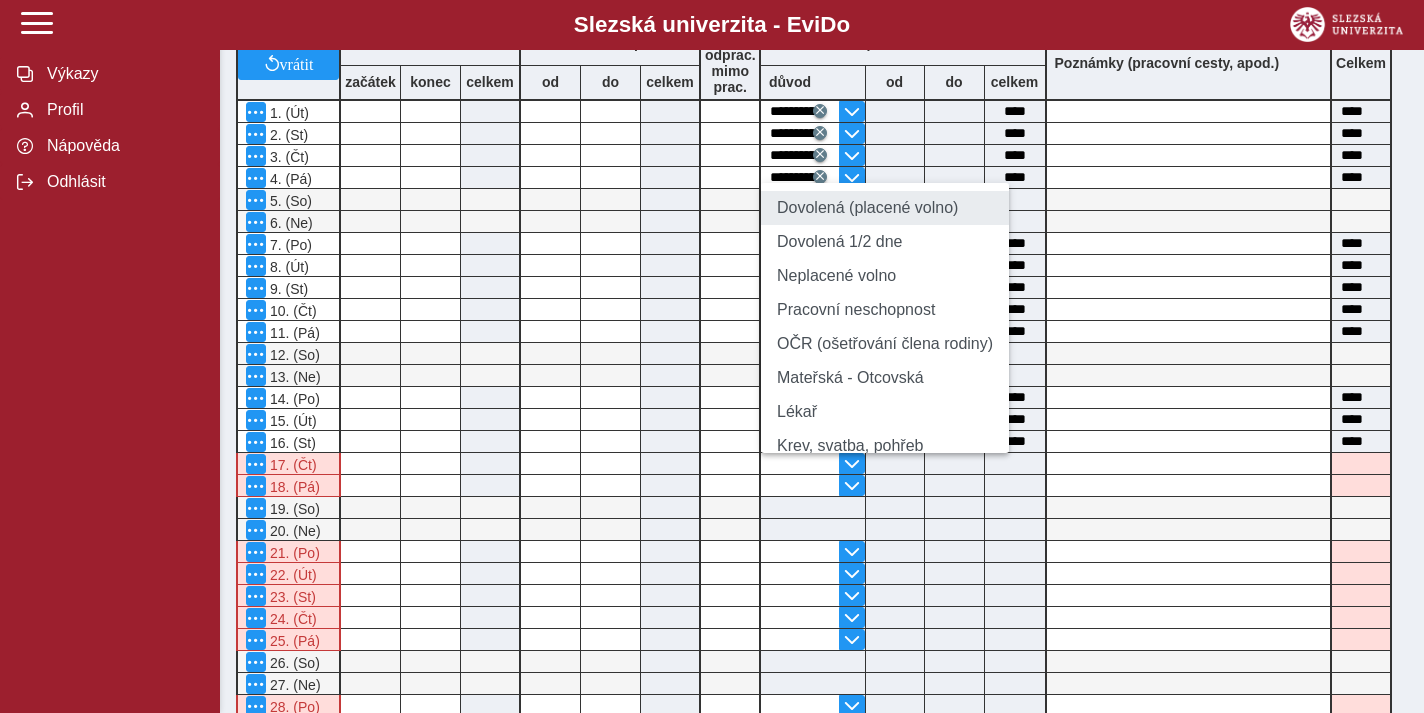 click on "Dovolená (placené volno)" at bounding box center (885, 208) 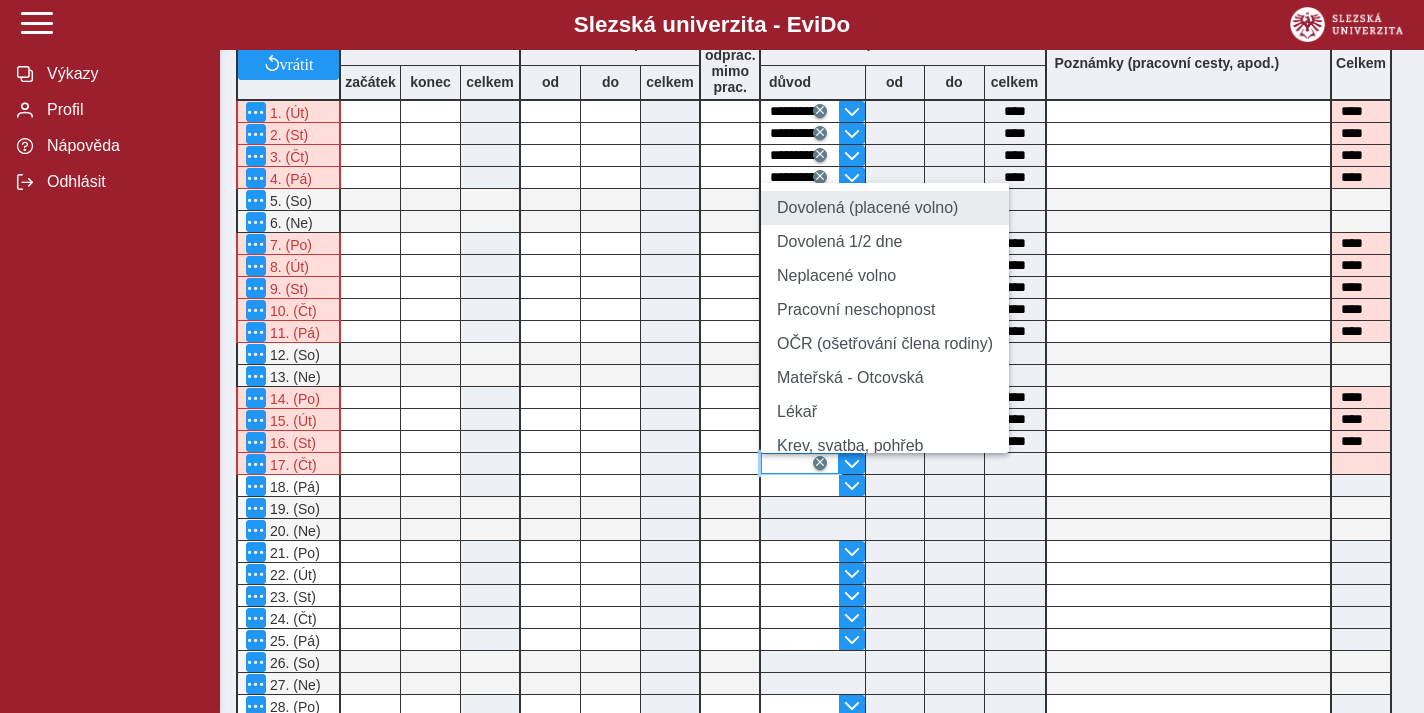 type on "**********" 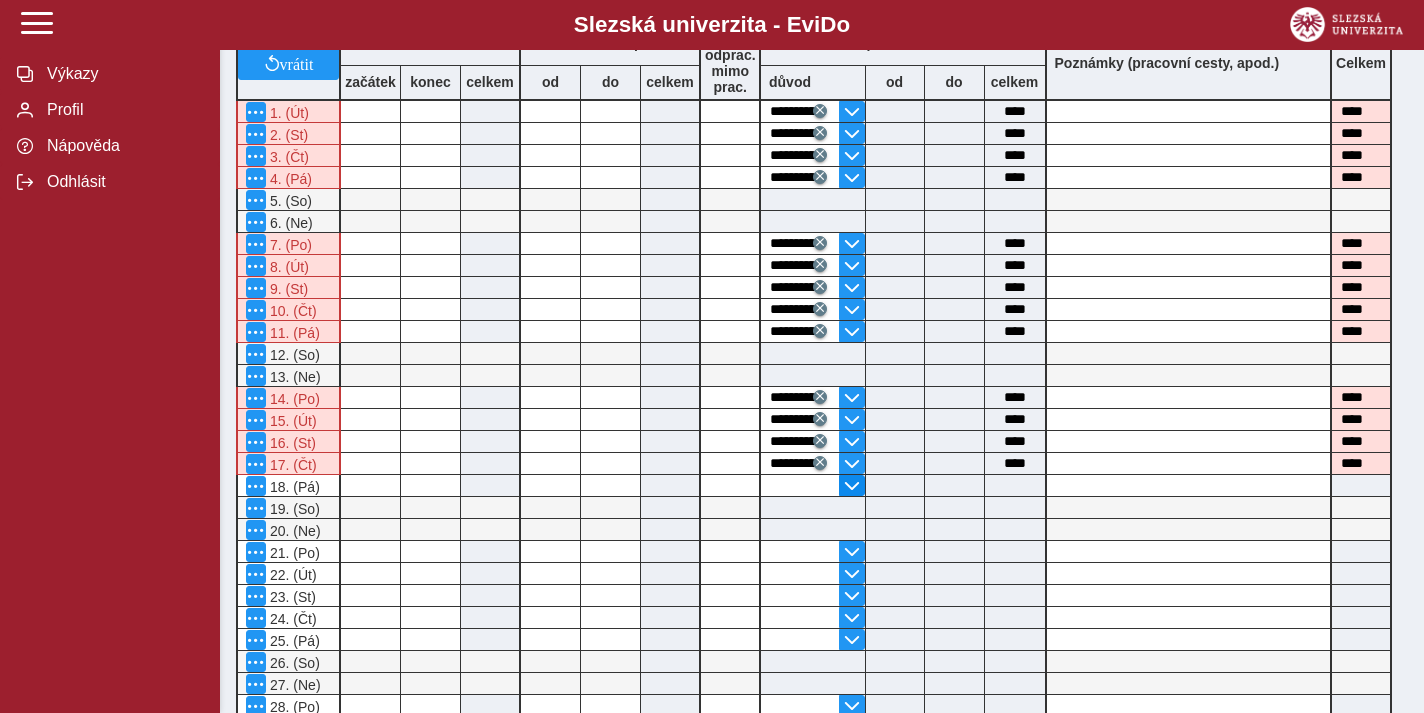 click at bounding box center [852, 486] 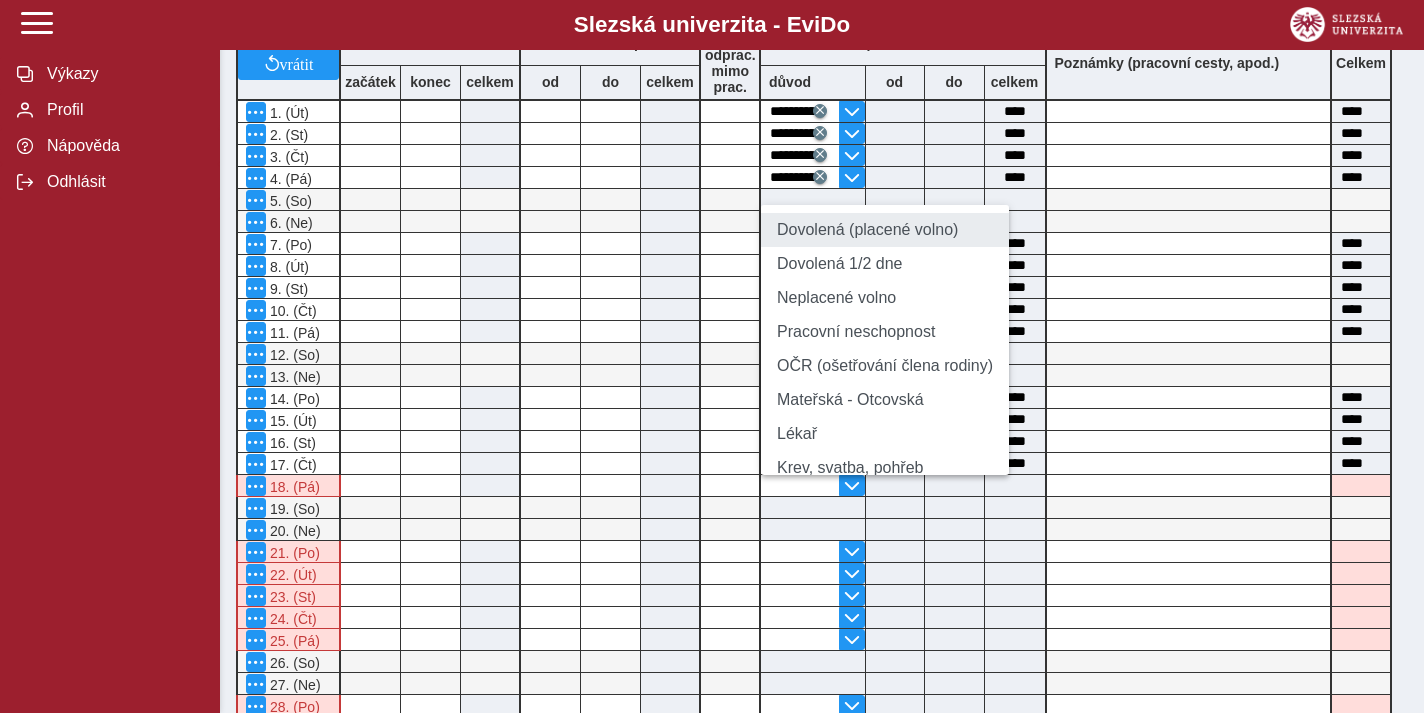 click on "Dovolená (placené volno)" at bounding box center [885, 230] 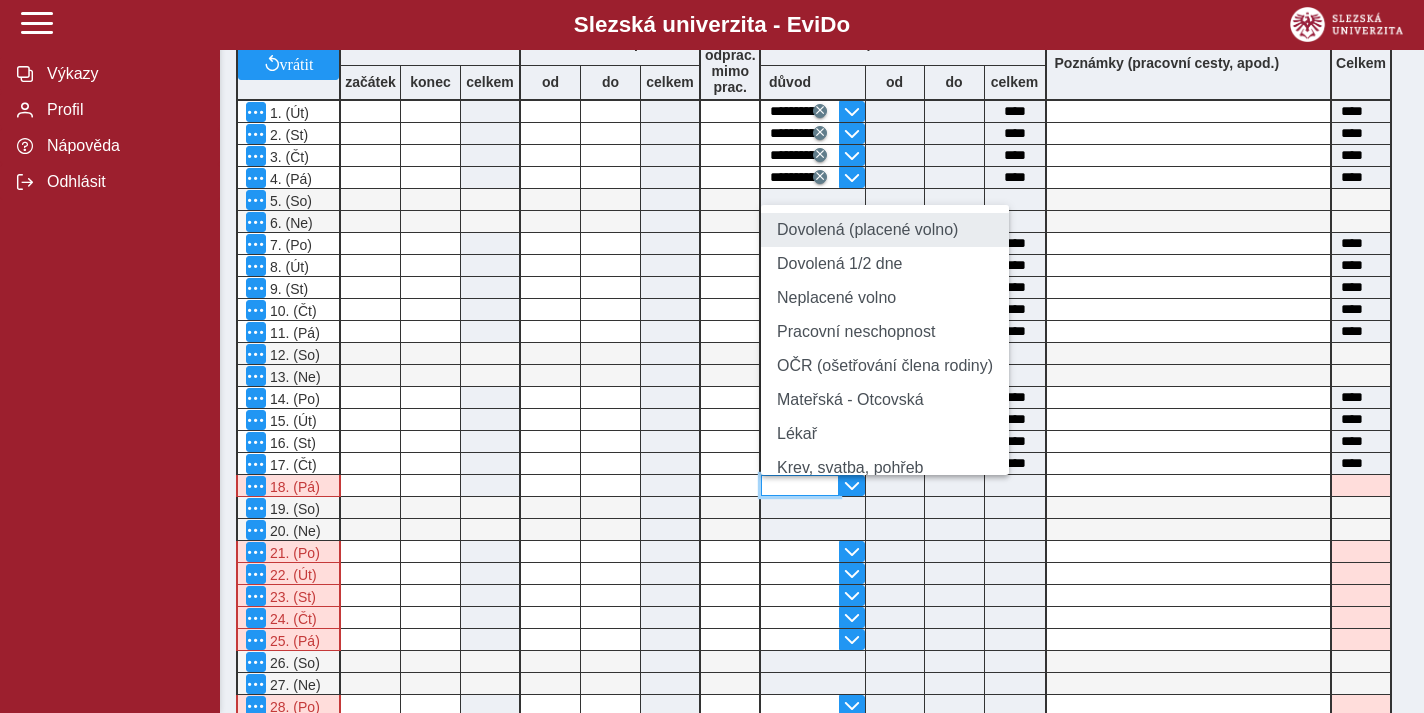 type on "**********" 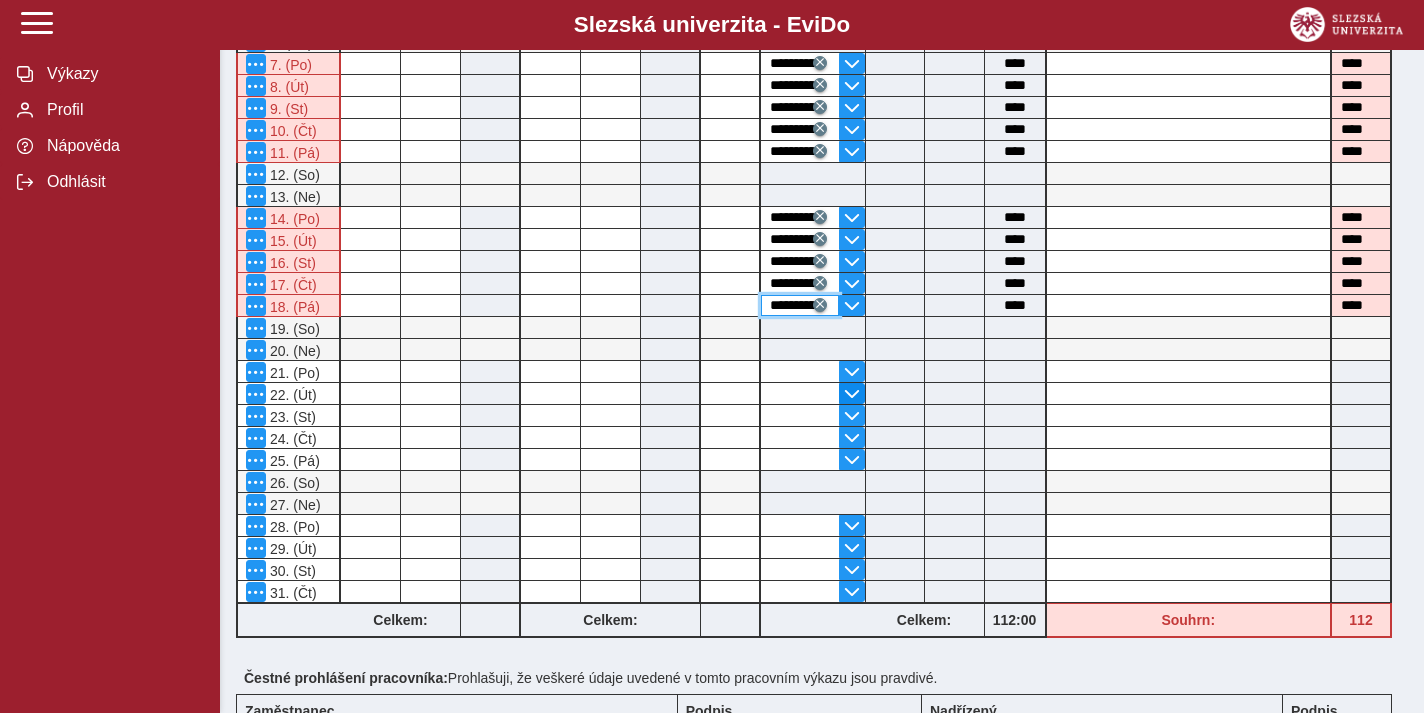 scroll, scrollTop: 541, scrollLeft: 0, axis: vertical 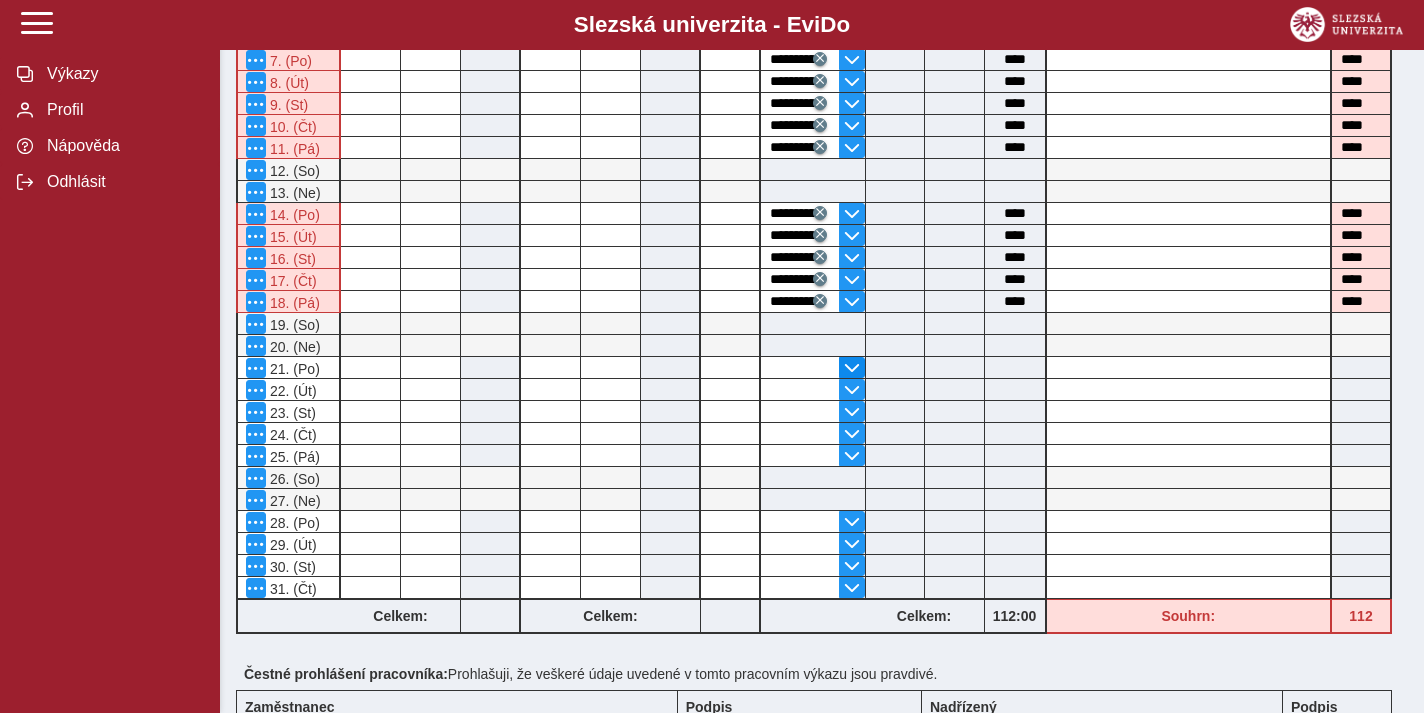 click at bounding box center (852, 368) 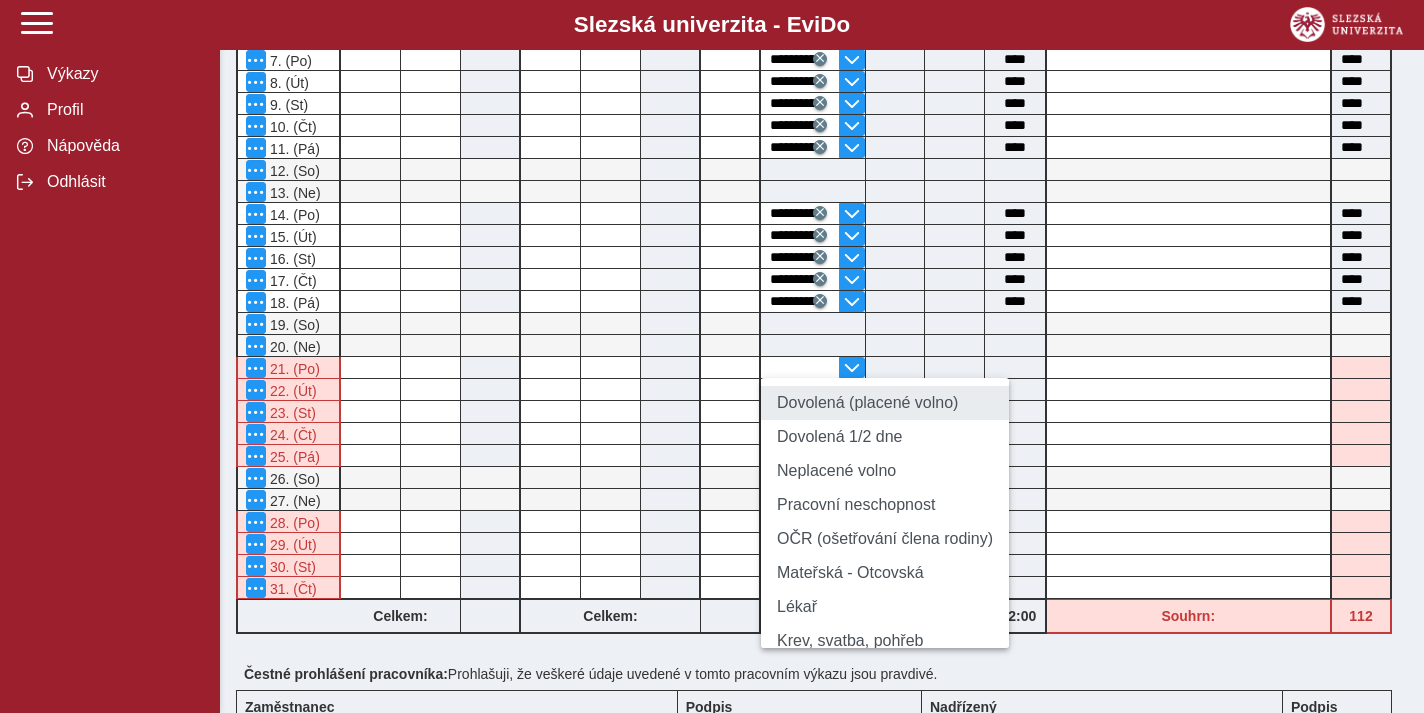 click on "Dovolená (placené volno)" at bounding box center (885, 403) 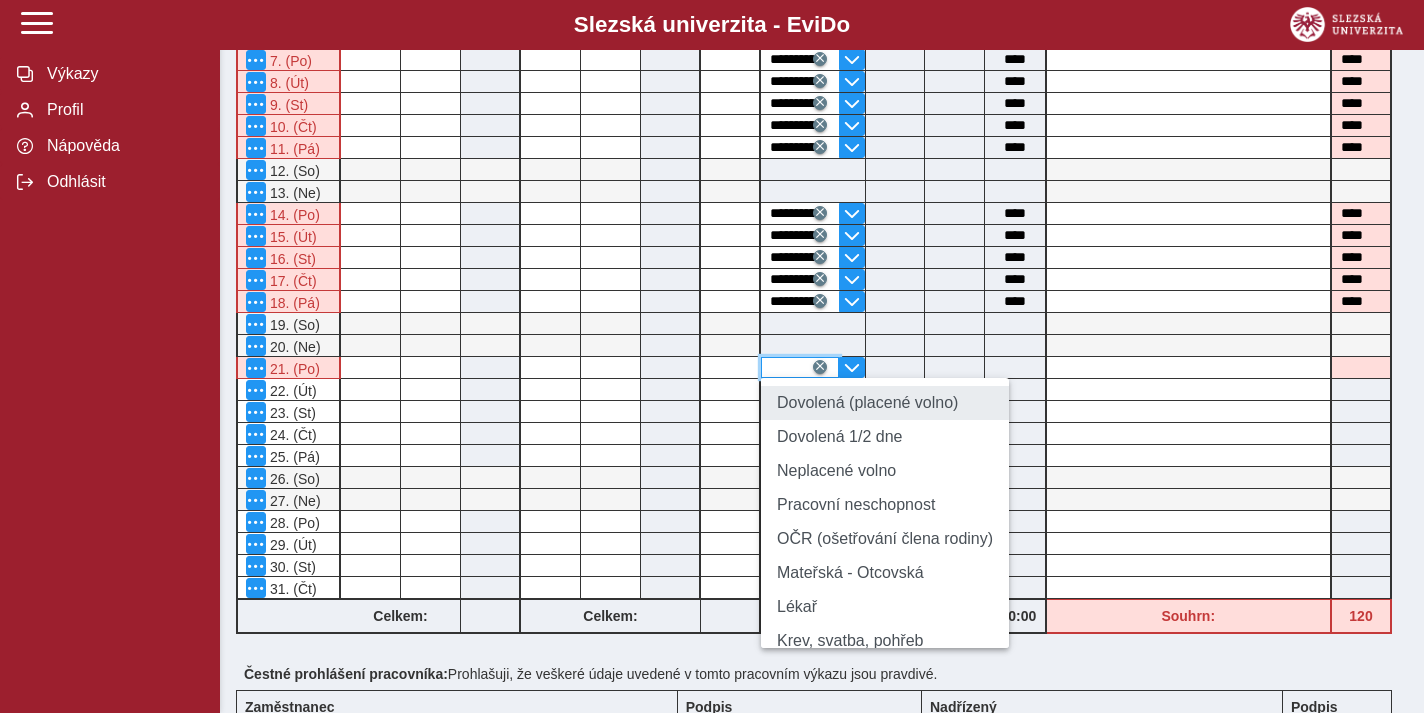 type on "**********" 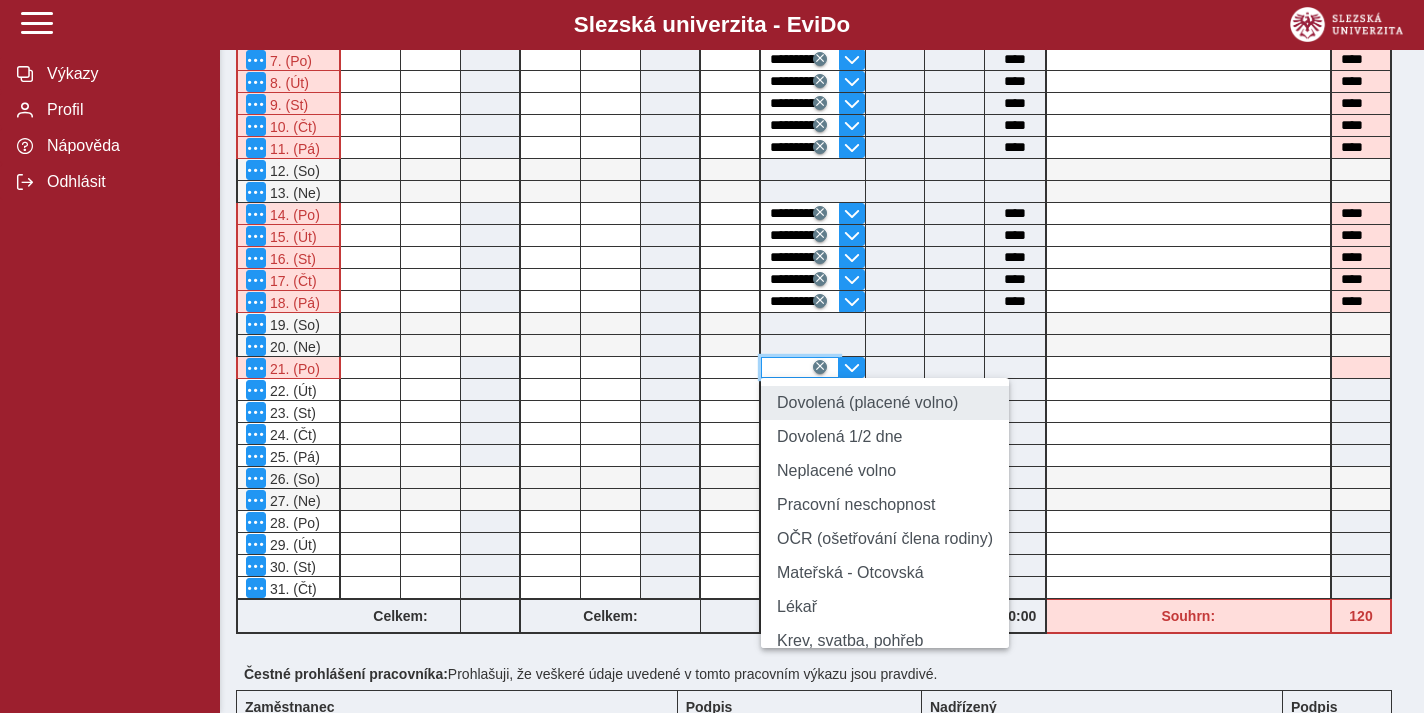 type on "****" 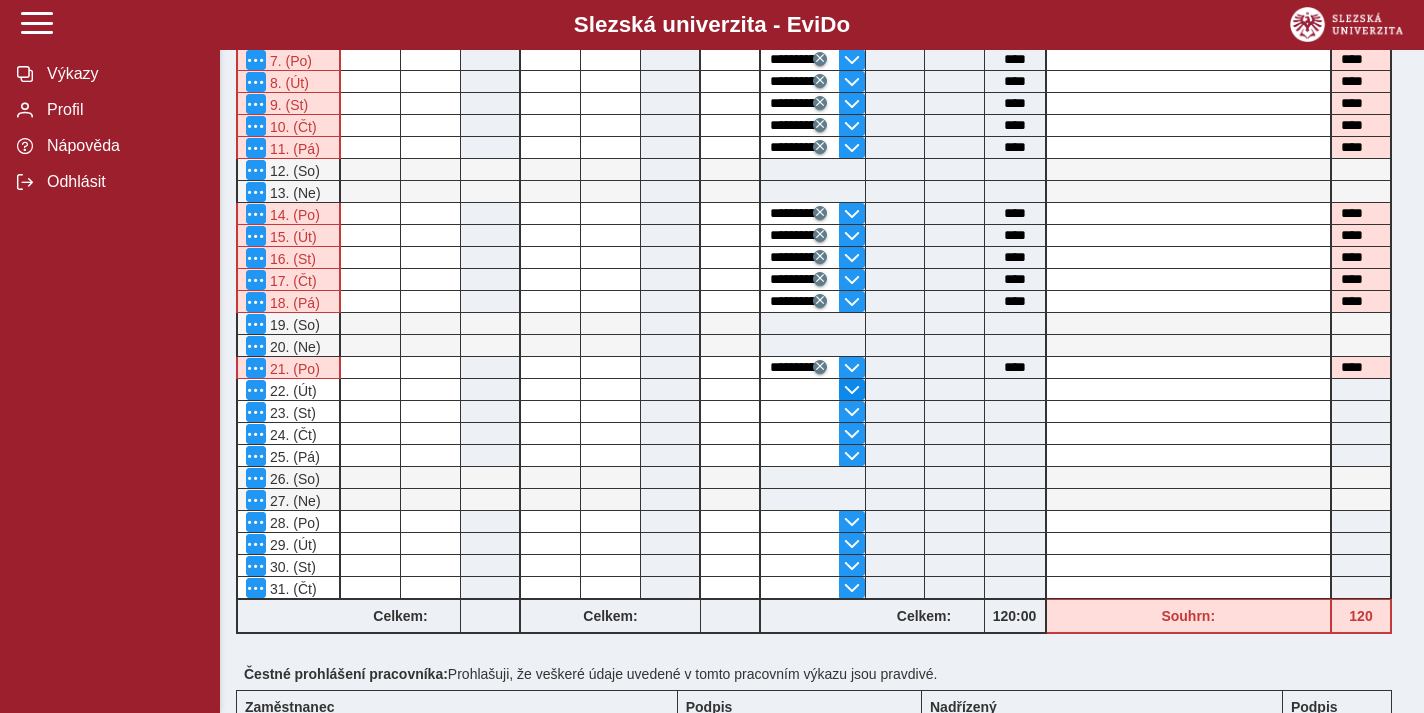 click at bounding box center (852, 390) 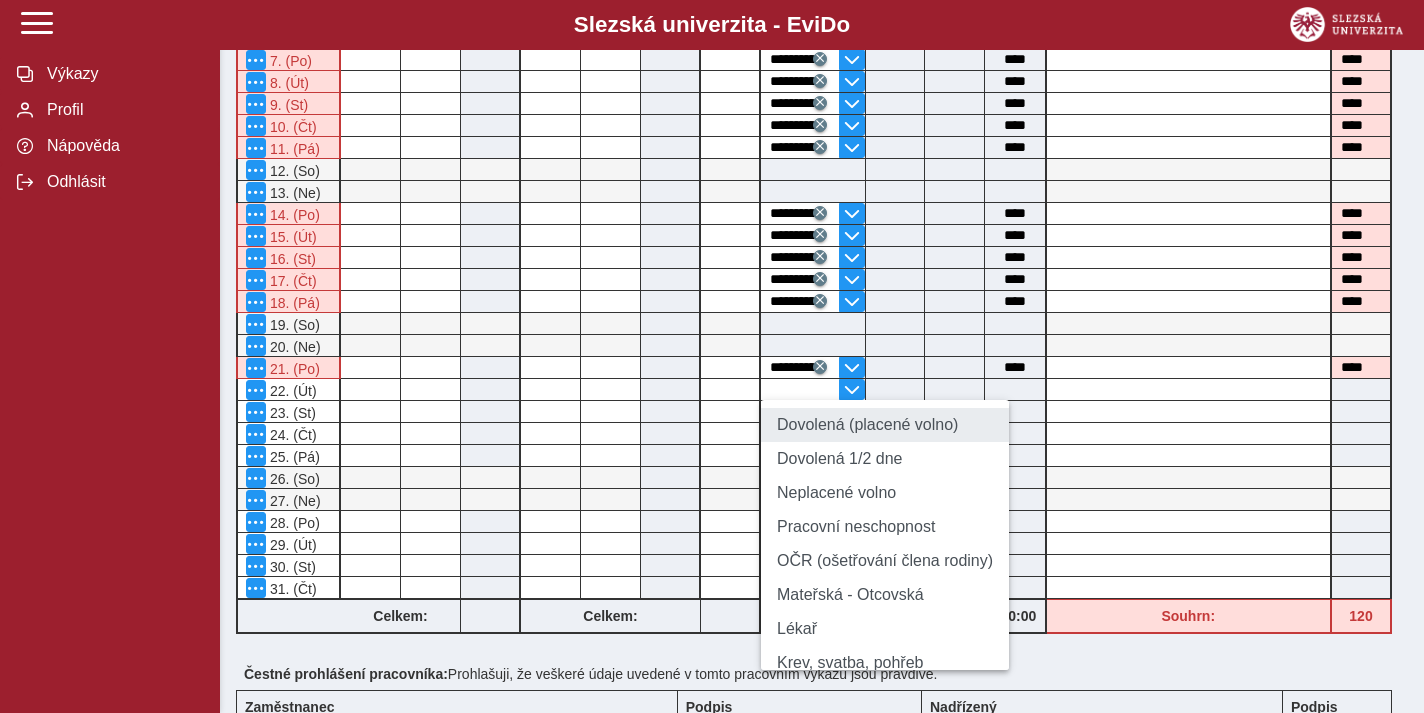click on "Dovolená (placené volno)" at bounding box center (885, 425) 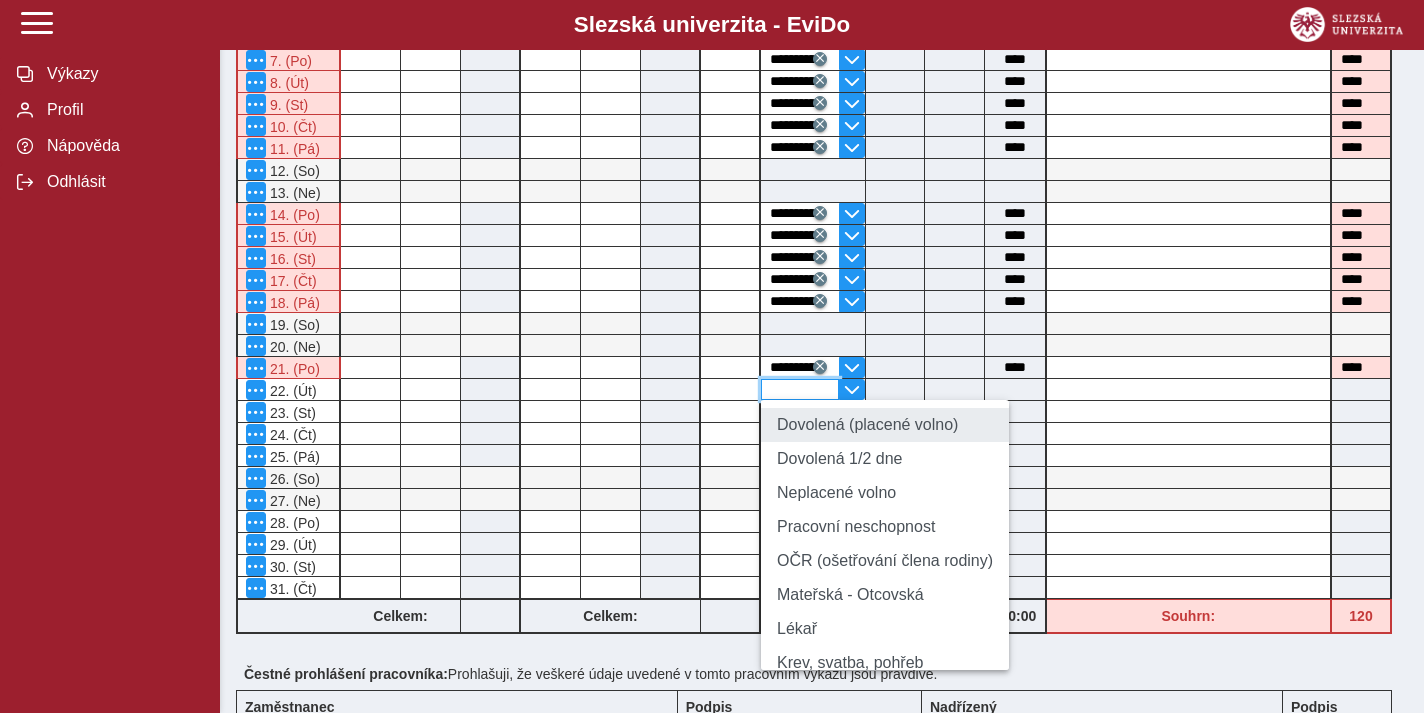 type on "**********" 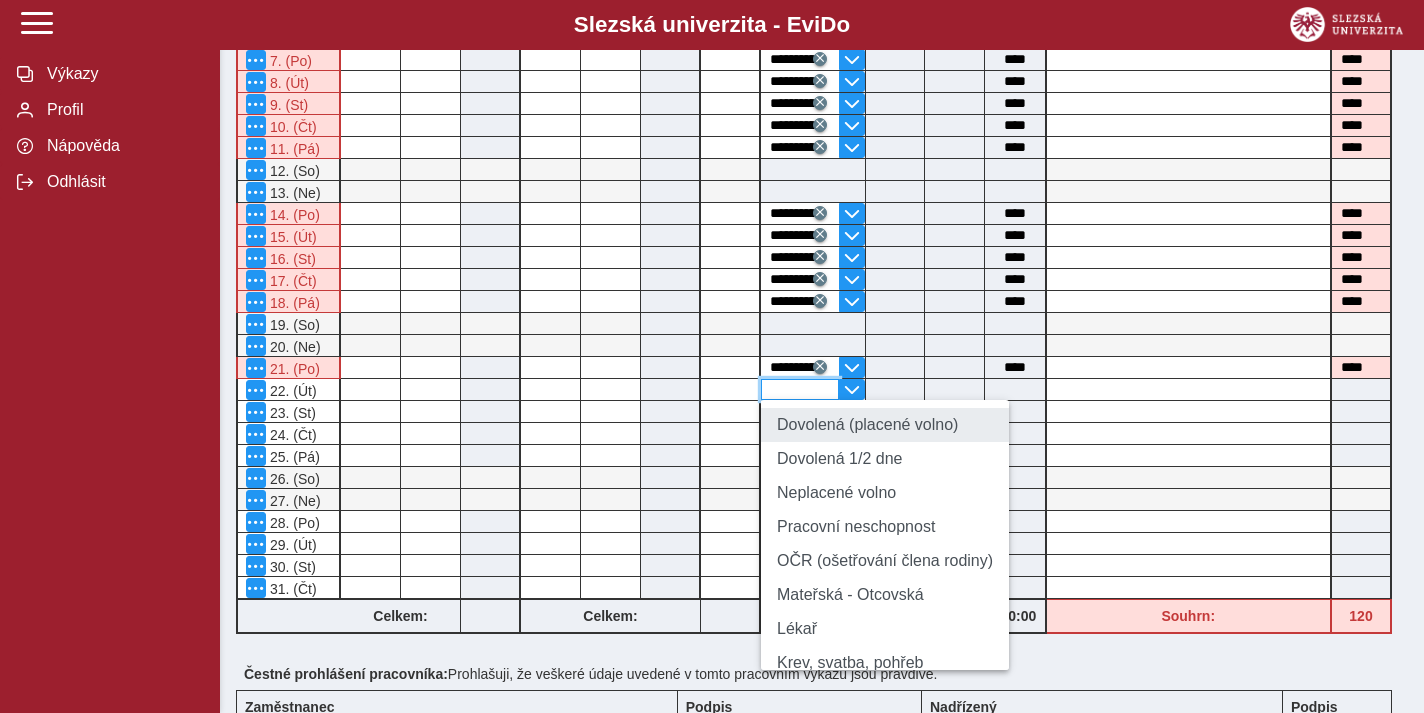 type on "****" 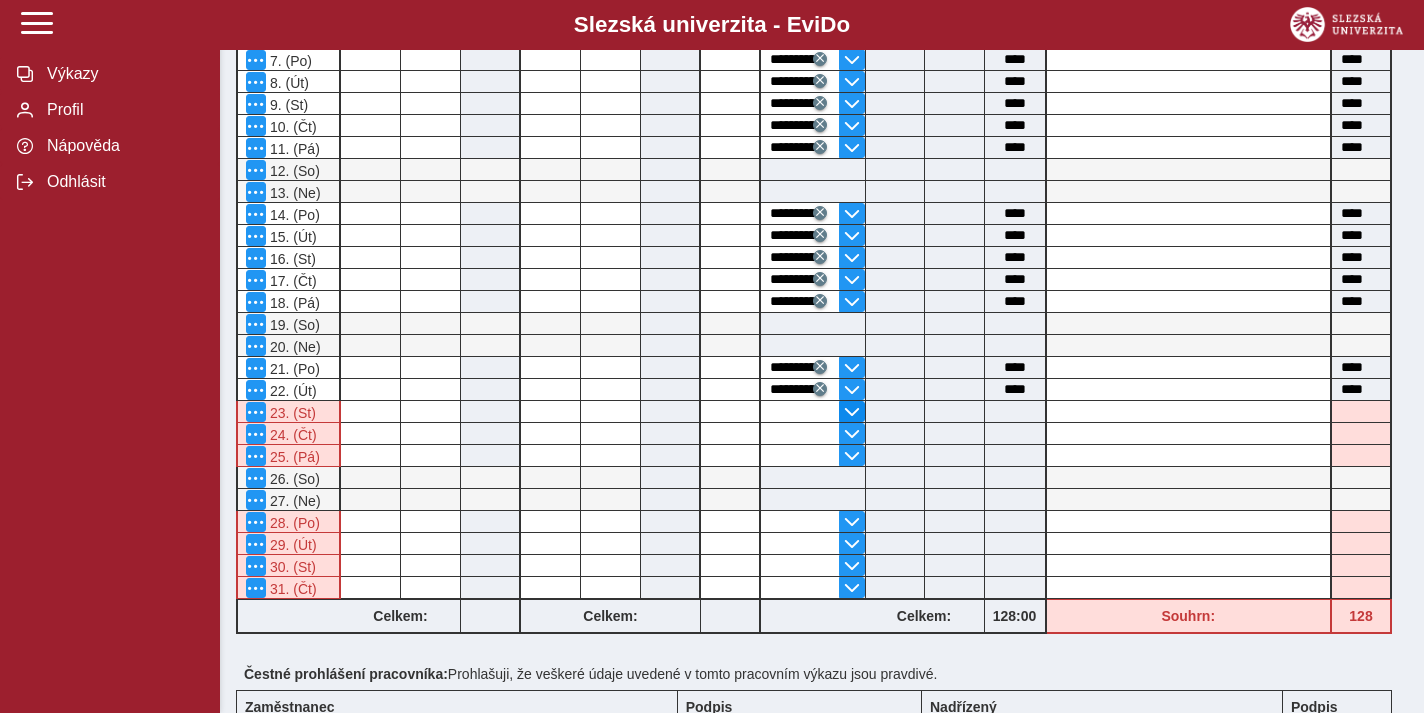 click at bounding box center [852, 412] 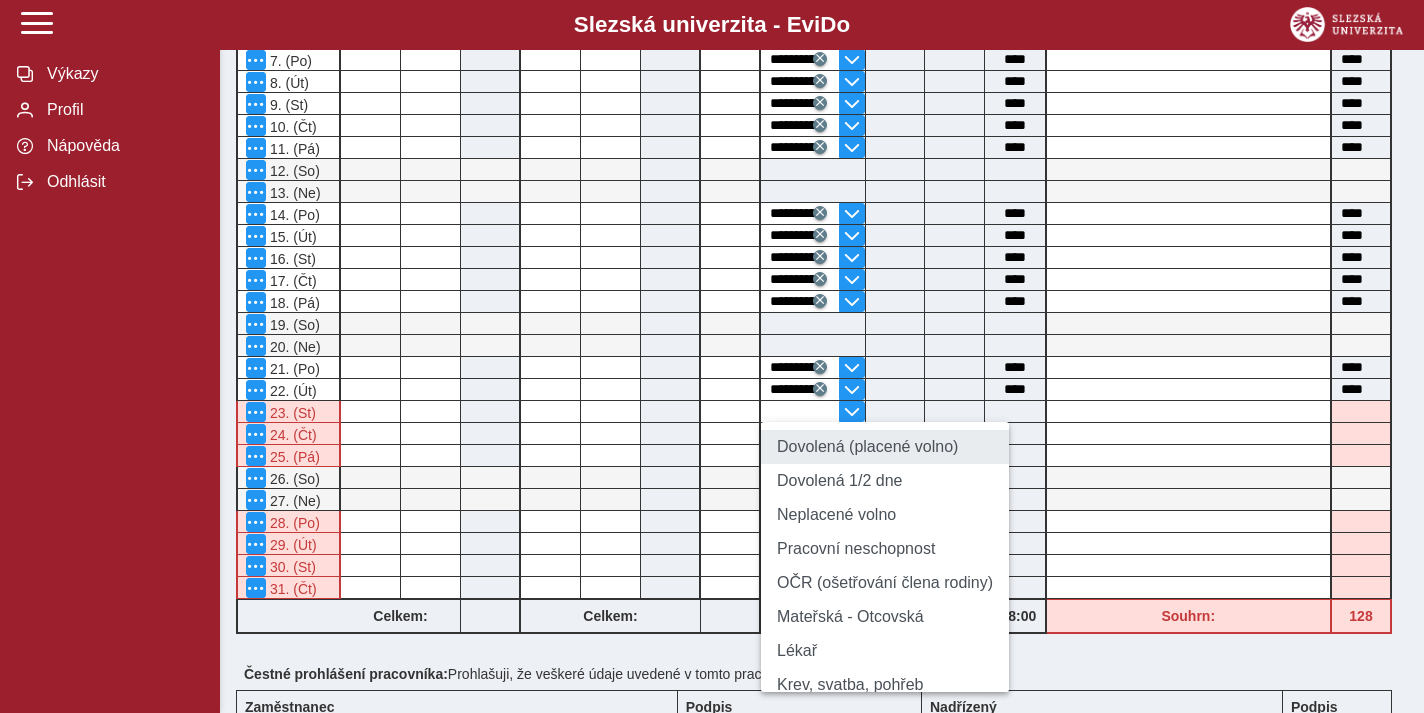 click on "Dovolená (placené volno)" at bounding box center [885, 447] 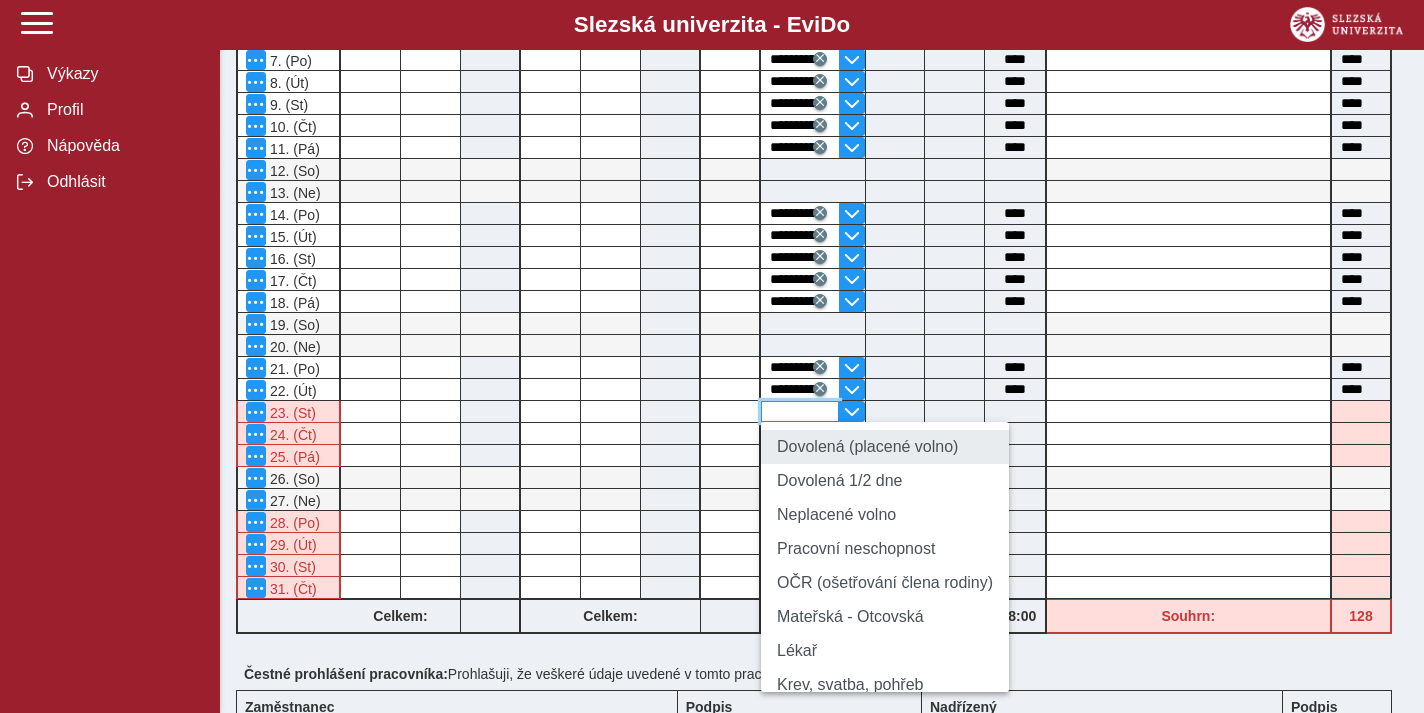 type on "**********" 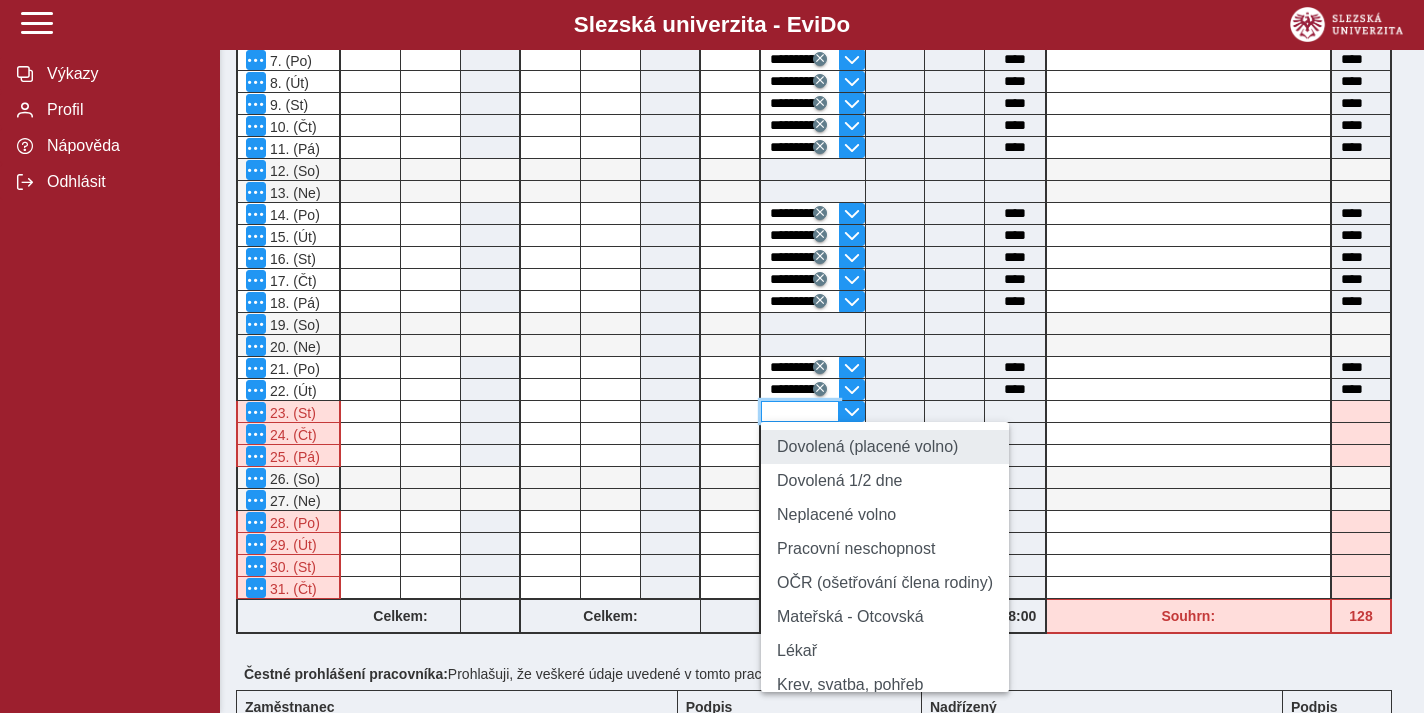 type on "****" 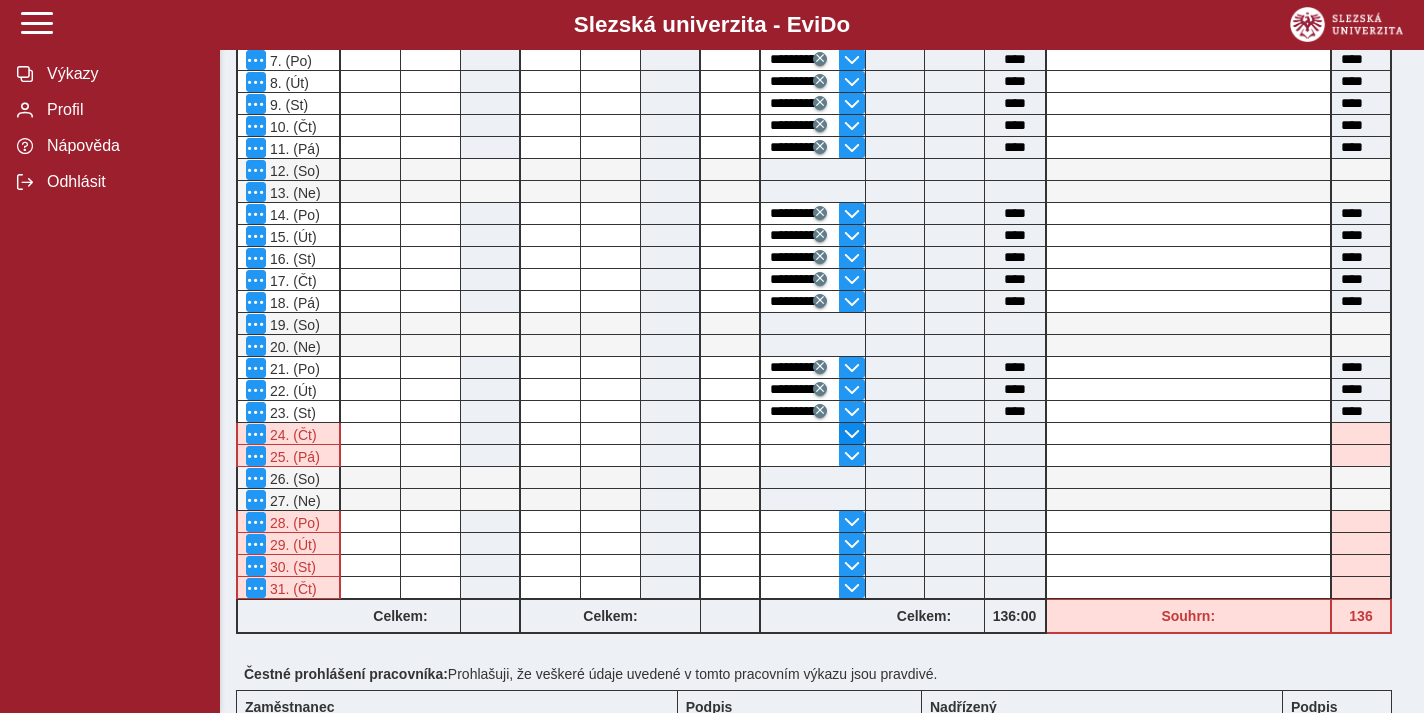 click at bounding box center (852, 434) 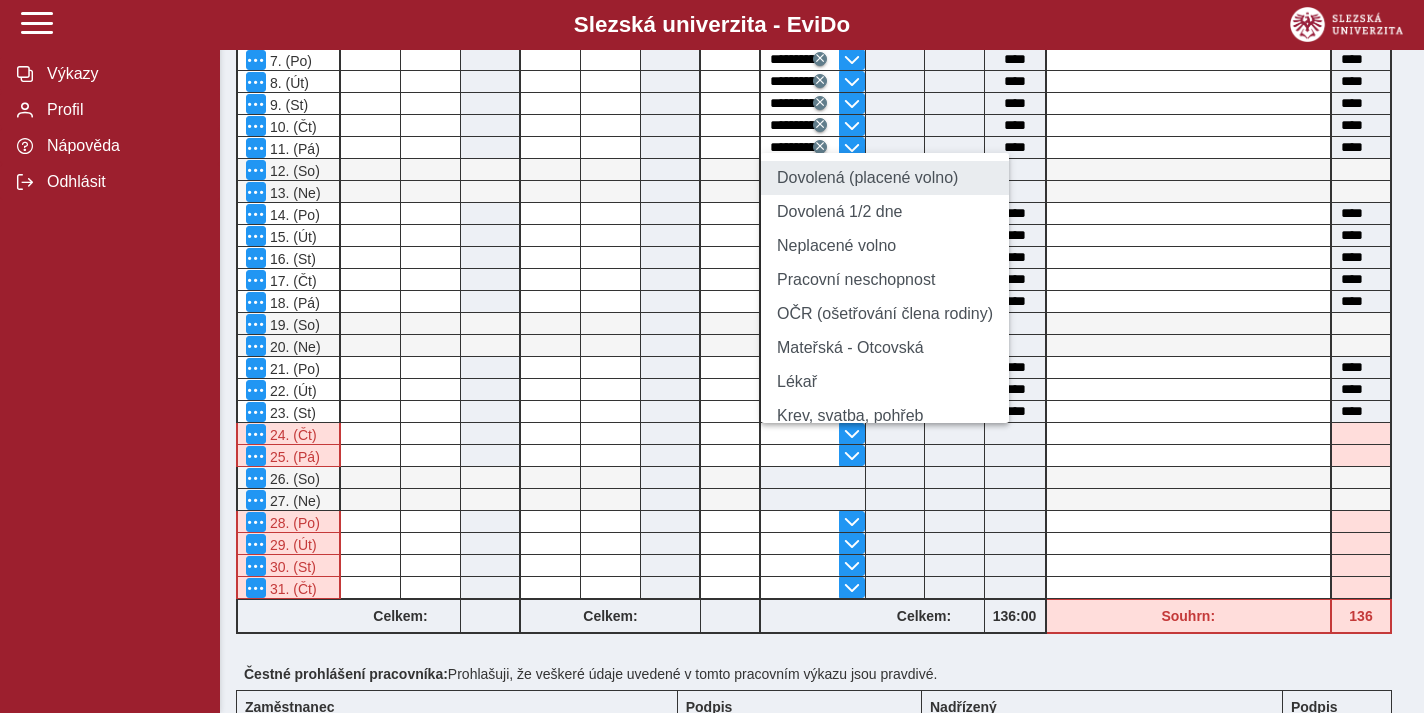 click on "Dovolená (placené volno)" at bounding box center (885, 178) 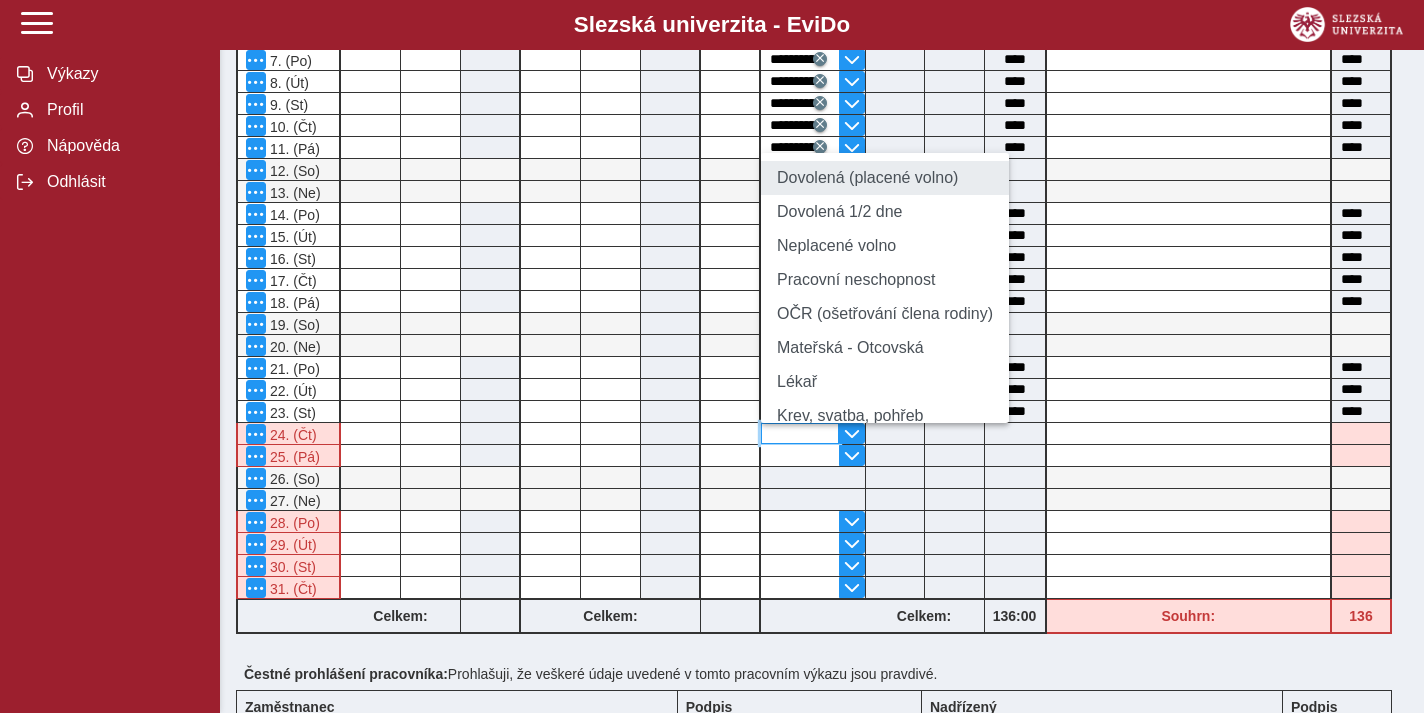 type on "**********" 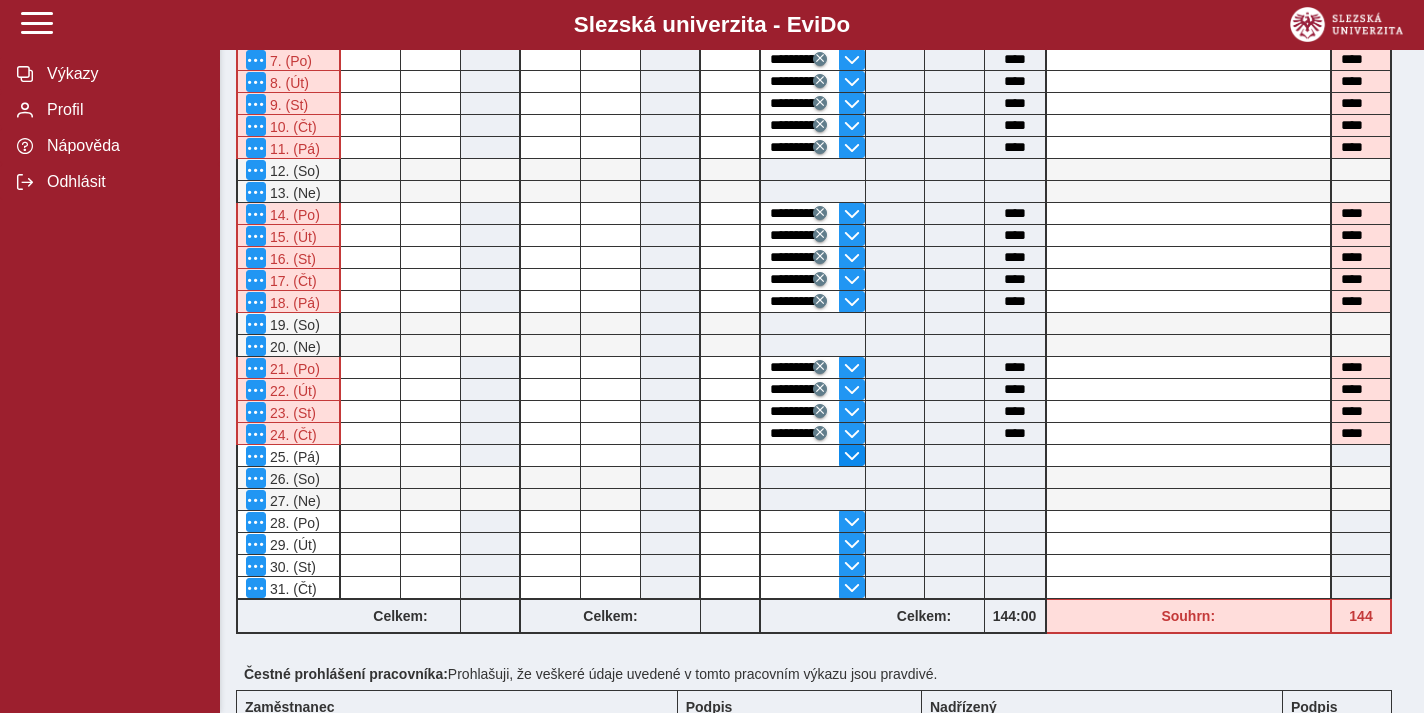 click at bounding box center [852, 456] 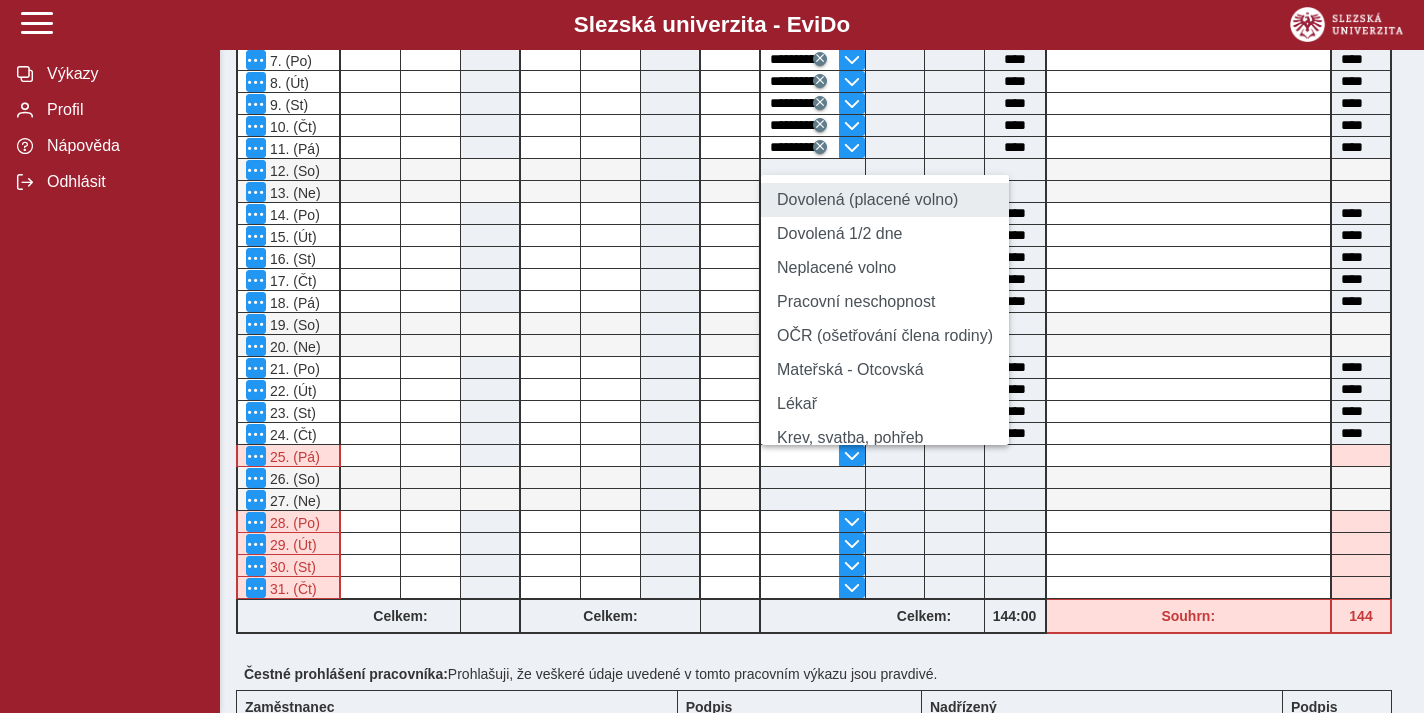 click on "Dovolená (placené volno)" at bounding box center [885, 200] 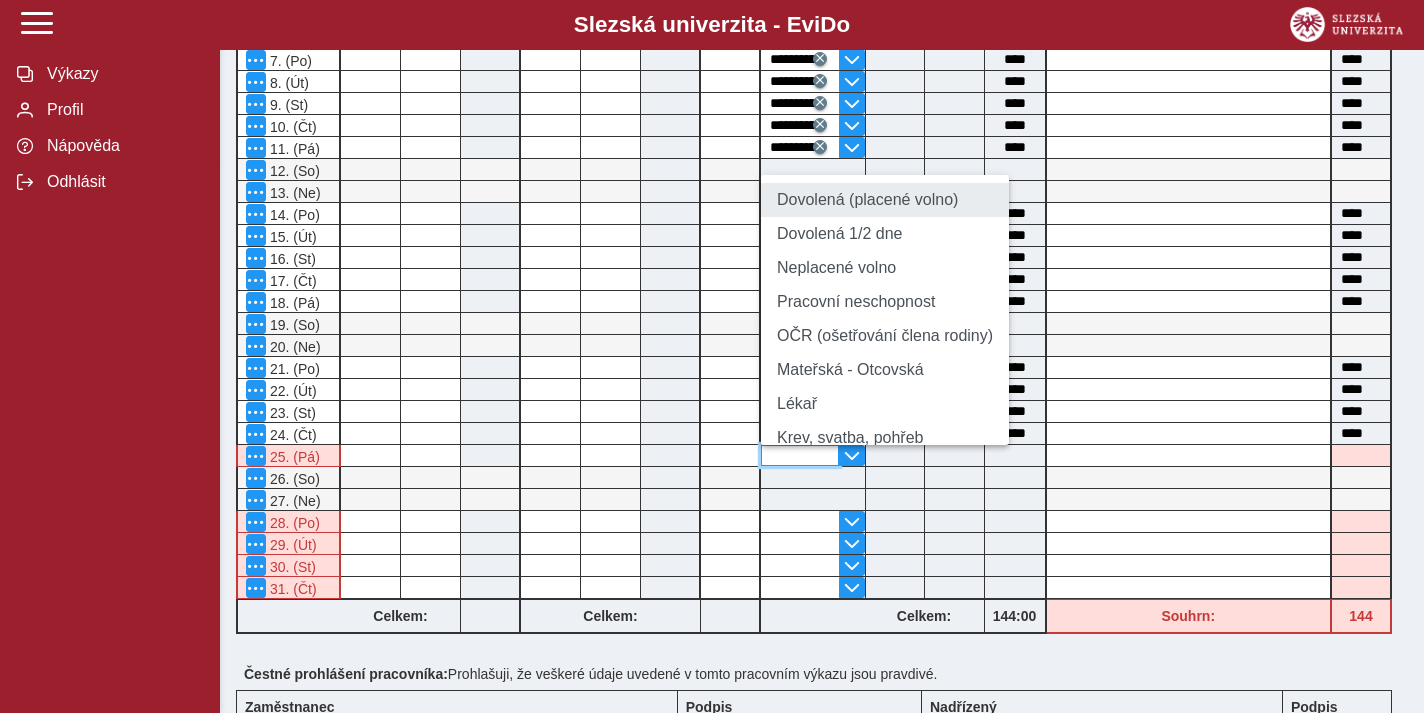 type on "**********" 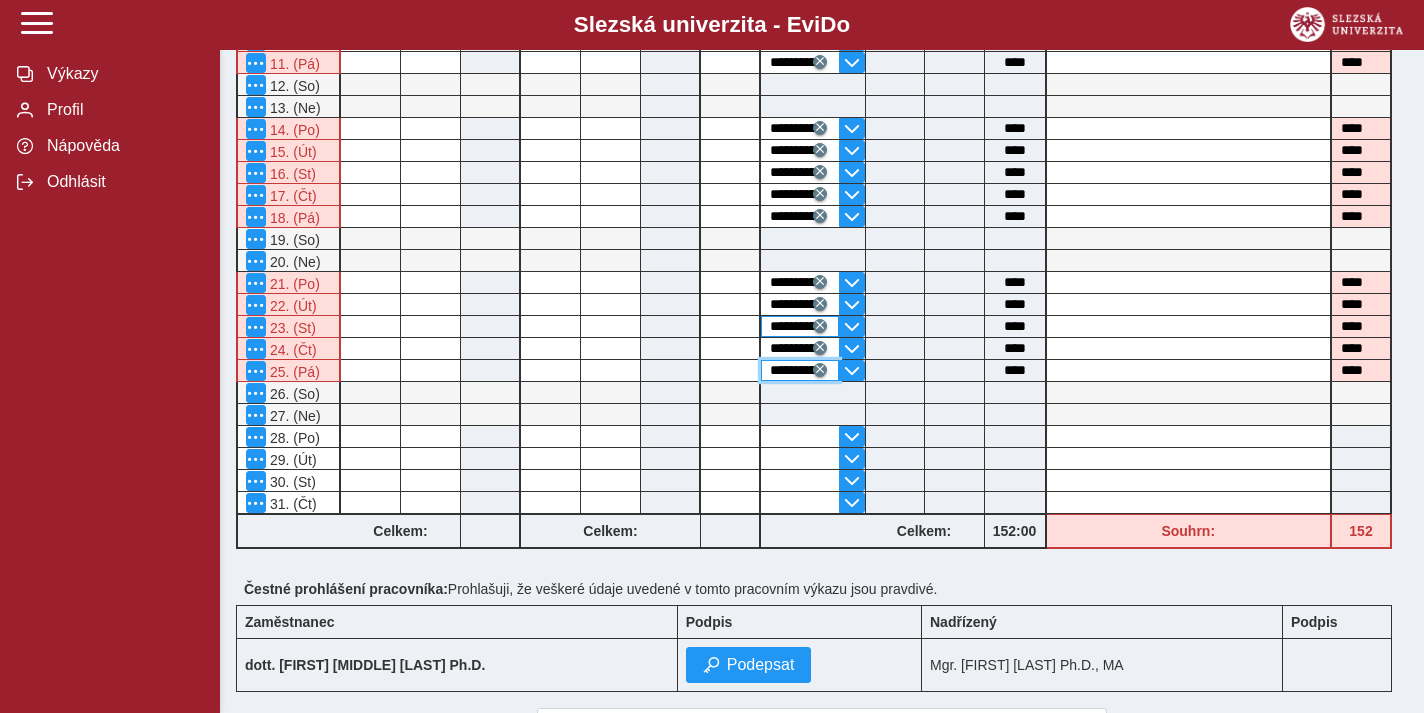 scroll, scrollTop: 666, scrollLeft: 0, axis: vertical 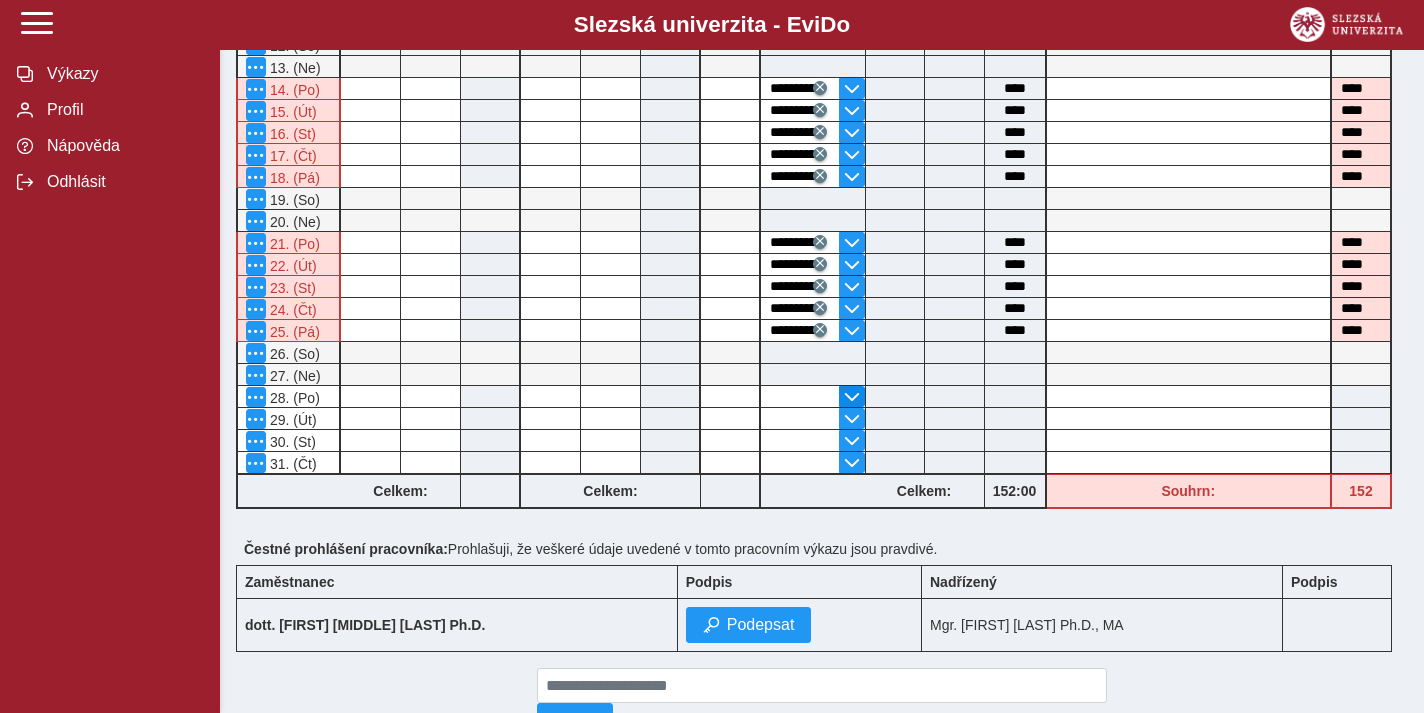 click at bounding box center (852, 397) 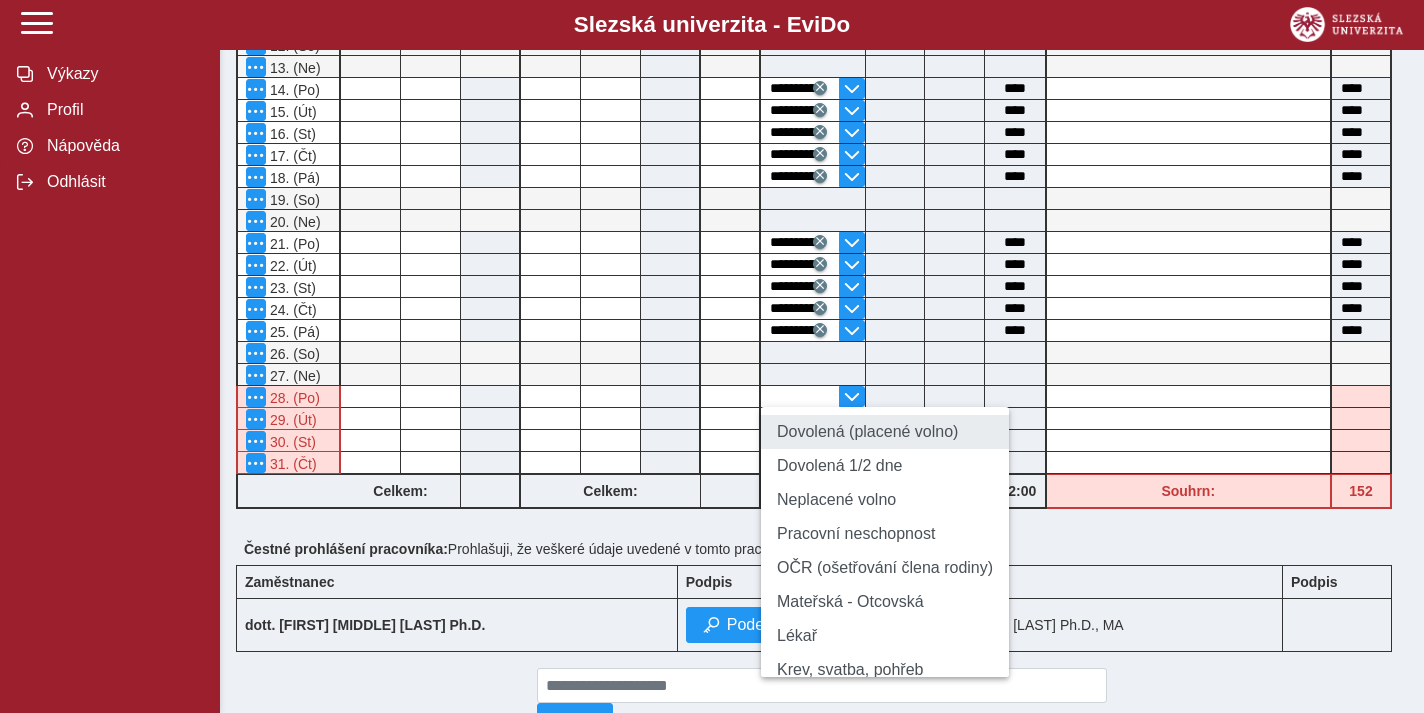 click on "Dovolená (placené volno)" at bounding box center (885, 432) 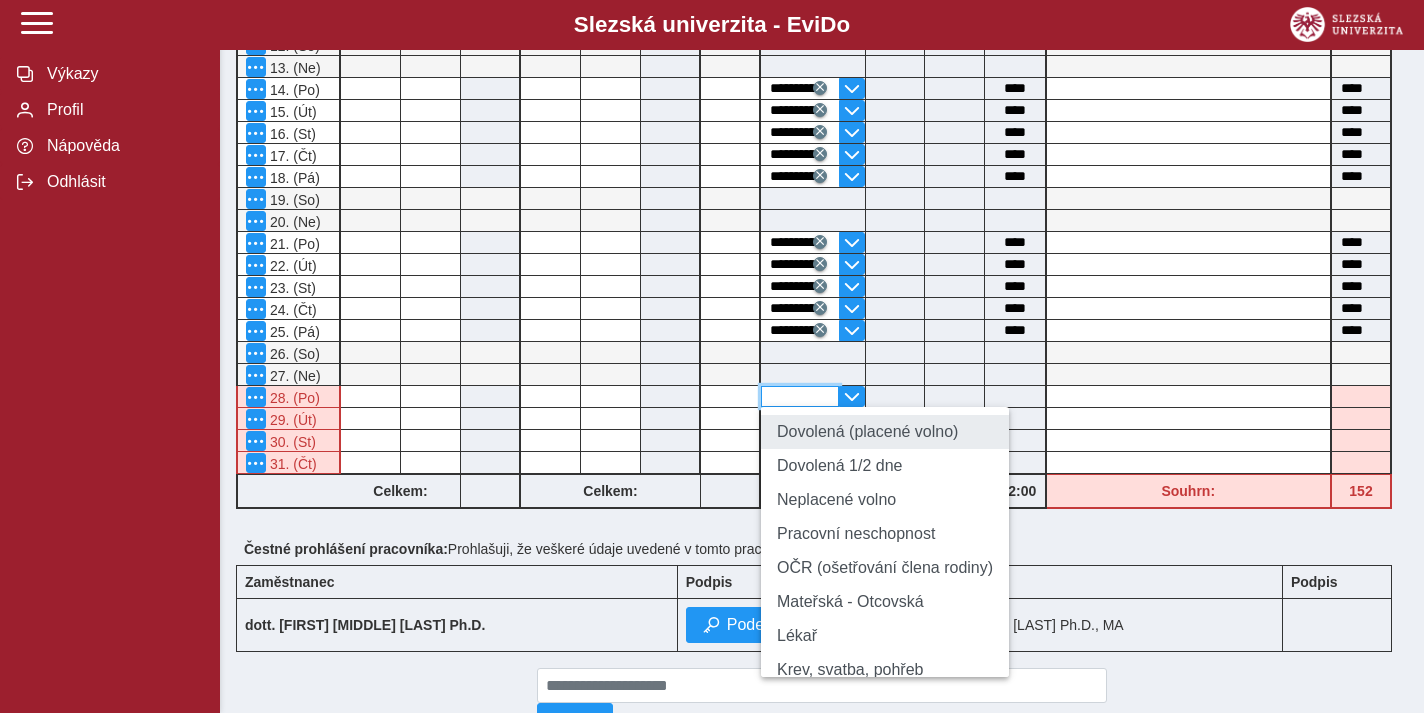 type on "**********" 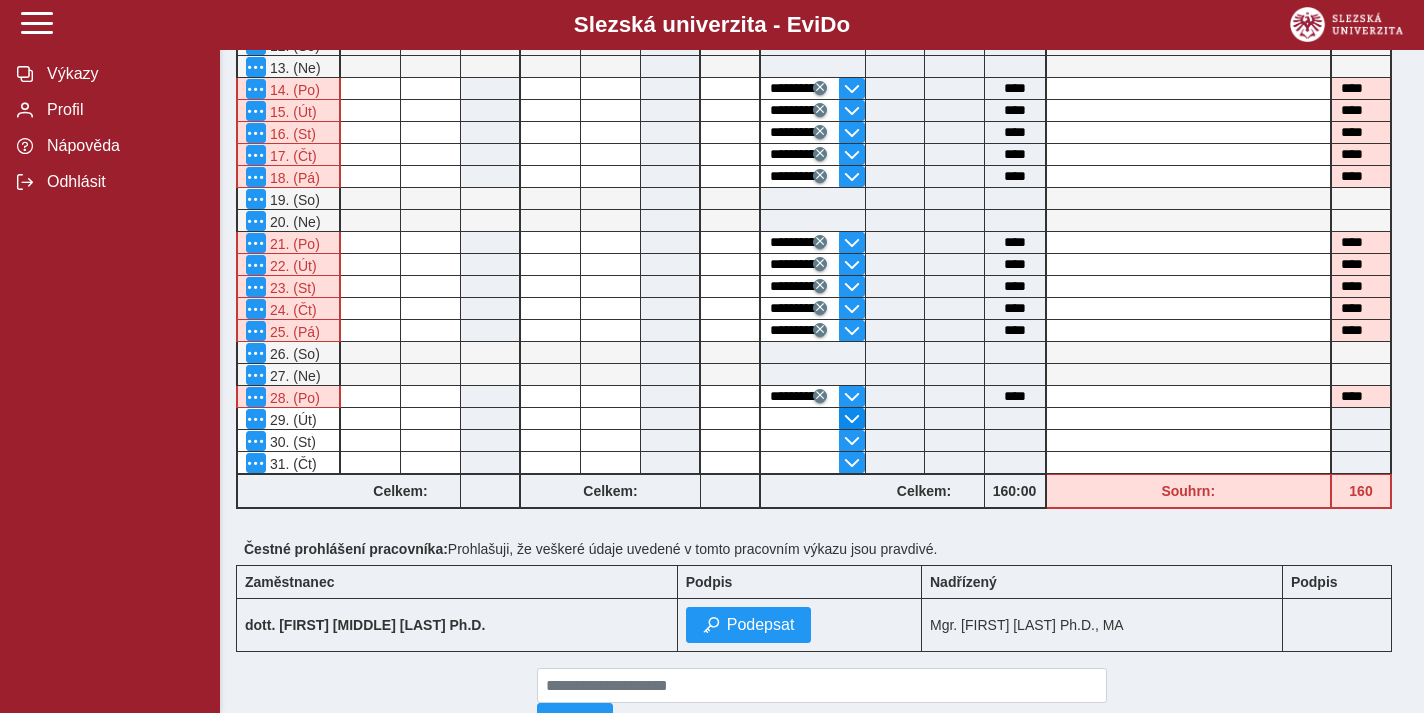 click at bounding box center (852, 419) 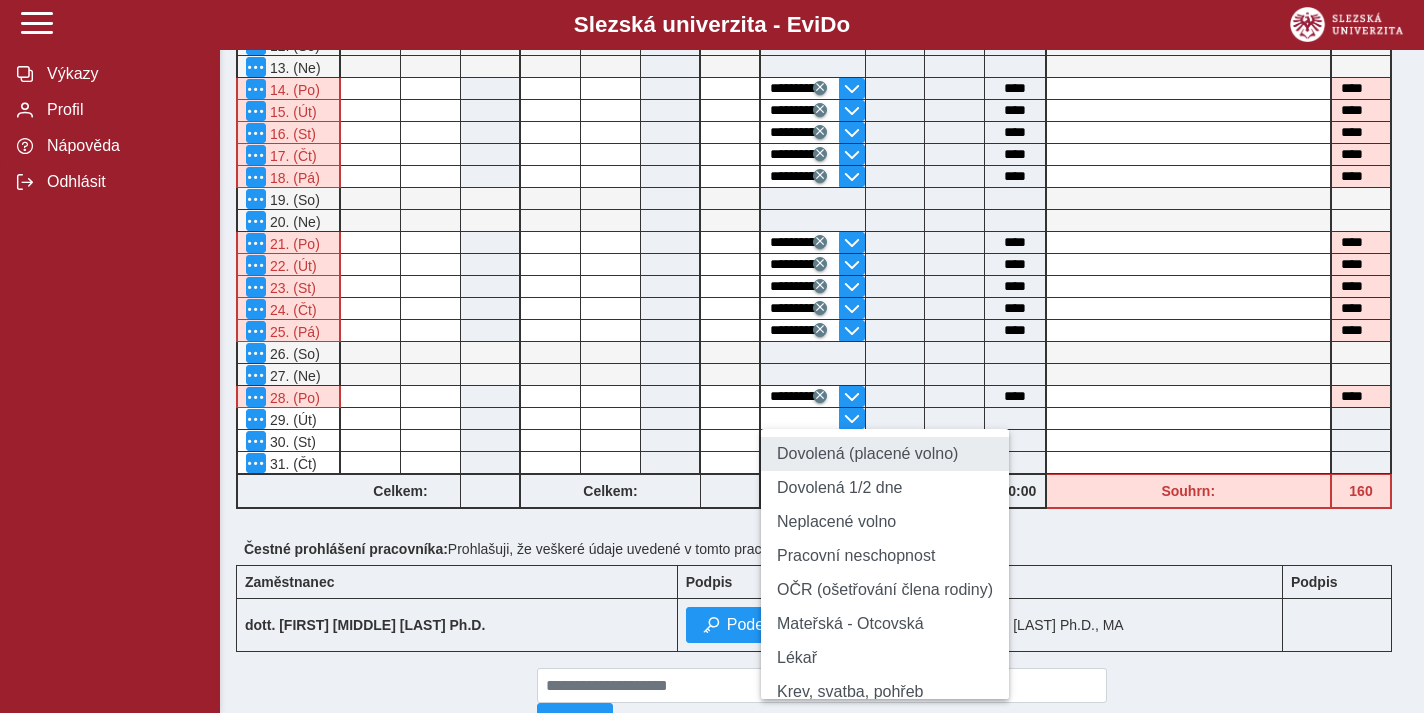 click on "Dovolená (placené volno)" at bounding box center [885, 454] 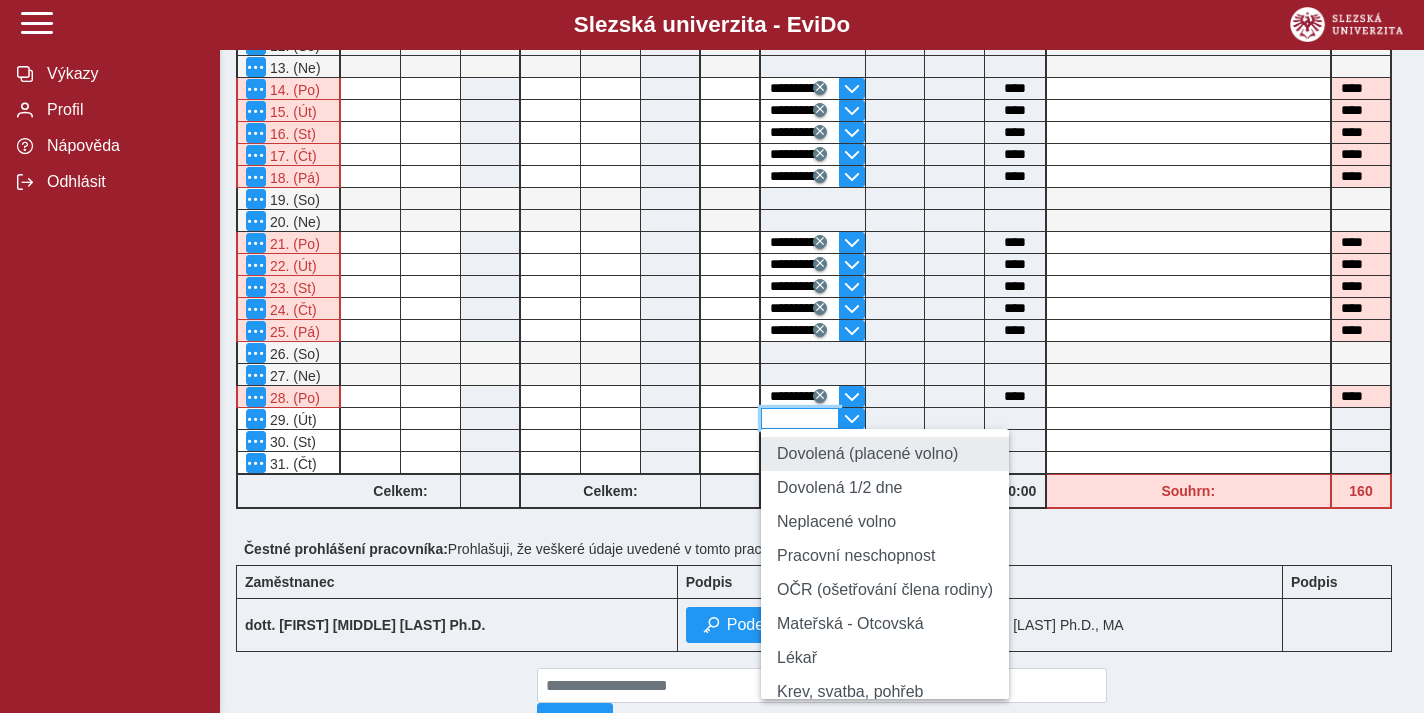type on "**********" 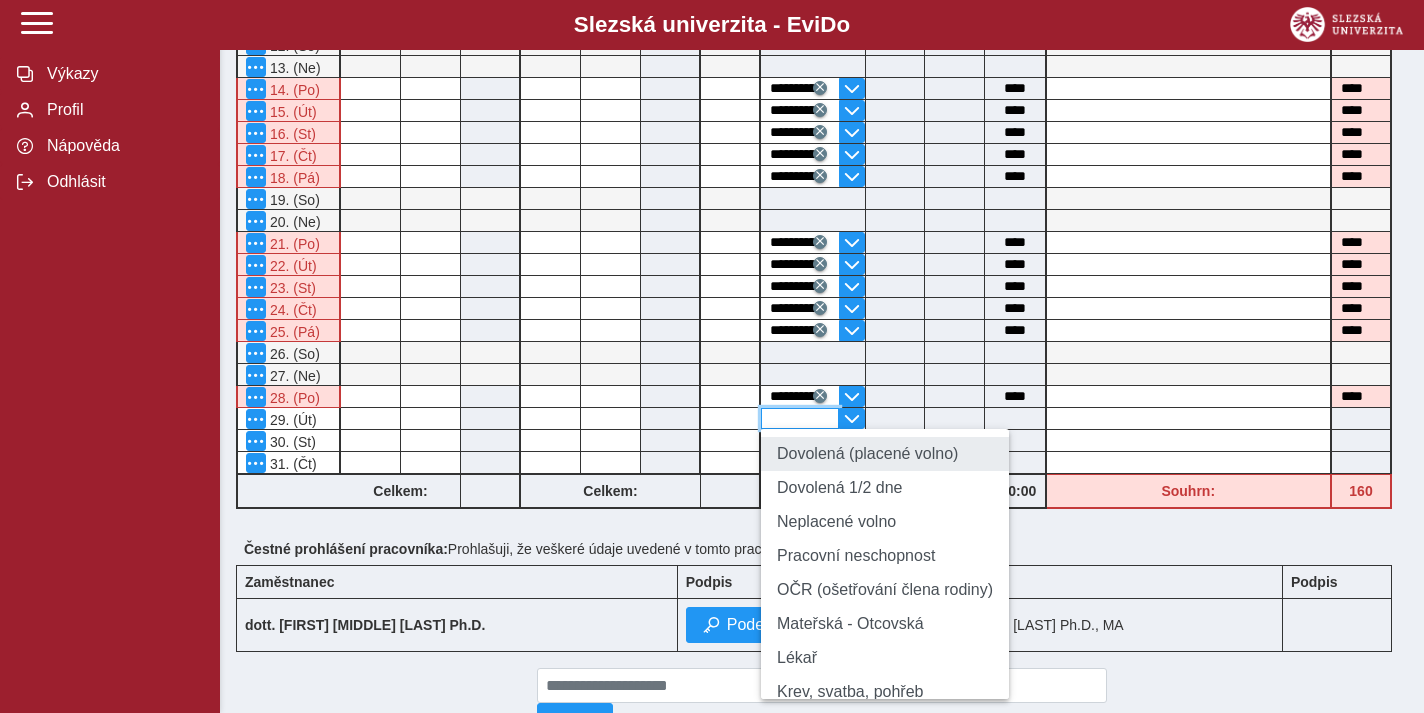type on "****" 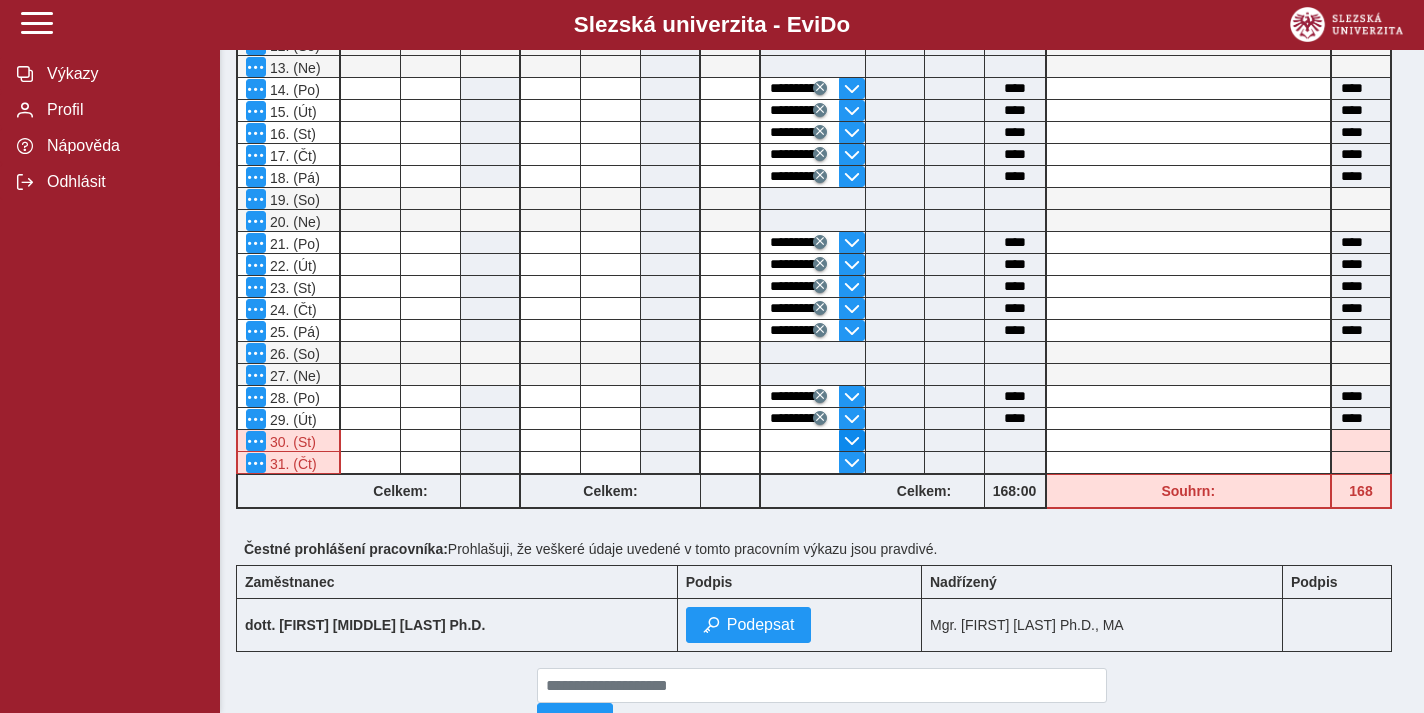 click at bounding box center [852, 441] 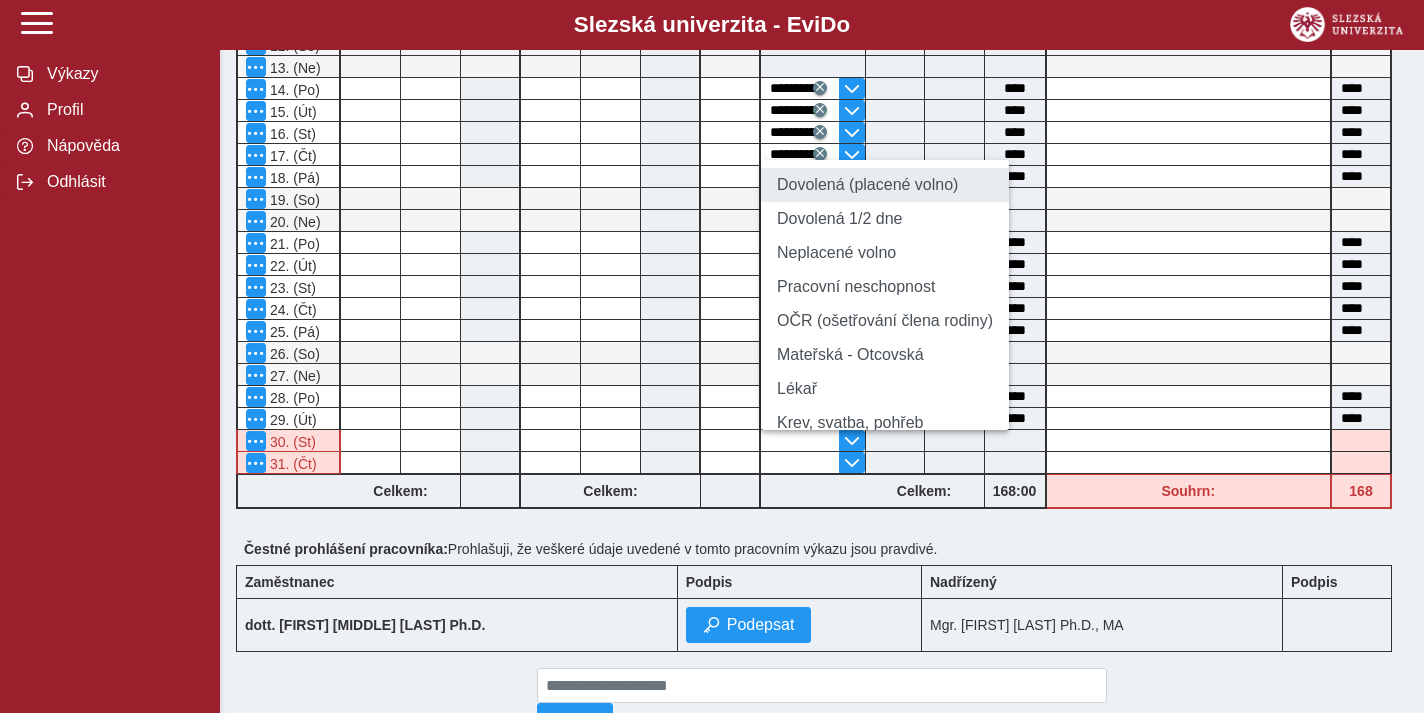 click on "Dovolená (placené volno)" at bounding box center (885, 185) 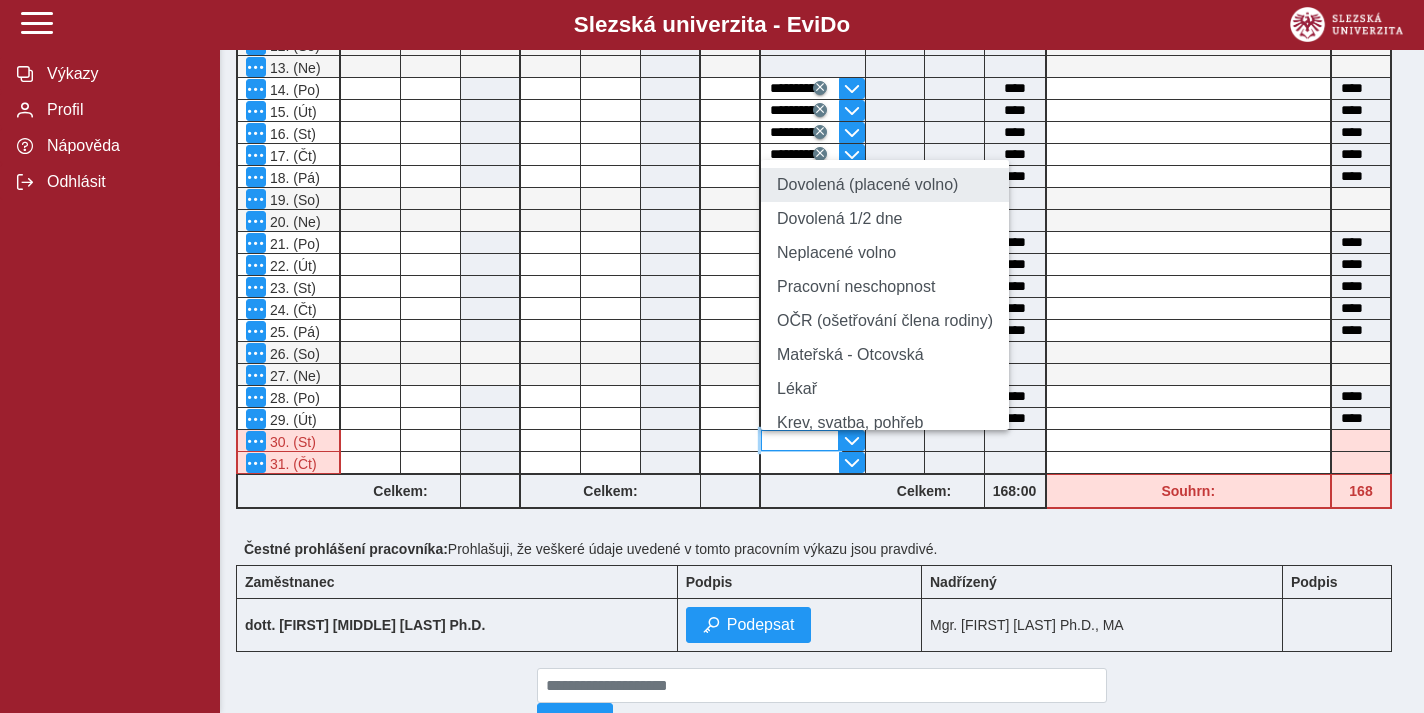 type on "**********" 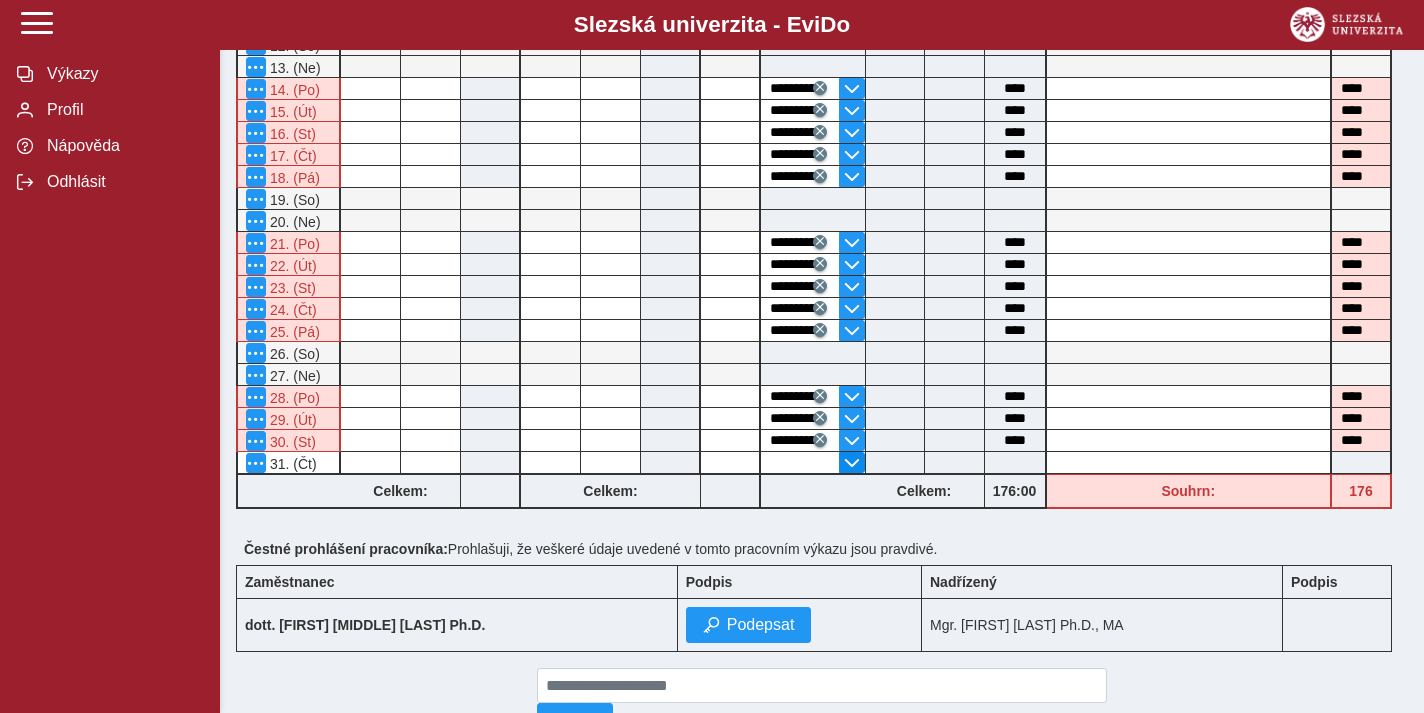 click at bounding box center (852, 463) 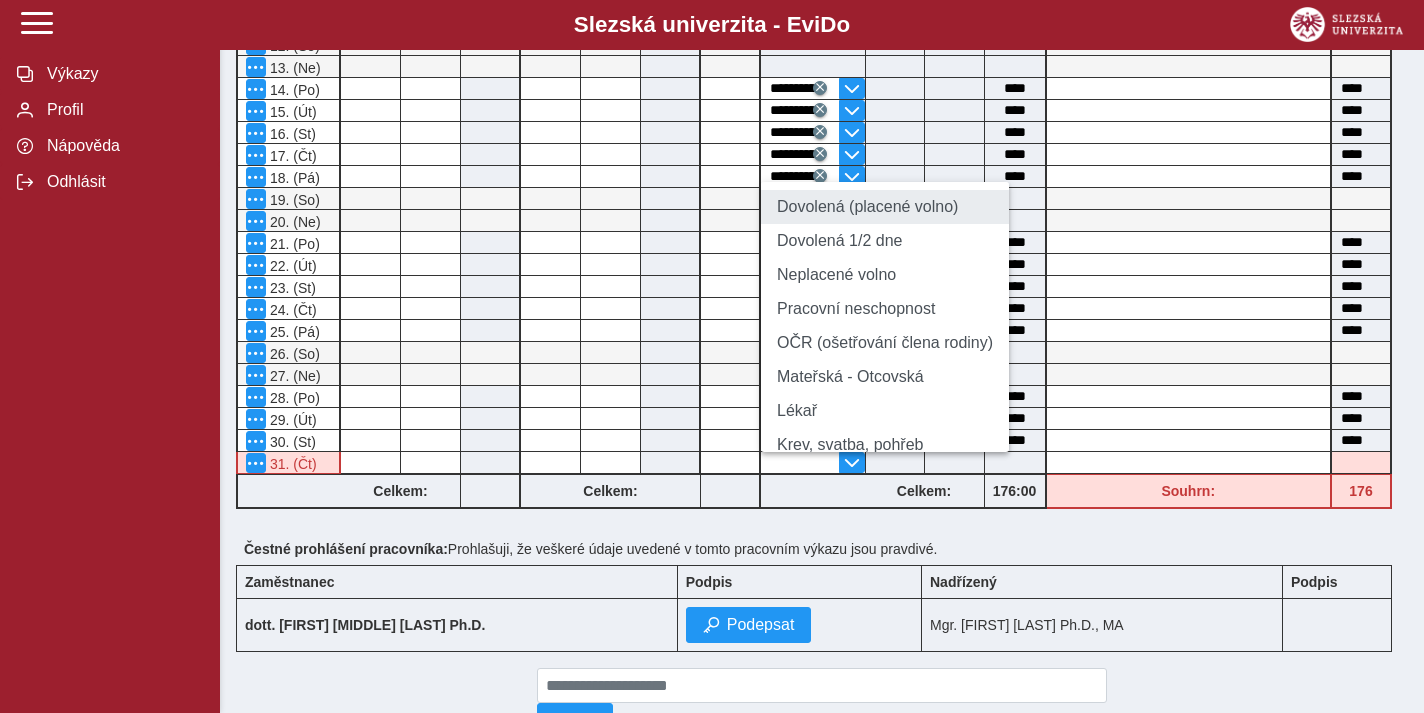 click on "Dovolená (placené volno)" at bounding box center [885, 207] 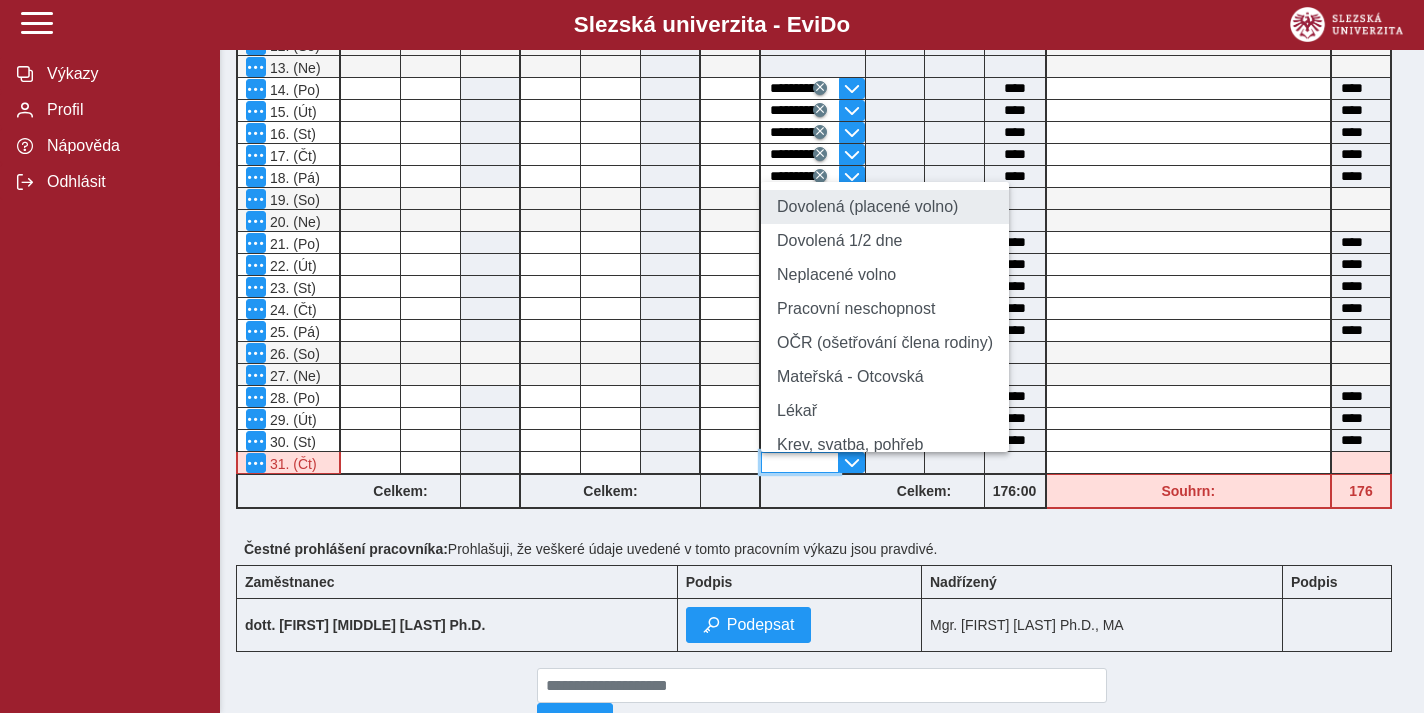 type on "**********" 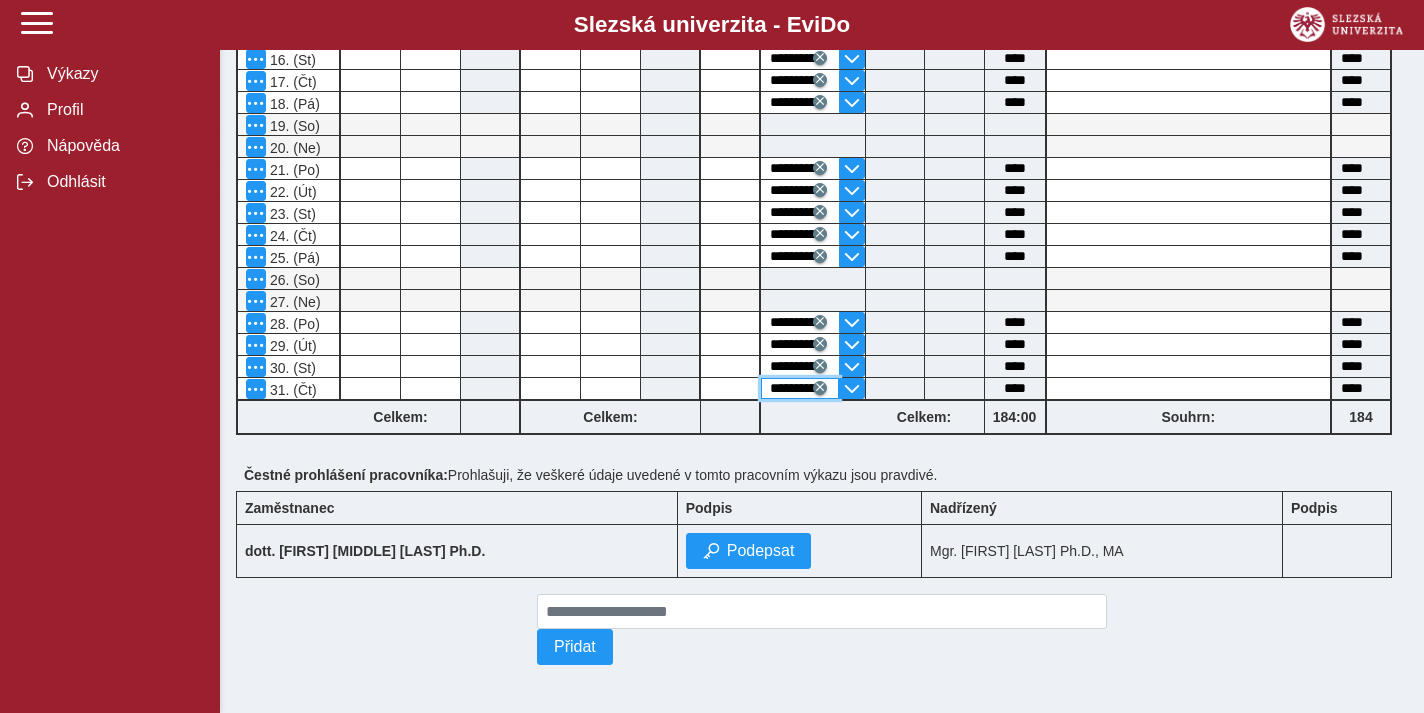 scroll, scrollTop: 753, scrollLeft: 0, axis: vertical 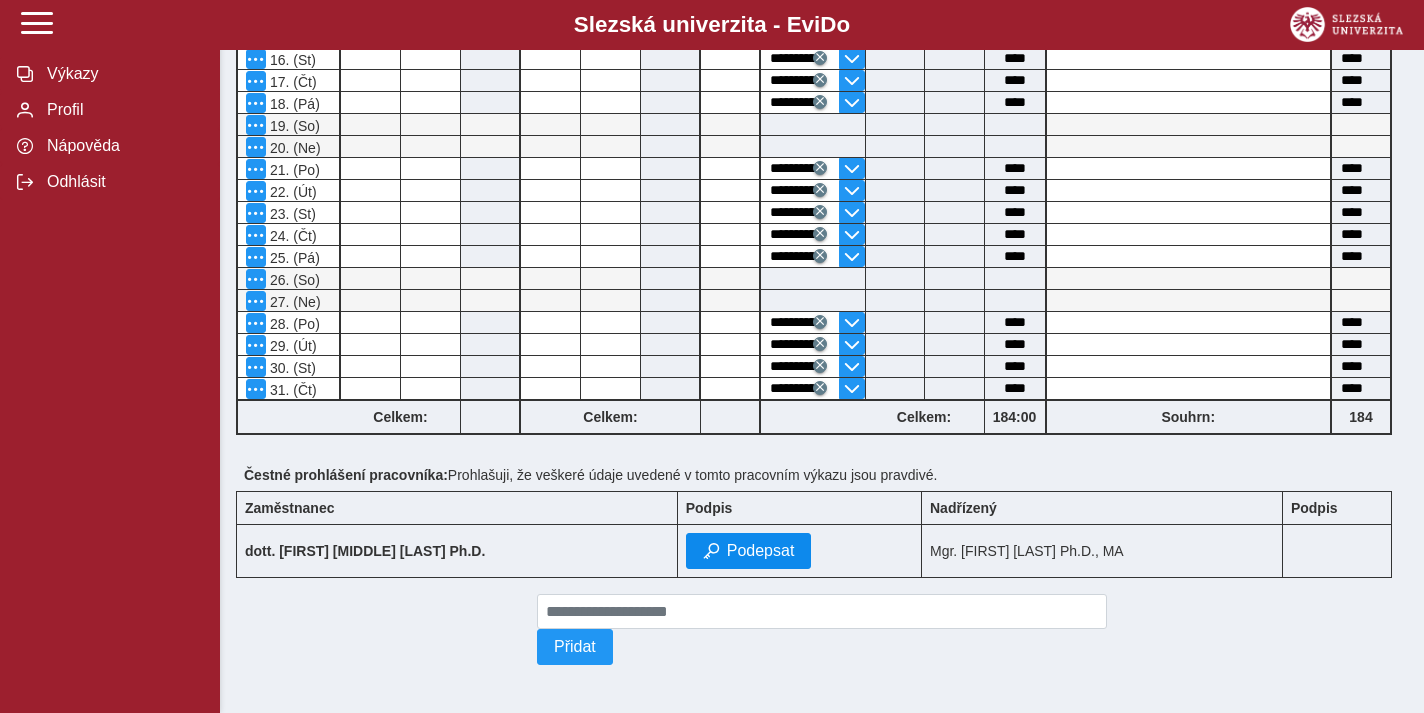 click on "Podepsat" at bounding box center (761, 551) 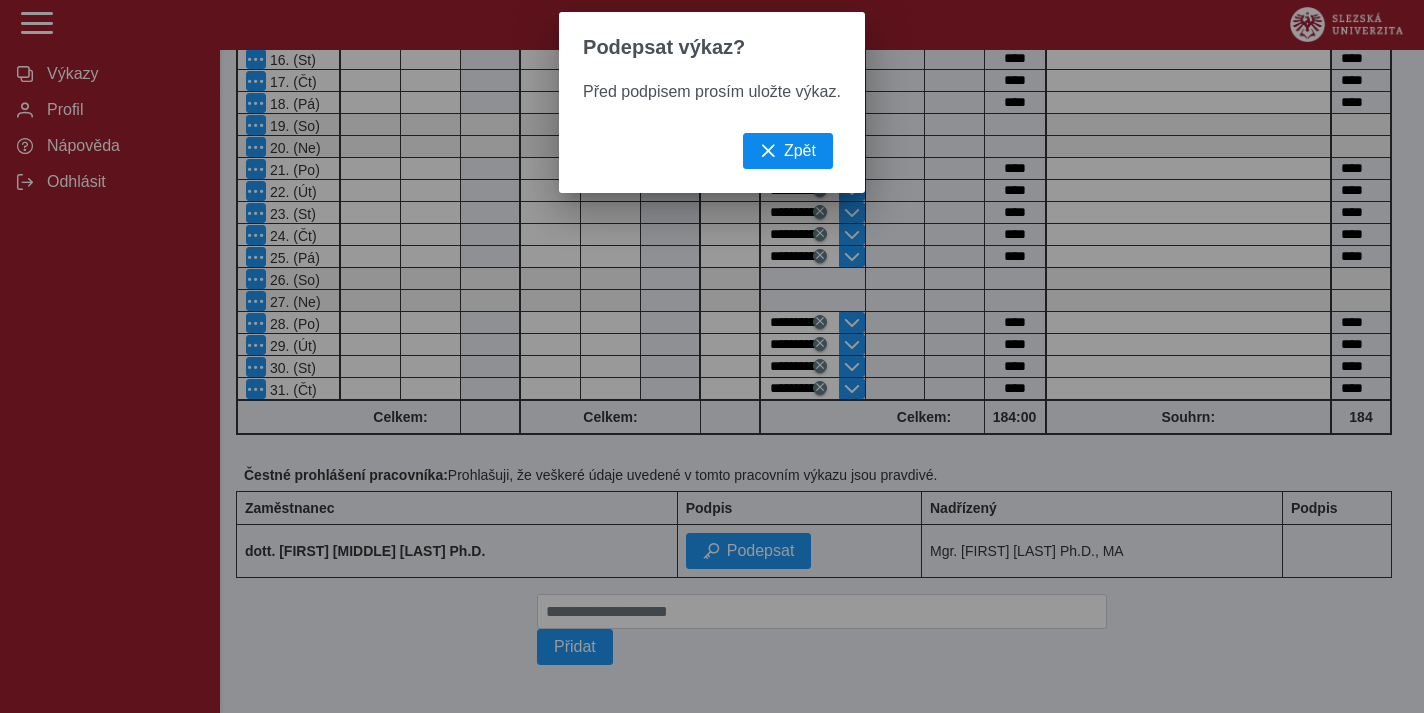 click on "Zpět" at bounding box center (788, 151) 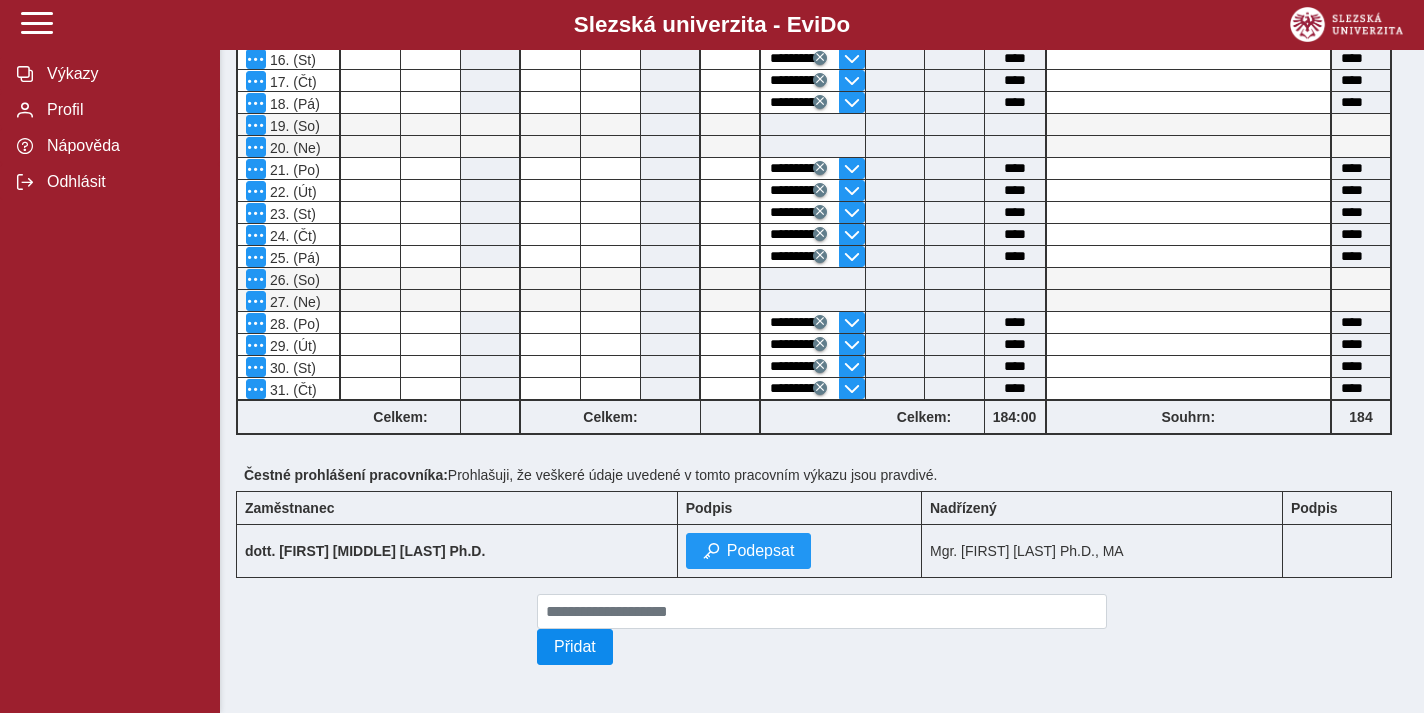 click on "Přidat" at bounding box center (575, 647) 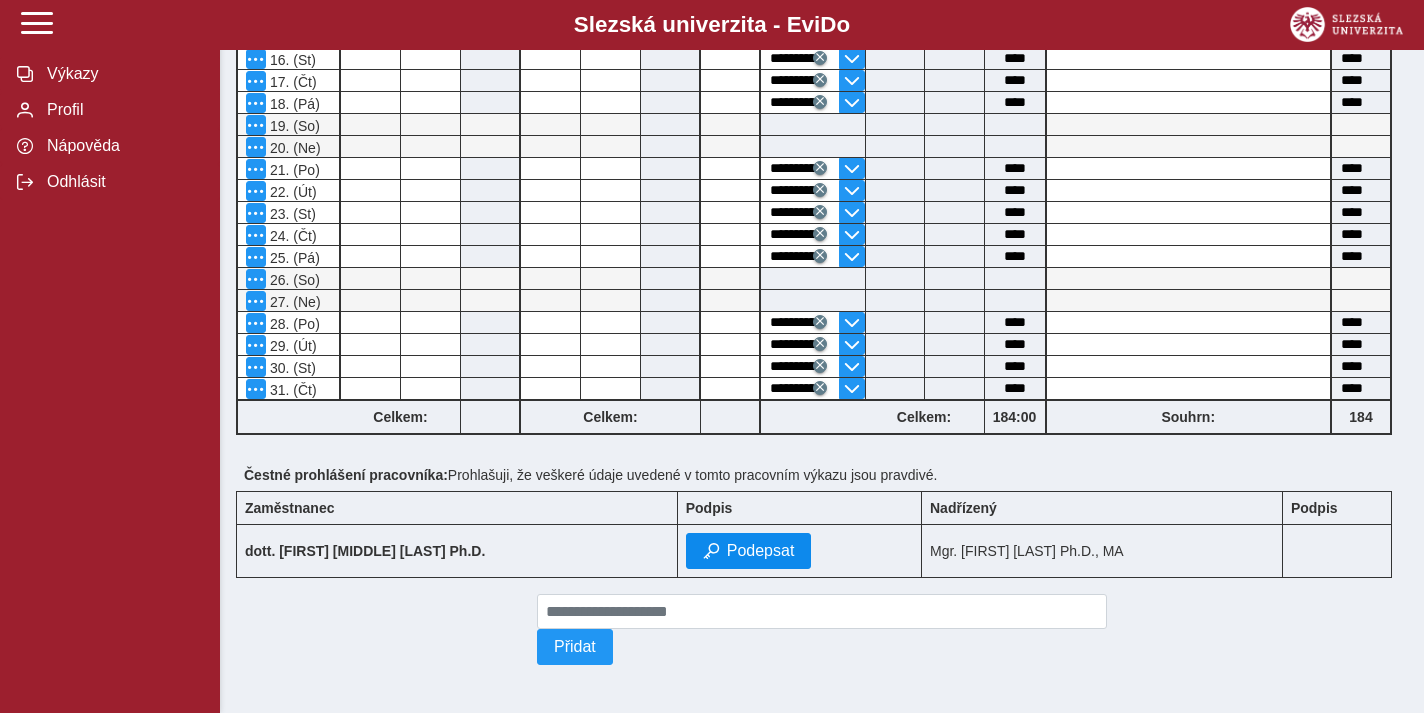 click on "Podepsat" at bounding box center [761, 551] 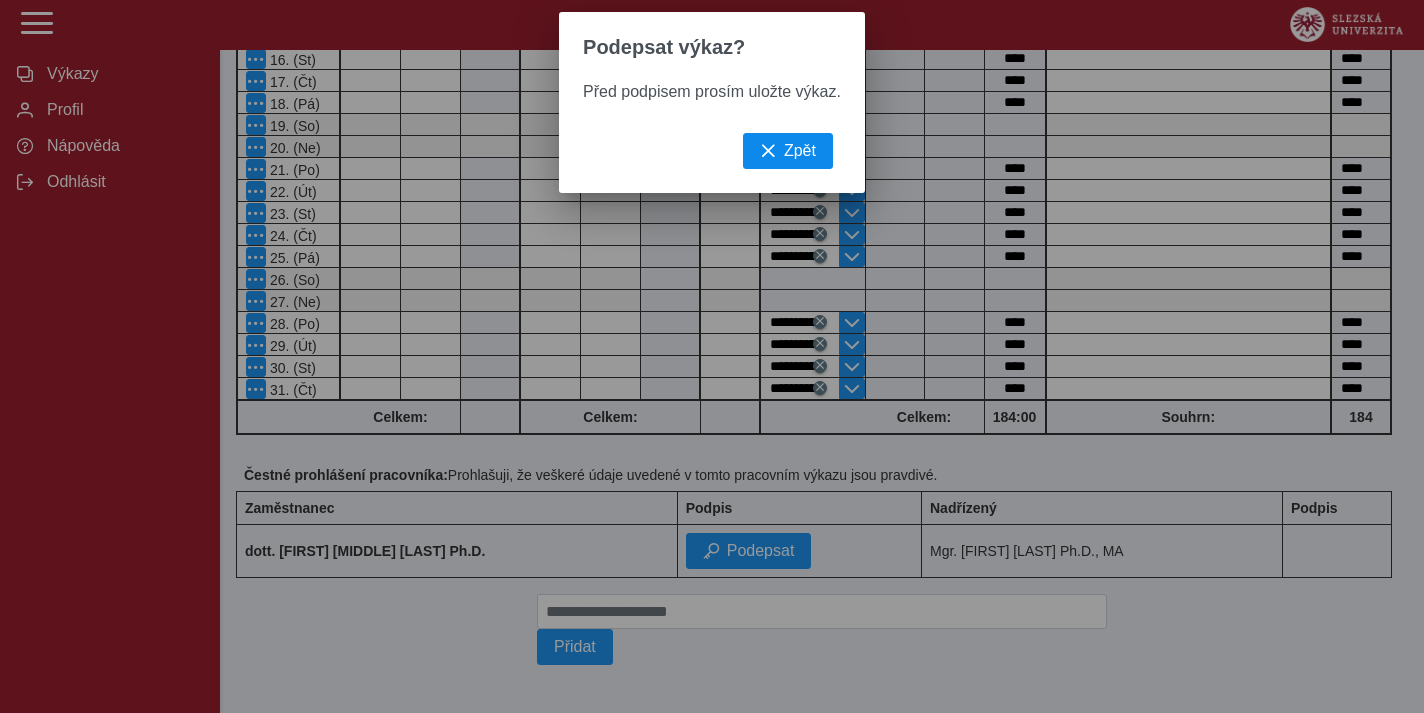click on "Zpět" at bounding box center [800, 151] 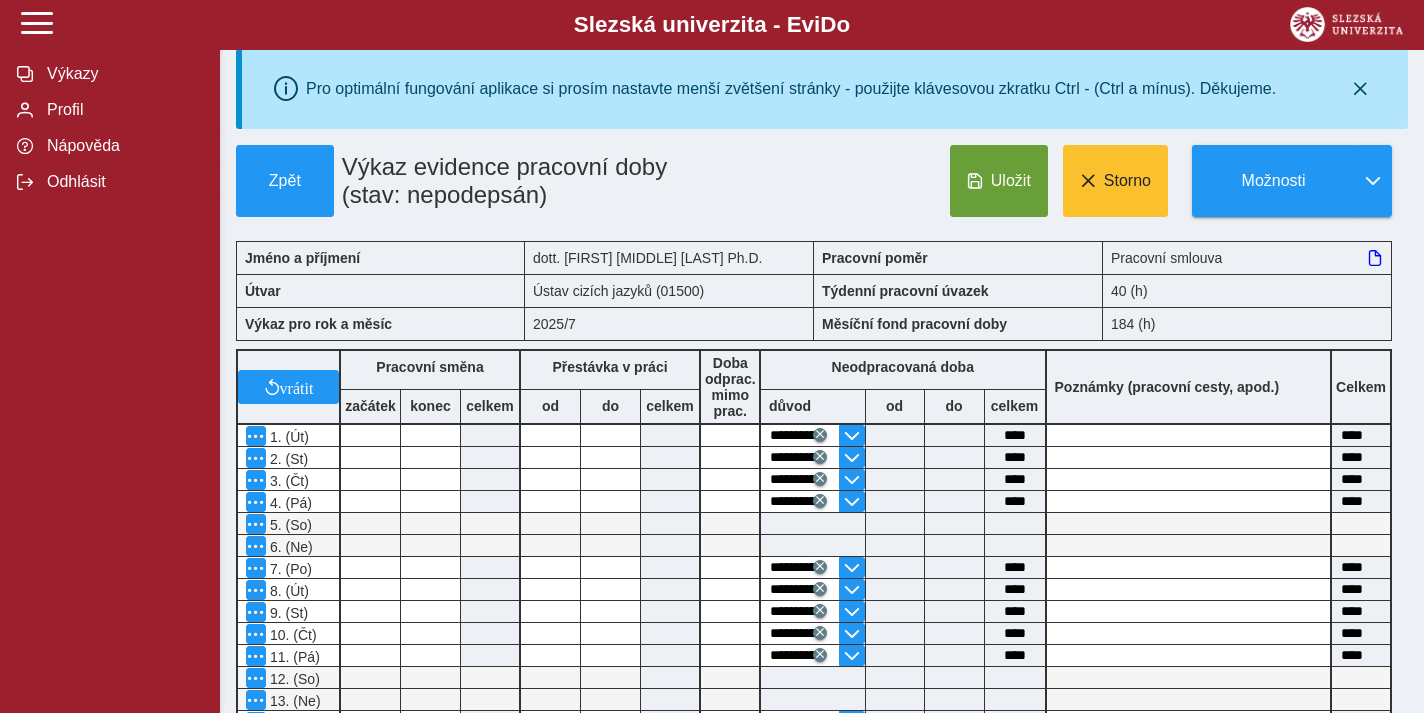 scroll, scrollTop: 31, scrollLeft: 0, axis: vertical 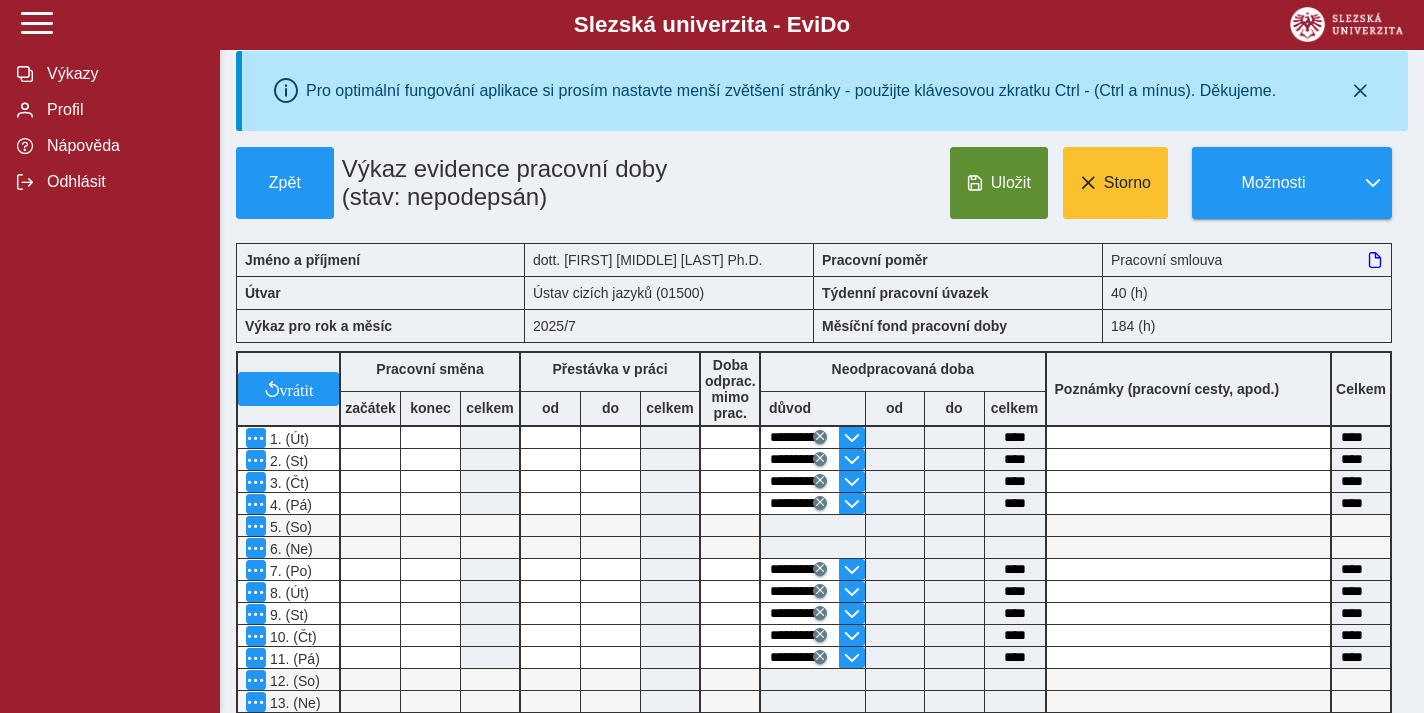click on "Uložit" at bounding box center (999, 183) 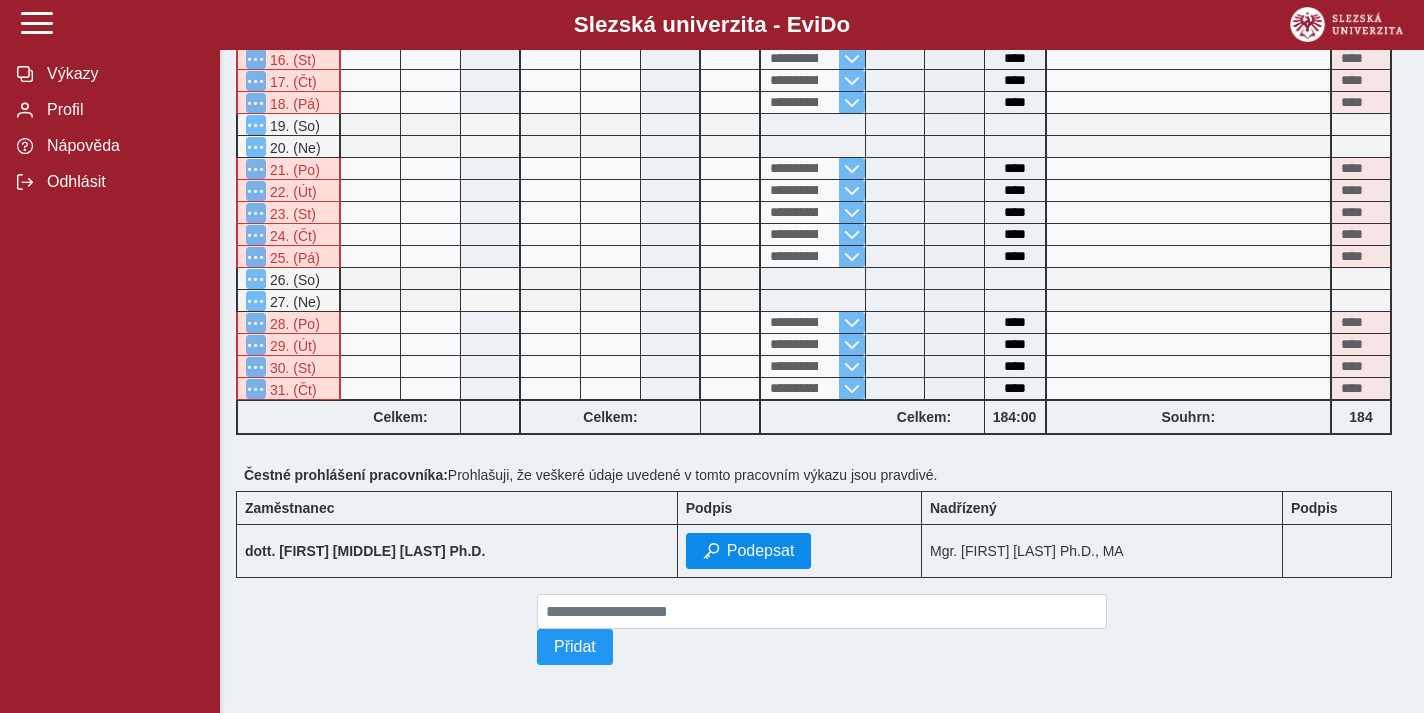 scroll, scrollTop: 753, scrollLeft: 0, axis: vertical 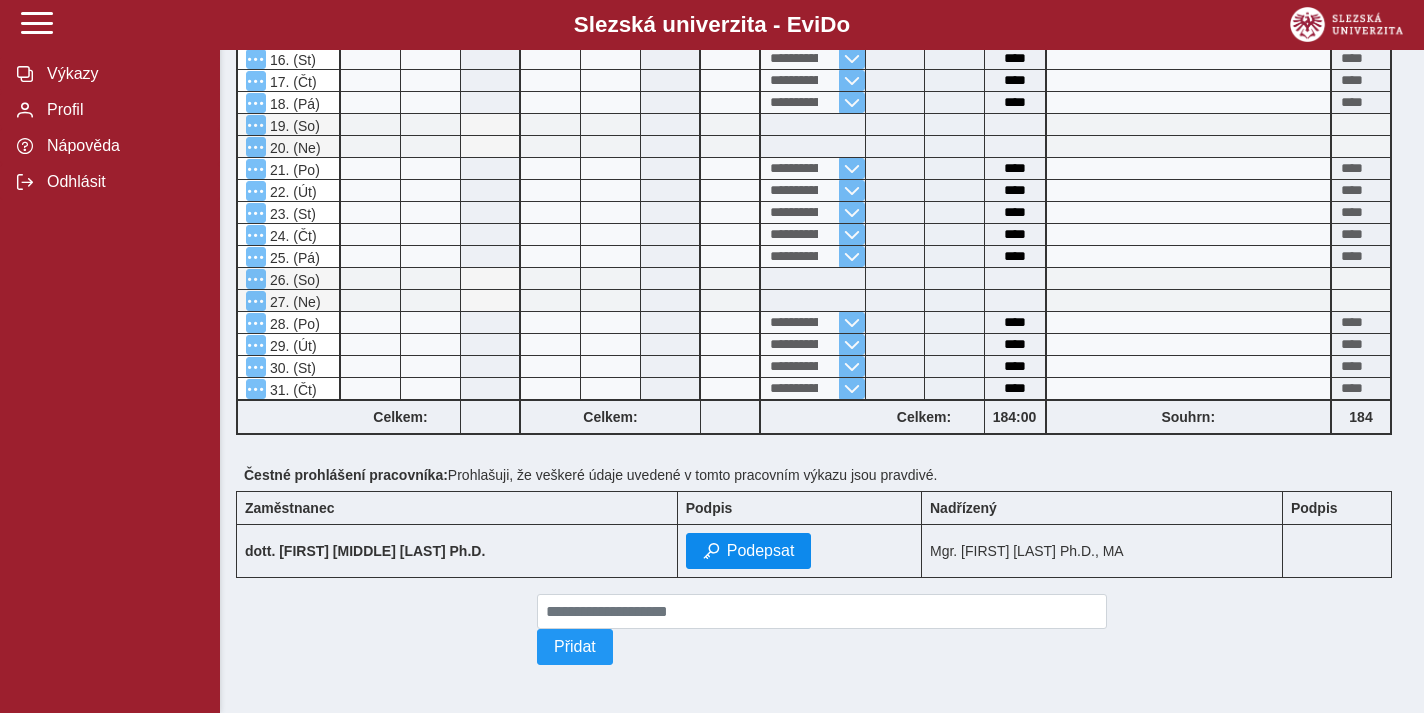 click on "Podepsat" at bounding box center (761, 551) 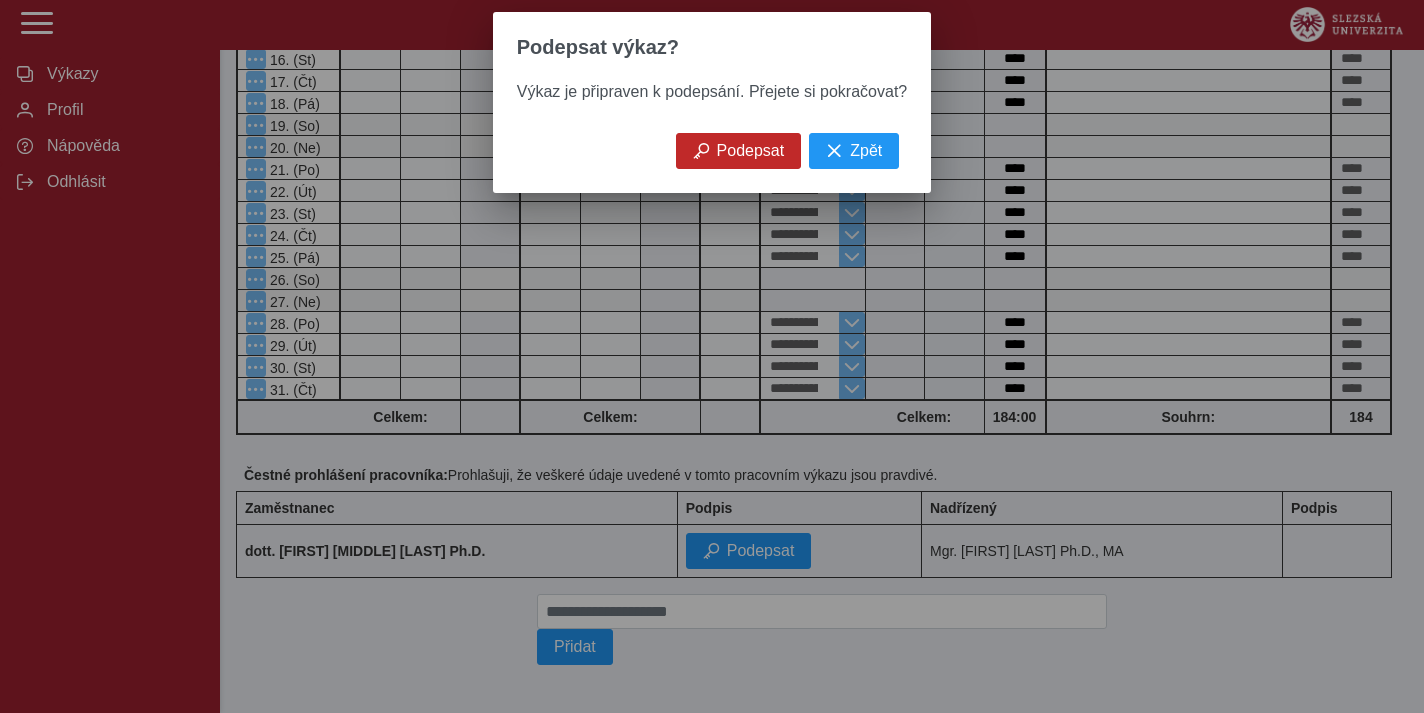 click on "Podepsat" at bounding box center (739, 151) 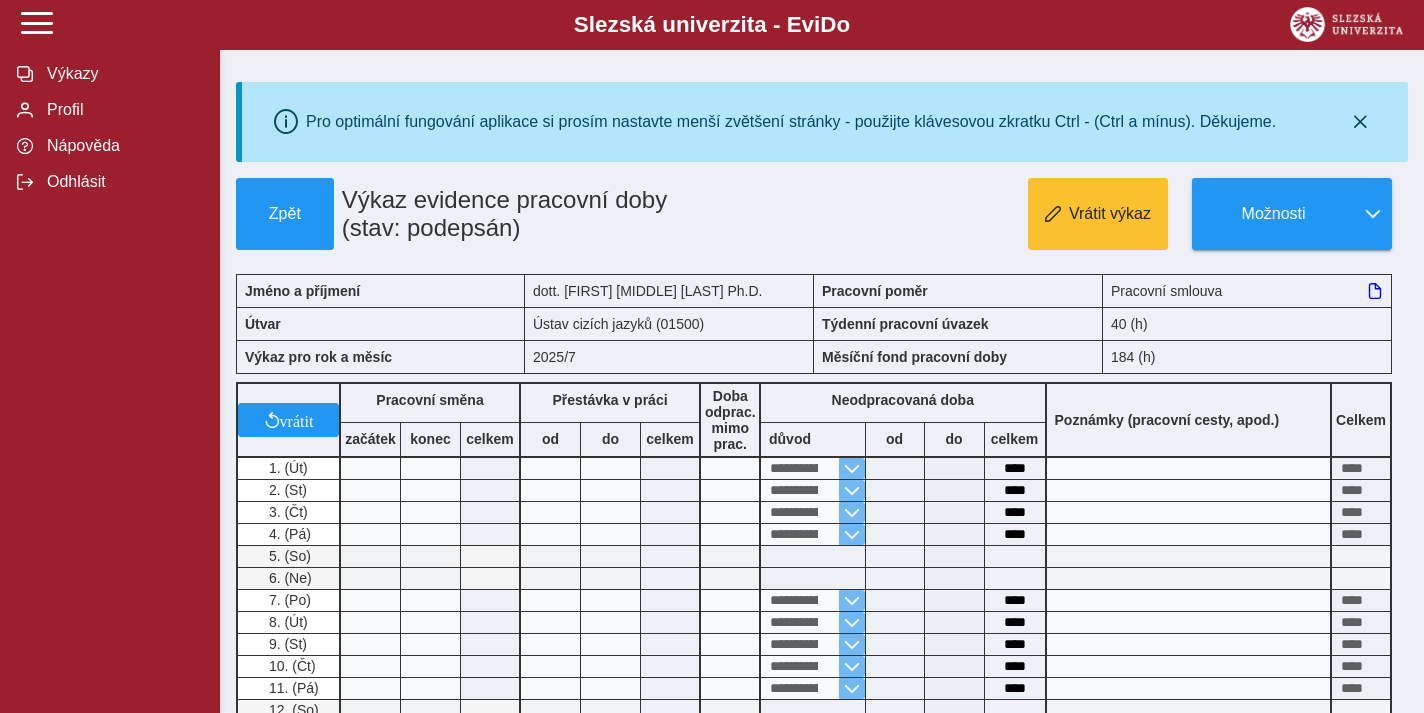 scroll, scrollTop: 0, scrollLeft: 0, axis: both 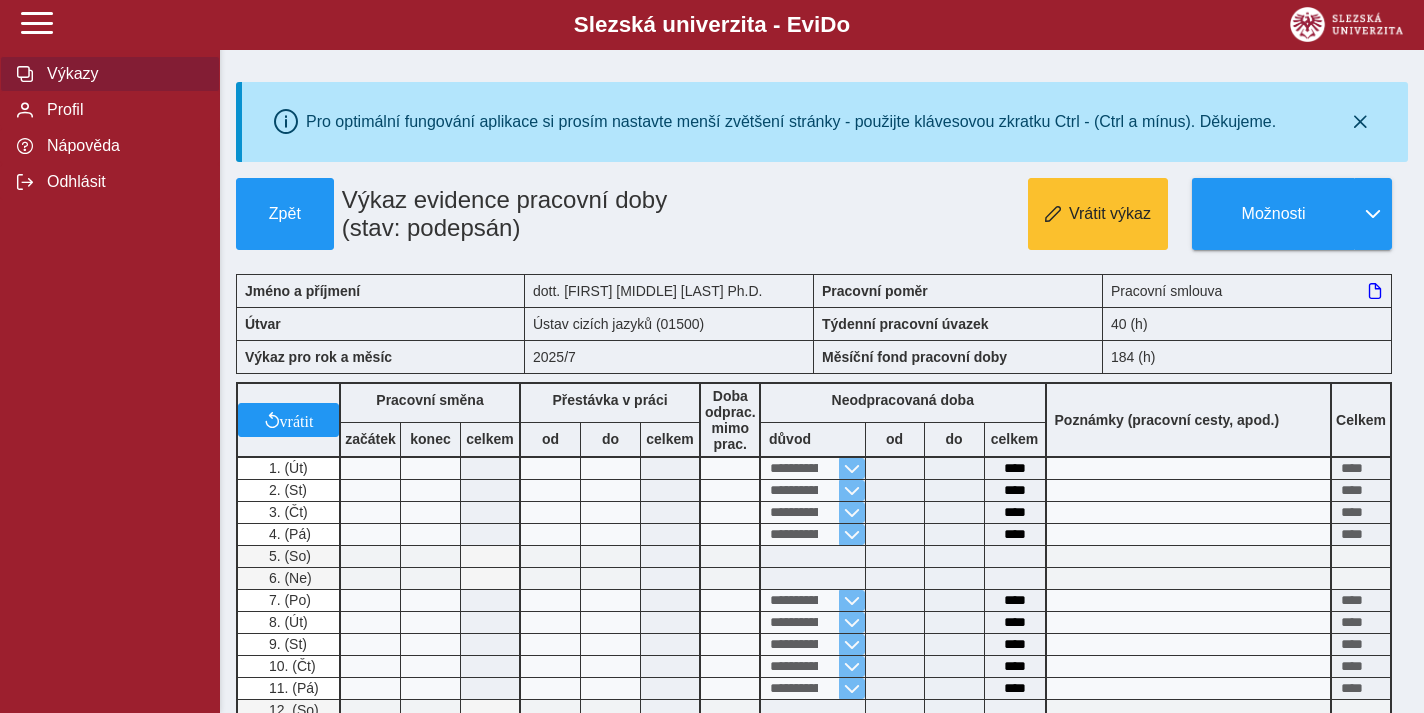click on "Výkazy" at bounding box center (122, 74) 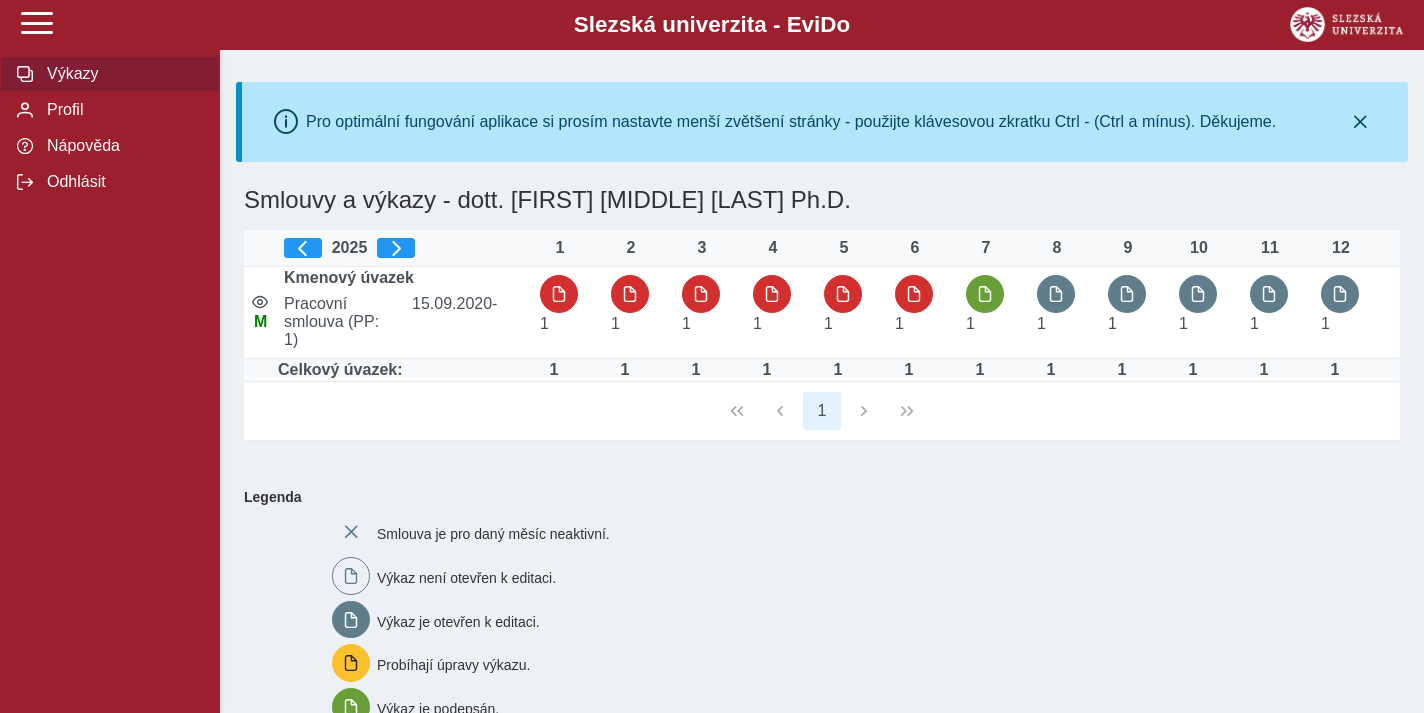 scroll, scrollTop: 73, scrollLeft: 0, axis: vertical 